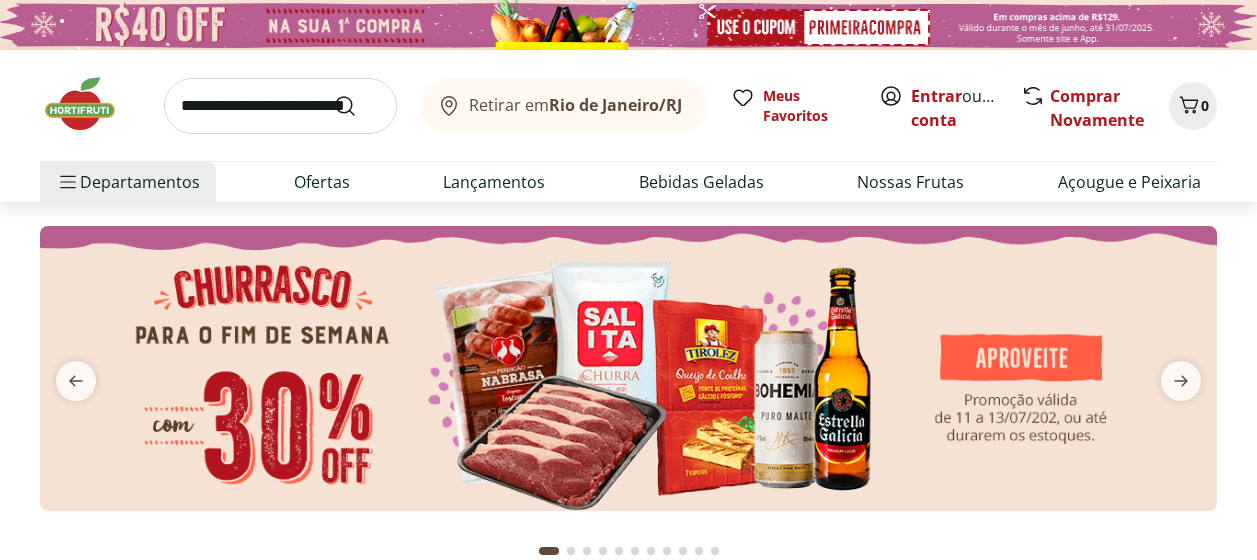 scroll, scrollTop: 0, scrollLeft: 0, axis: both 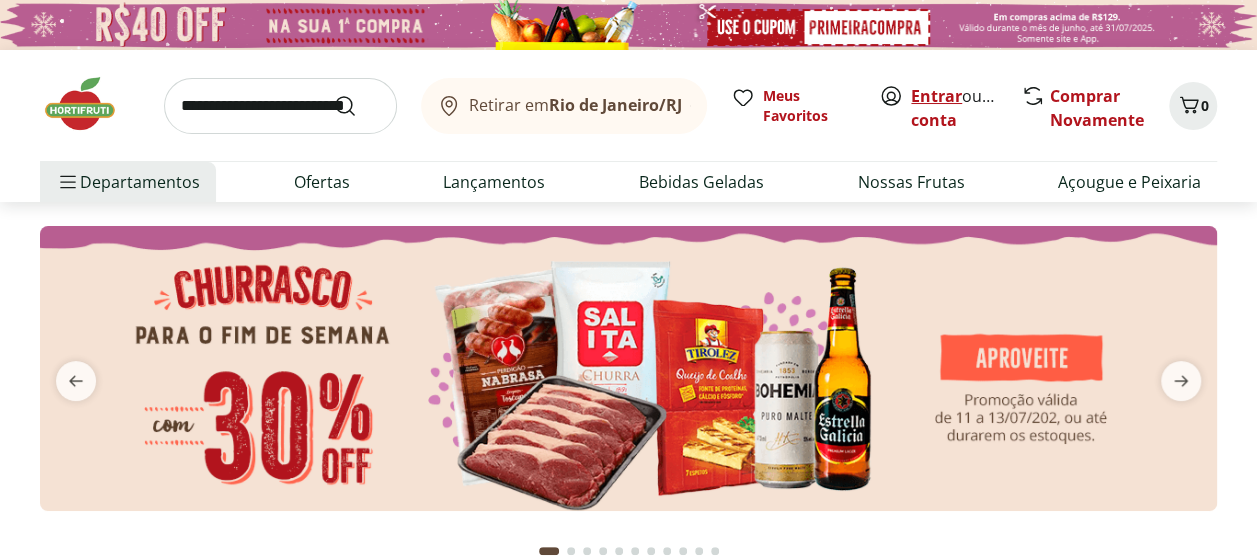 click on "Entrar" at bounding box center (936, 96) 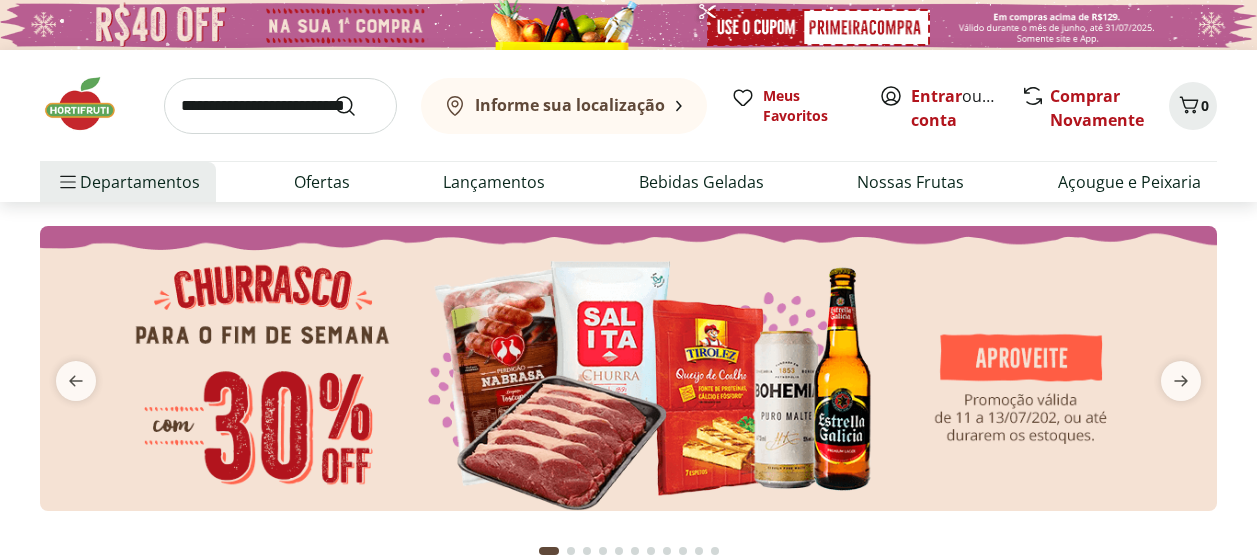scroll, scrollTop: 0, scrollLeft: 0, axis: both 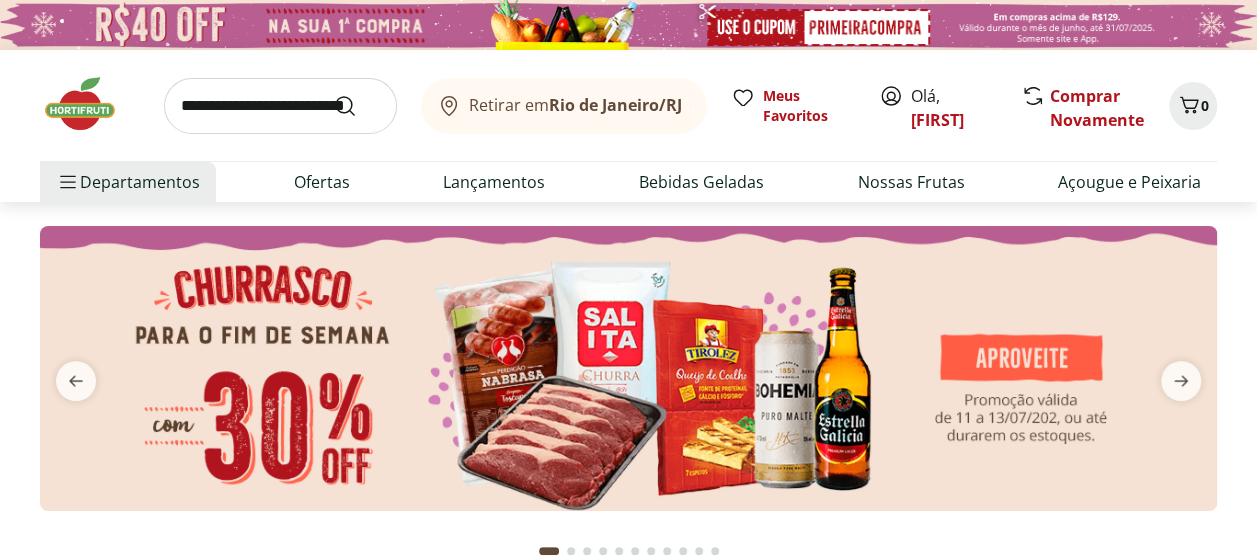 click at bounding box center (280, 106) 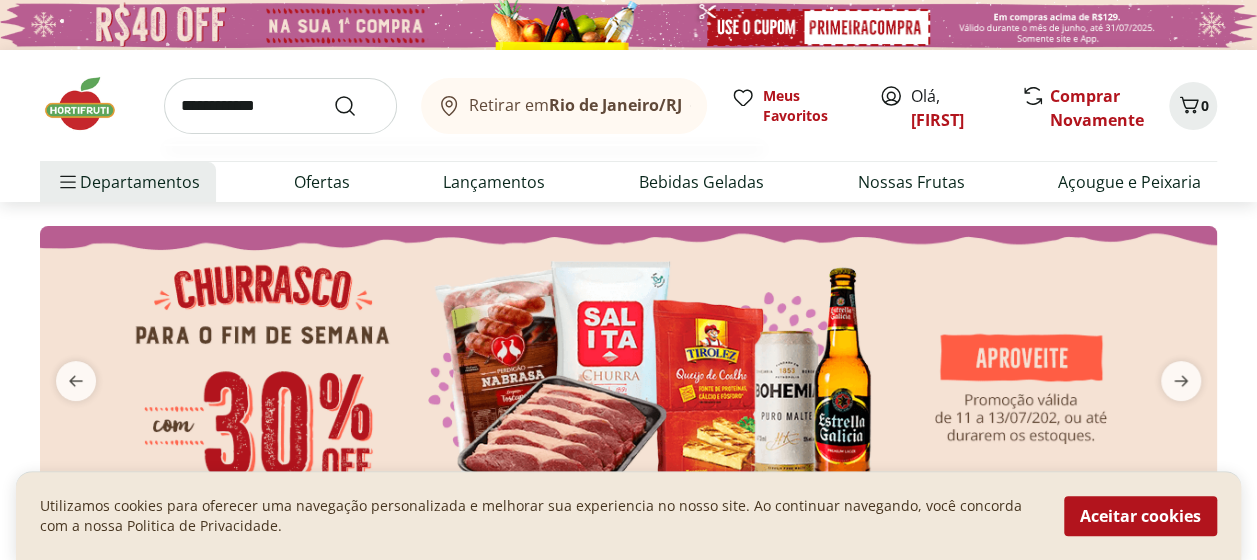 type on "**********" 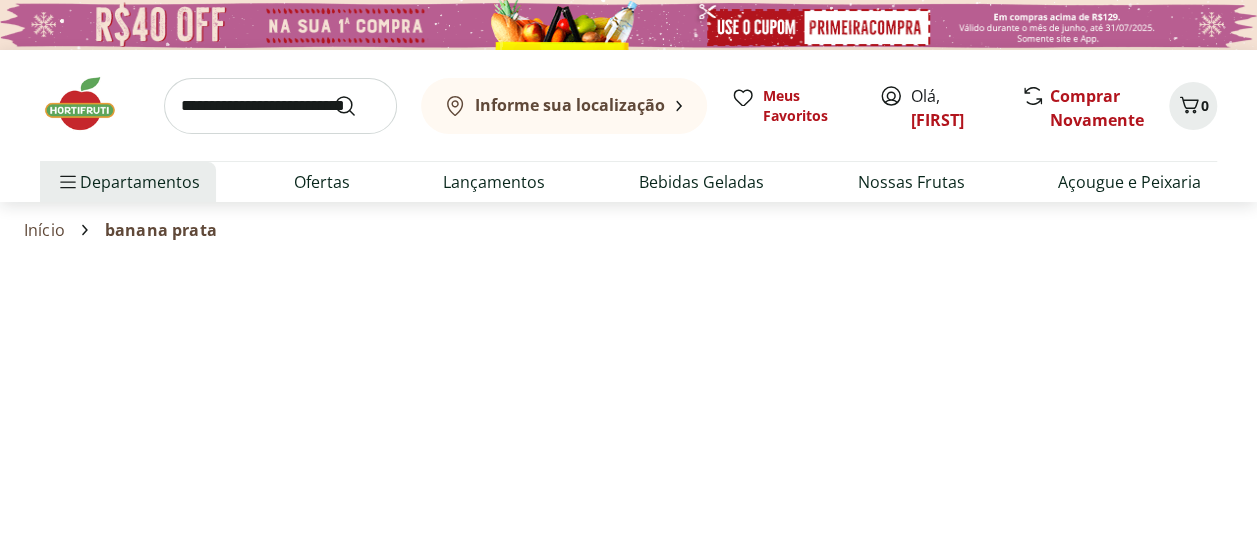 select on "**********" 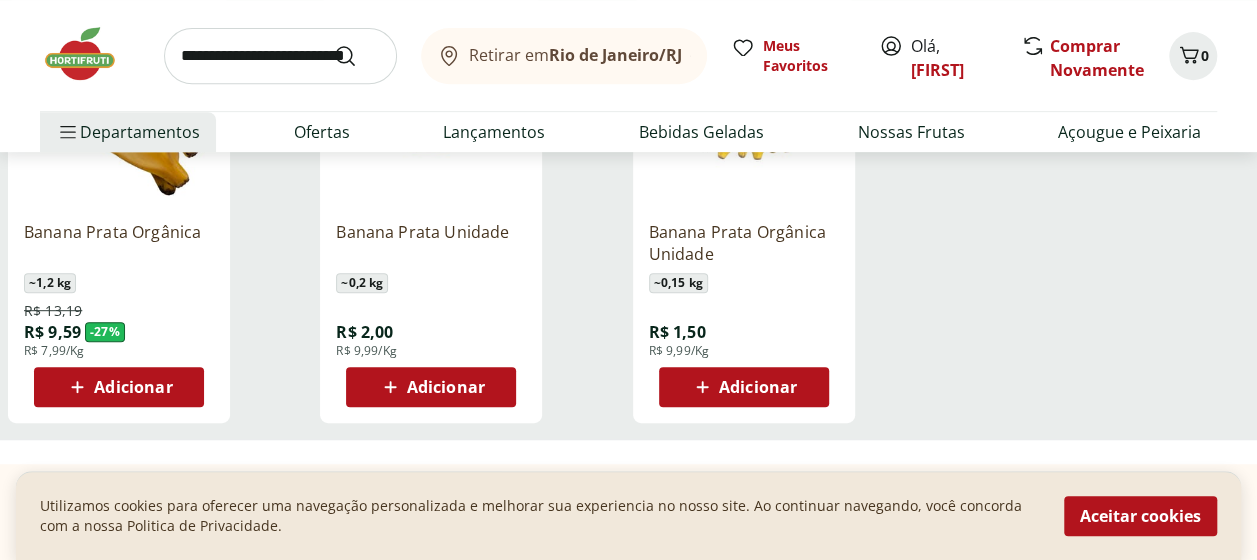scroll, scrollTop: 400, scrollLeft: 0, axis: vertical 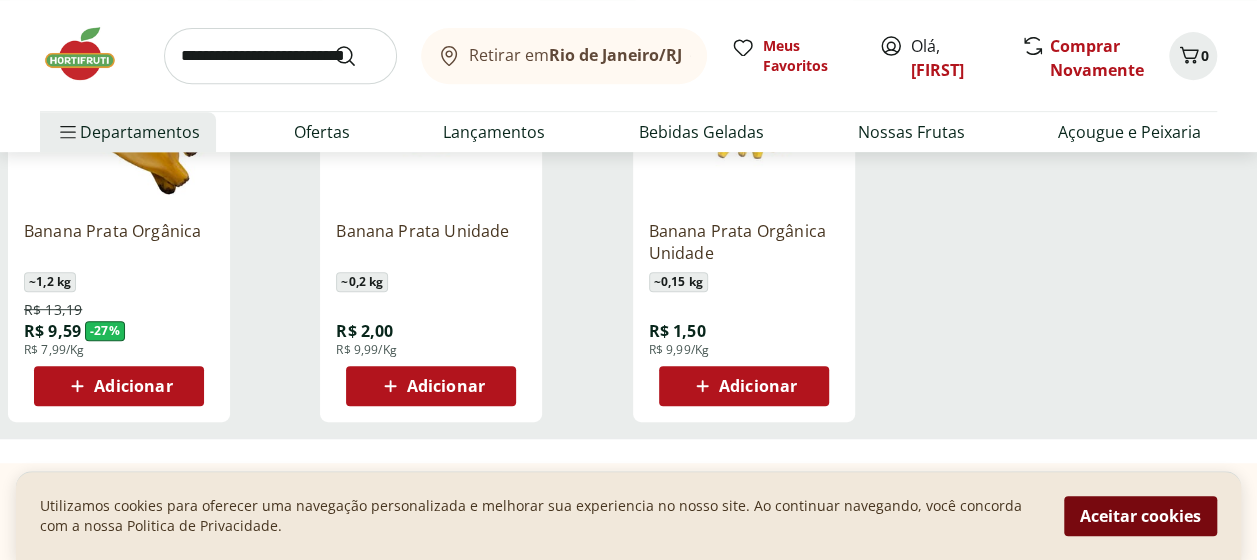 click on "Aceitar cookies" at bounding box center [1140, 516] 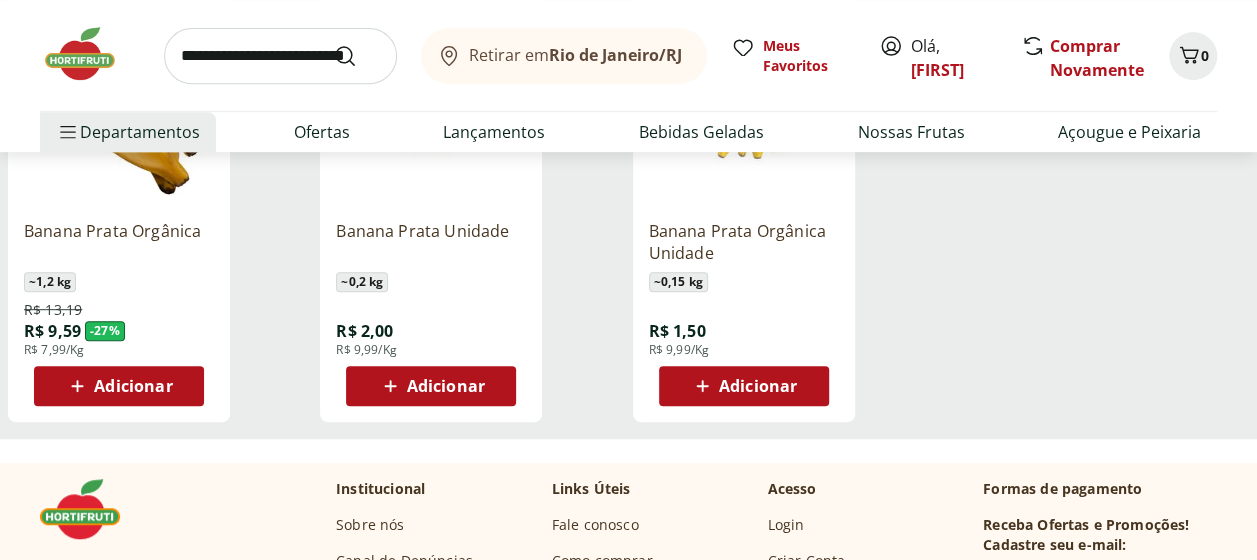 click on "Adicionar" at bounding box center (446, 386) 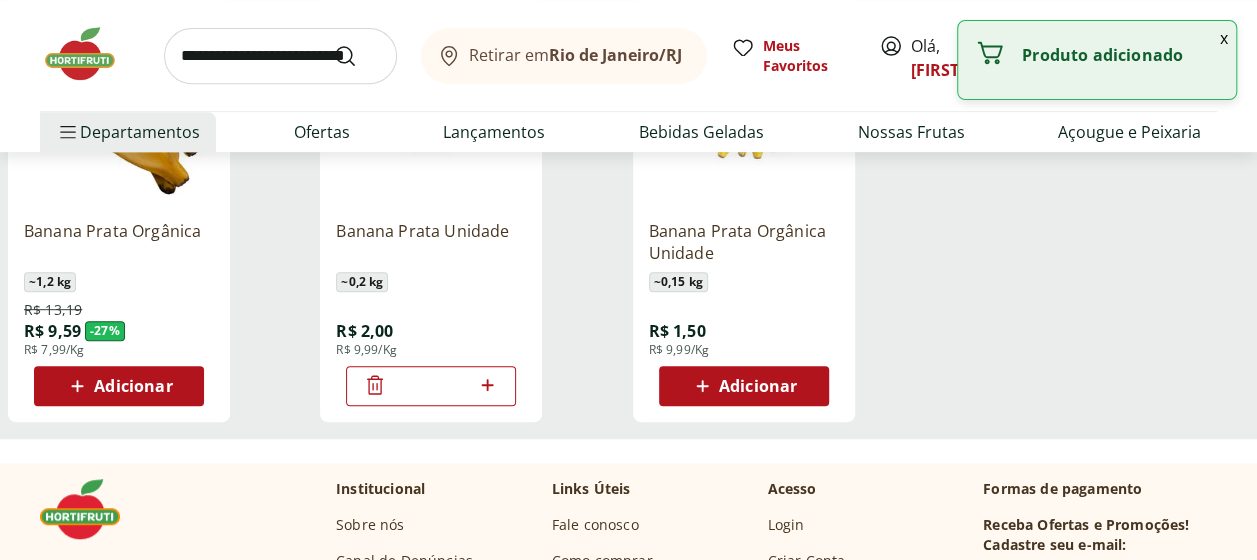 click 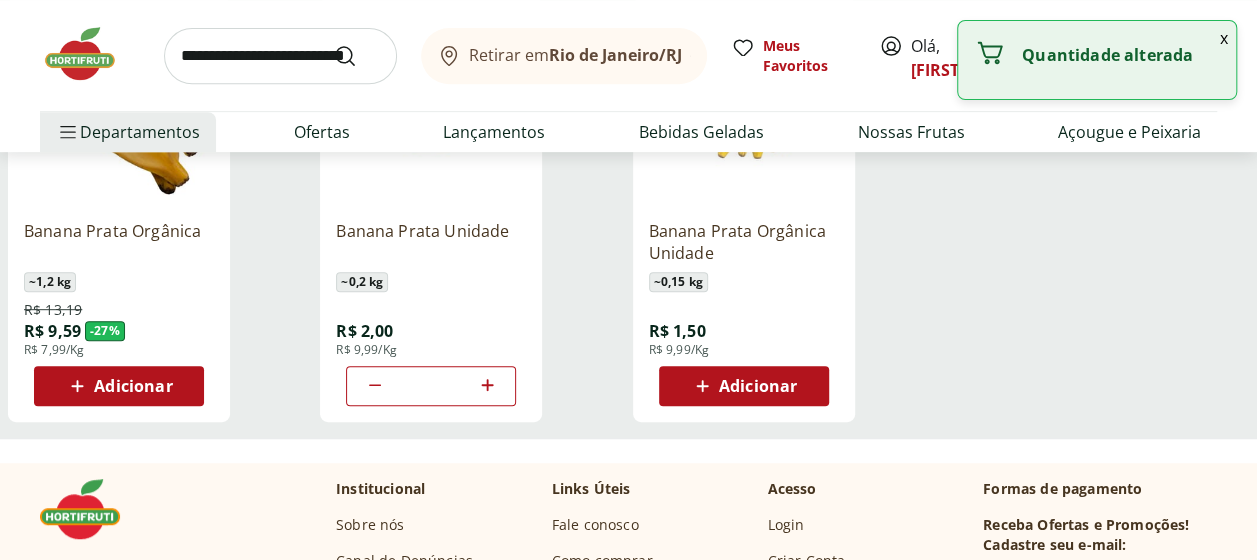 click 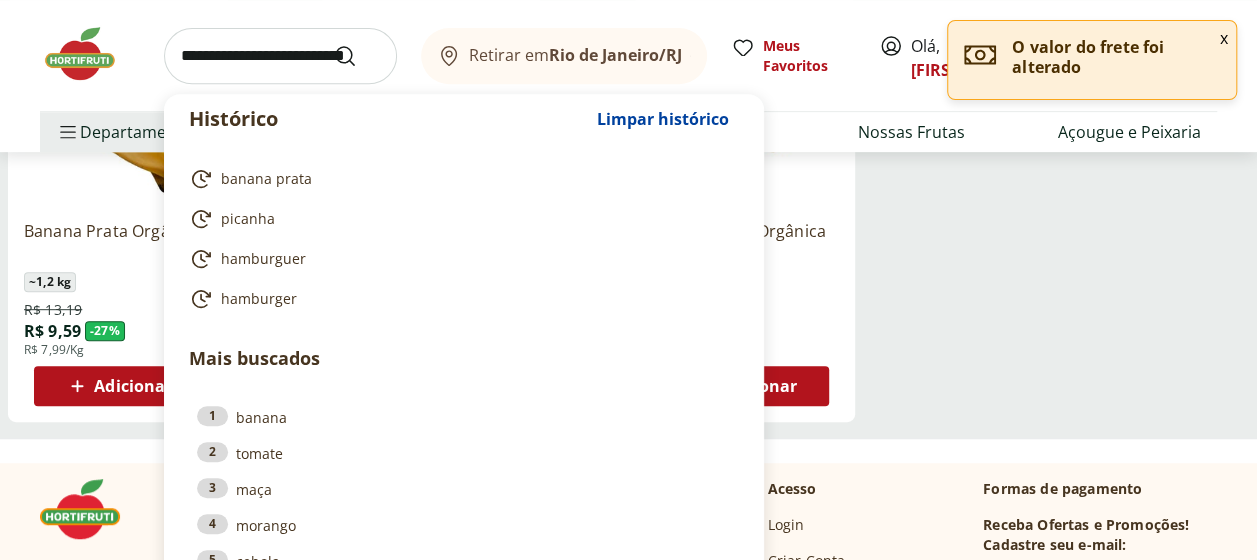 click at bounding box center (280, 56) 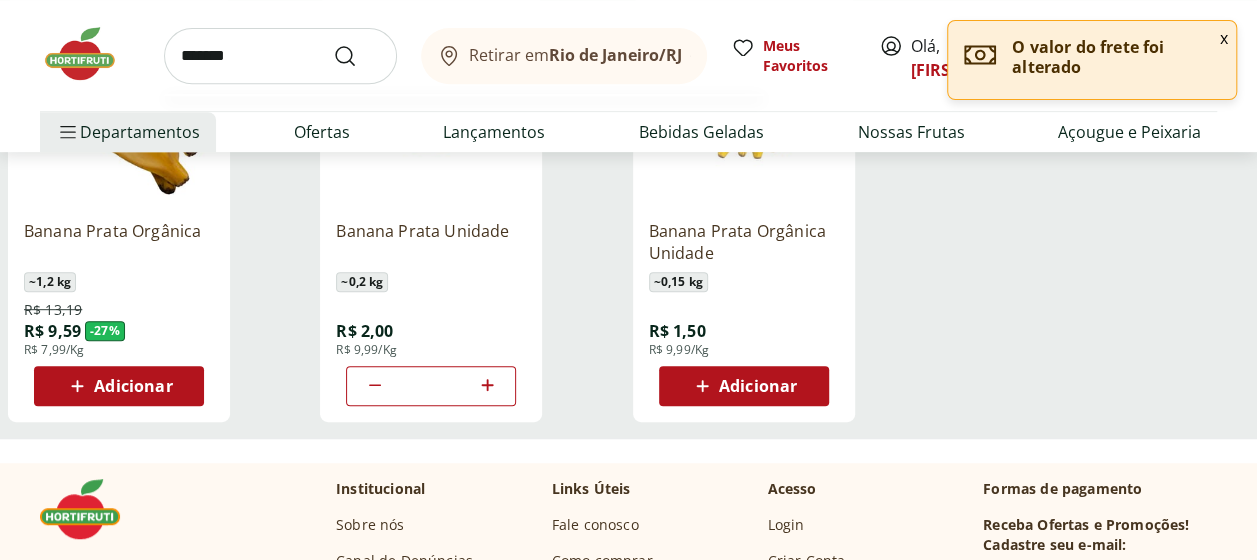 type on "*******" 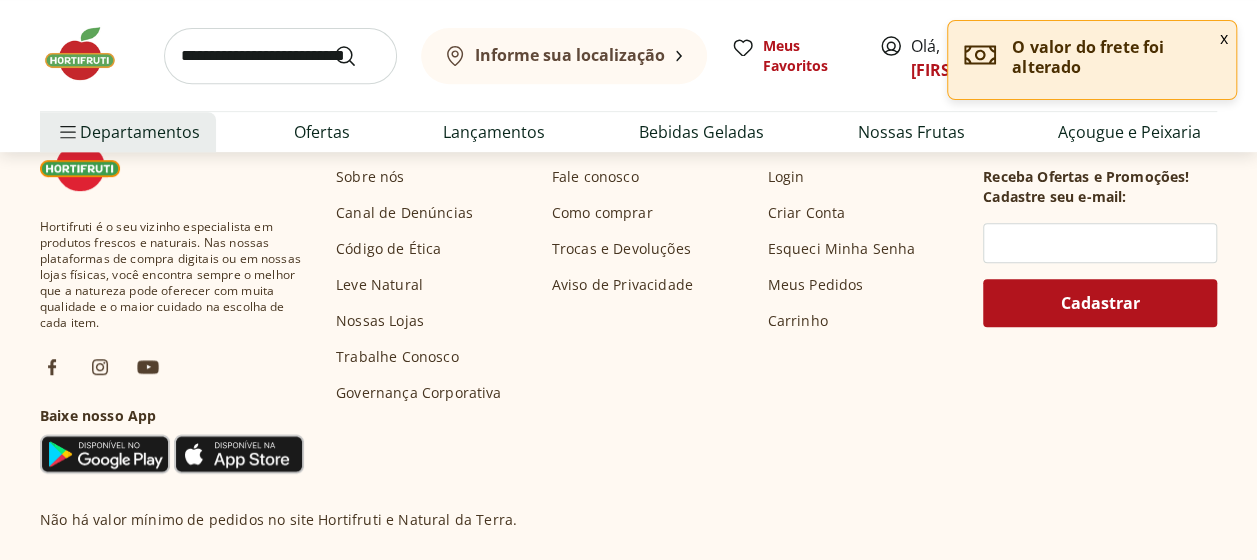 scroll, scrollTop: 0, scrollLeft: 0, axis: both 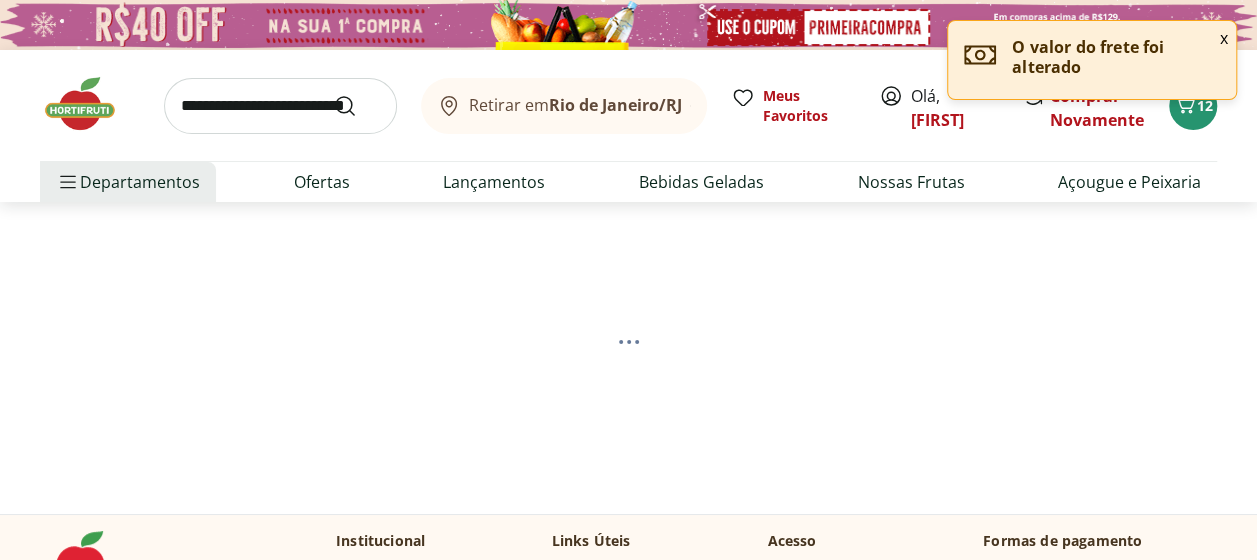 select on "**********" 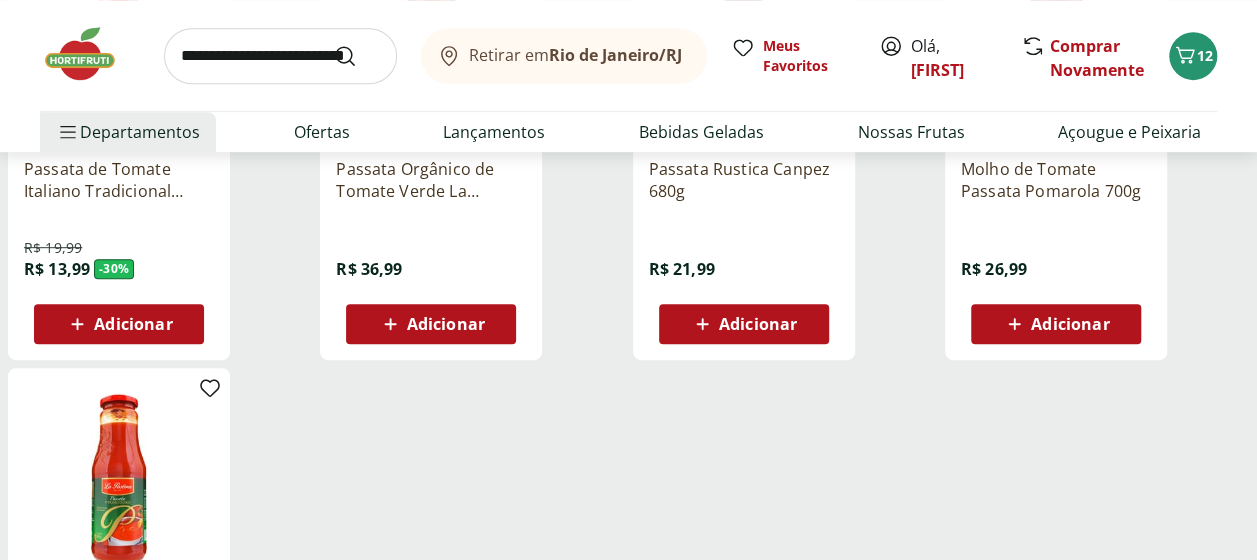 scroll, scrollTop: 412, scrollLeft: 0, axis: vertical 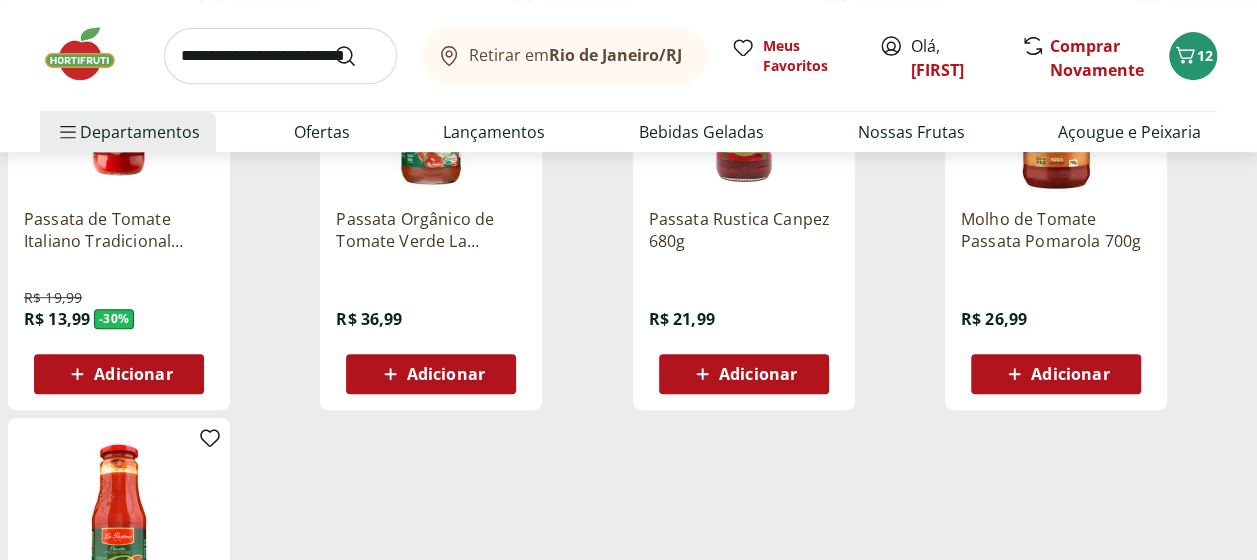 click on "Adicionar" at bounding box center (119, 374) 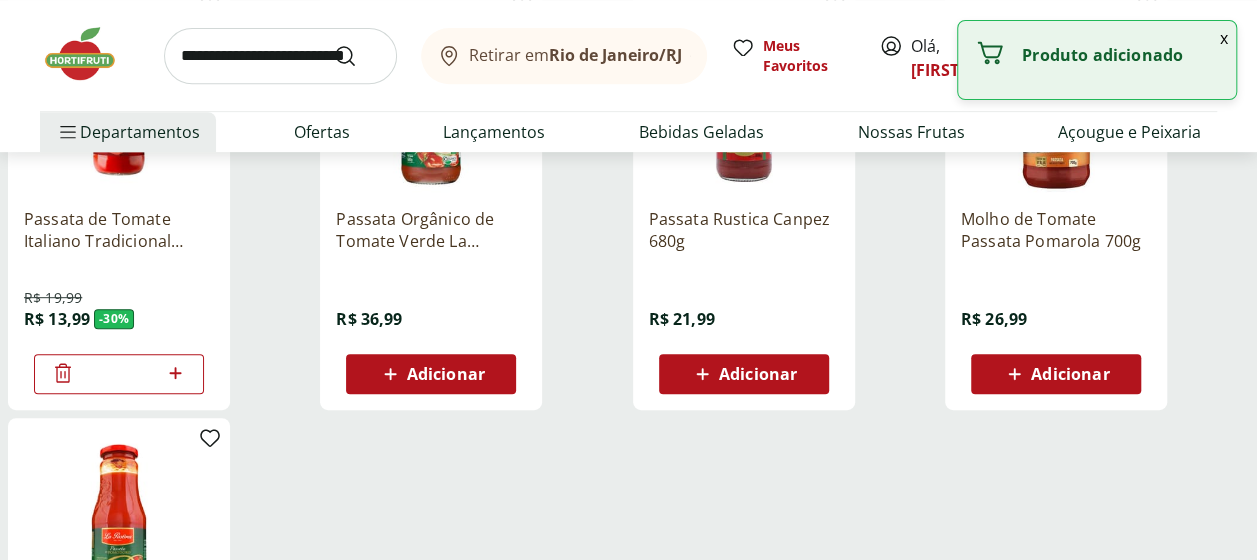 click 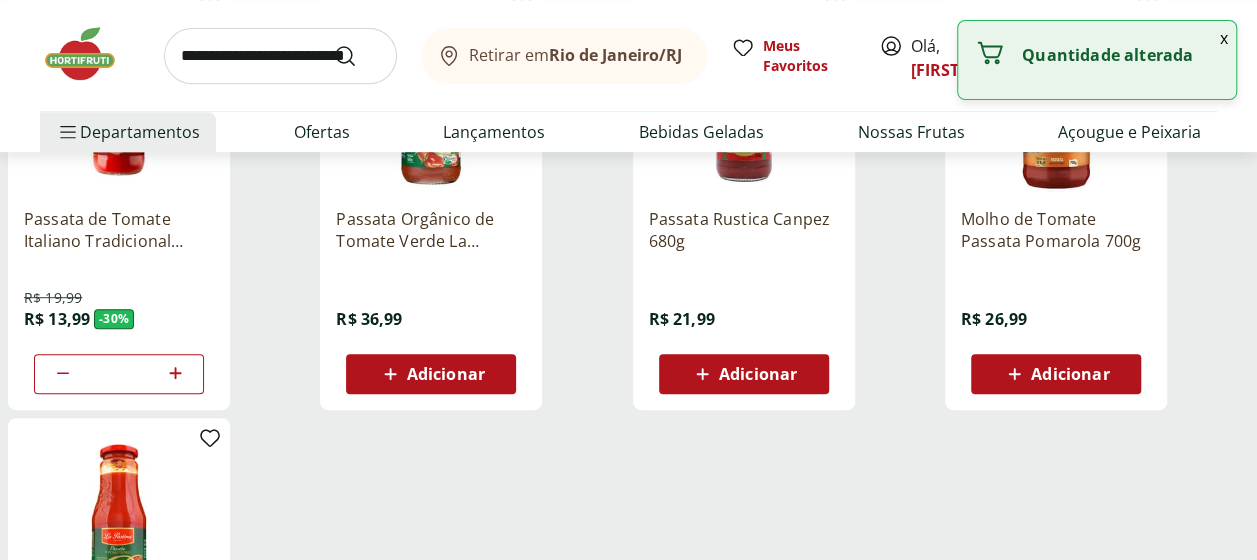 click 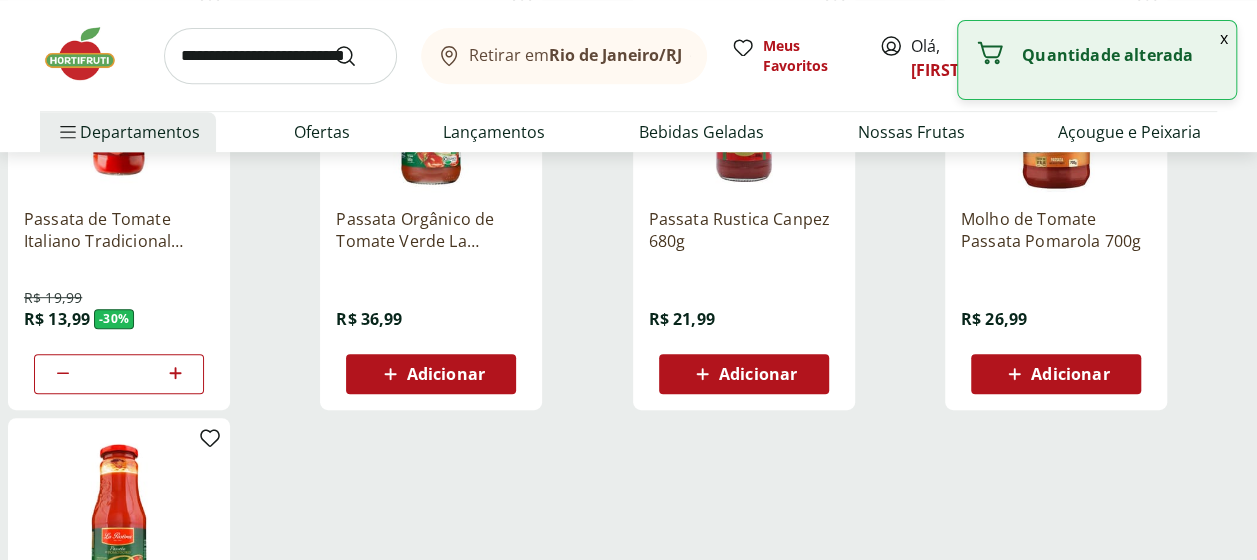 click 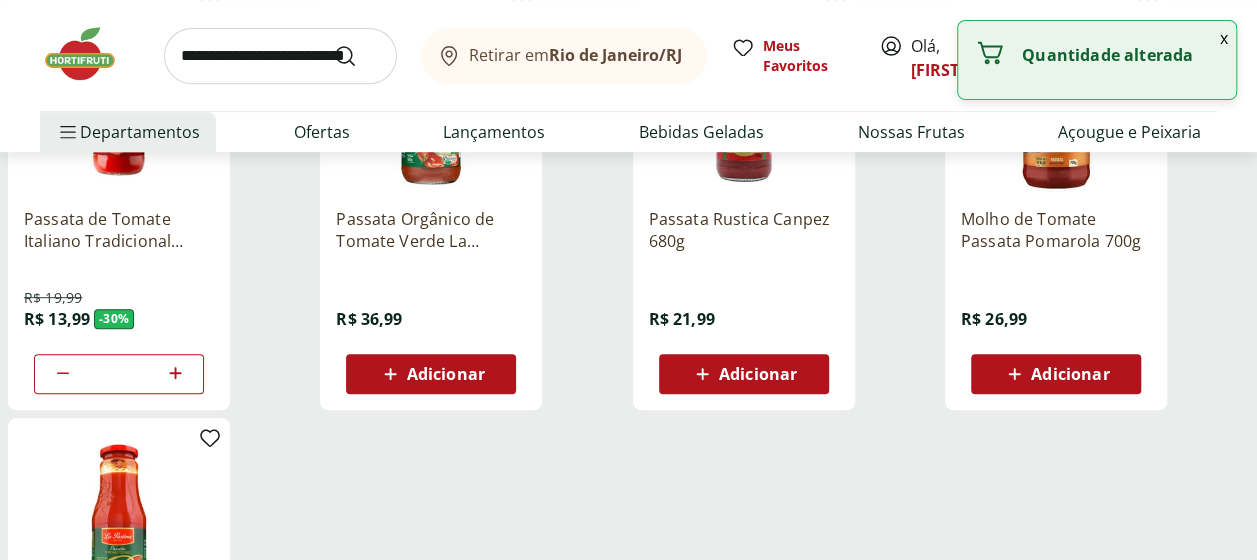 click 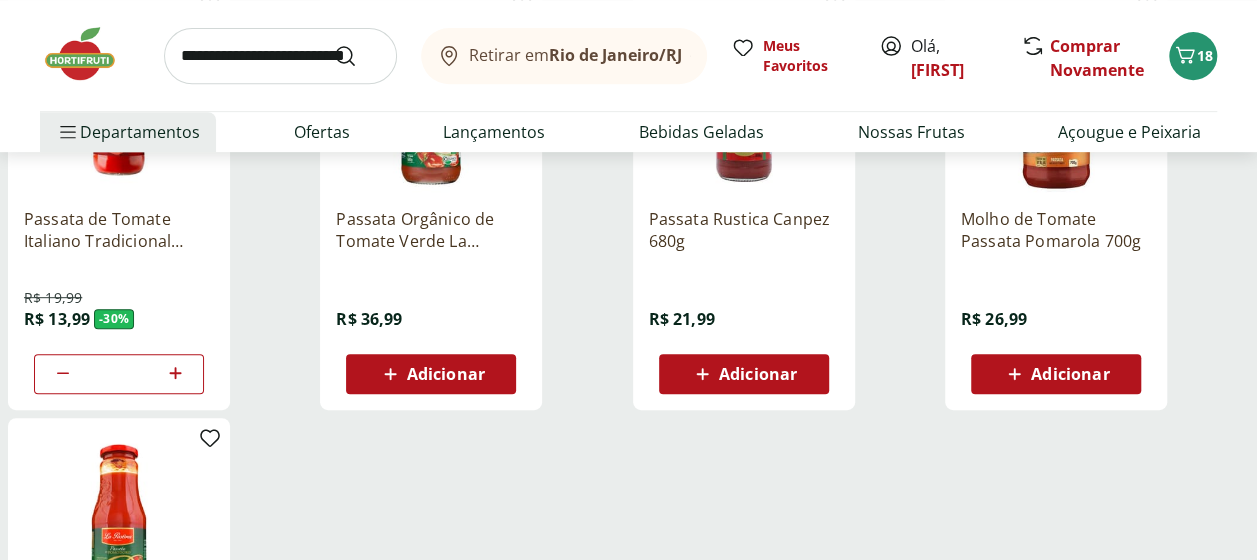 click at bounding box center (280, 56) 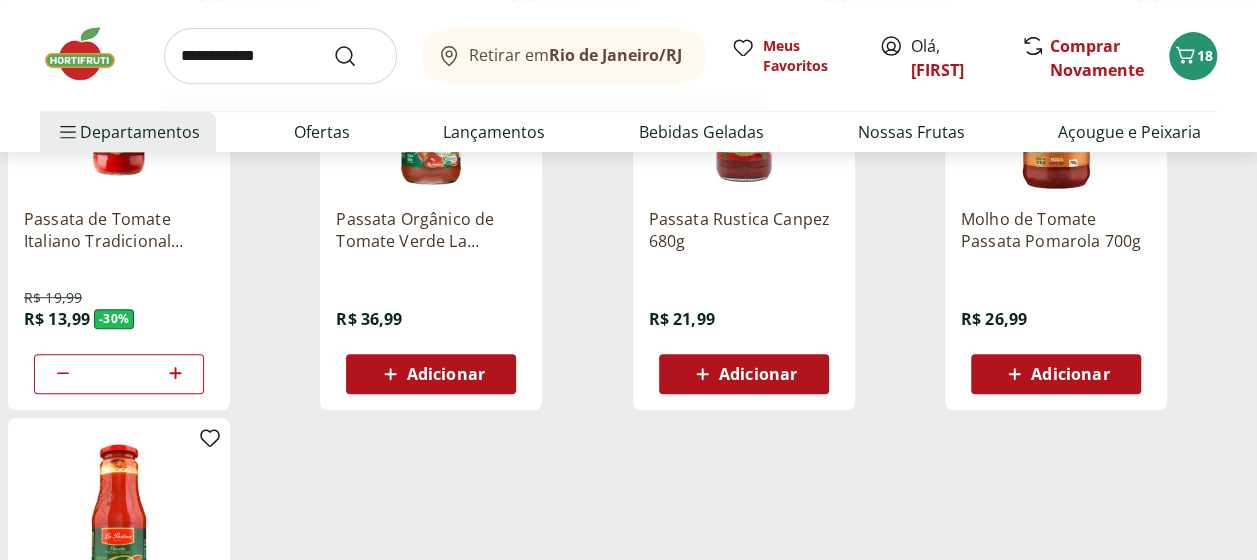 type on "**********" 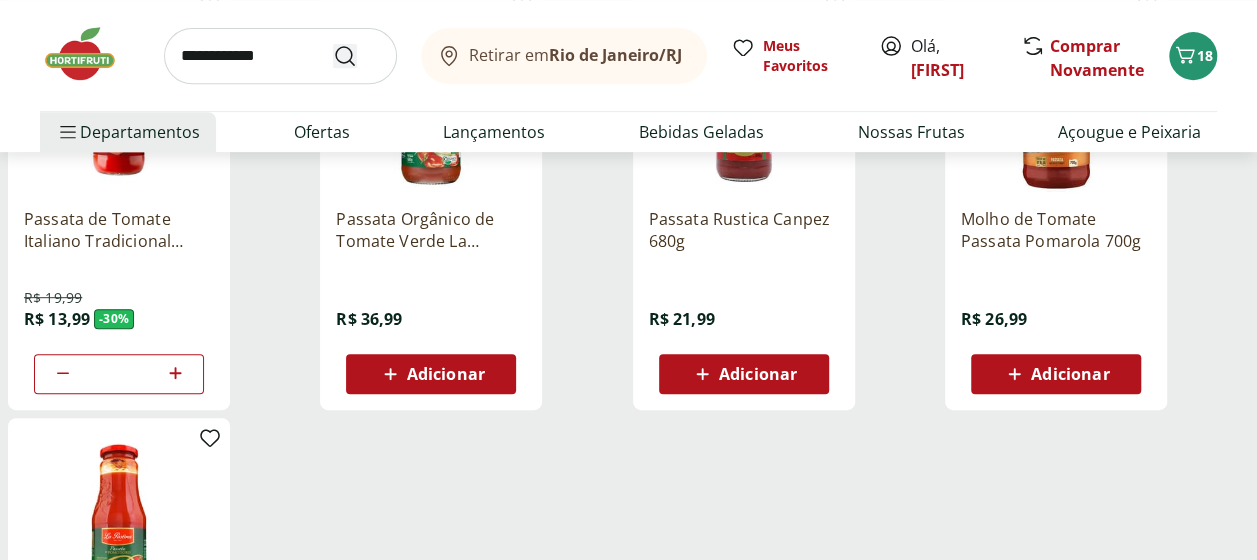 click 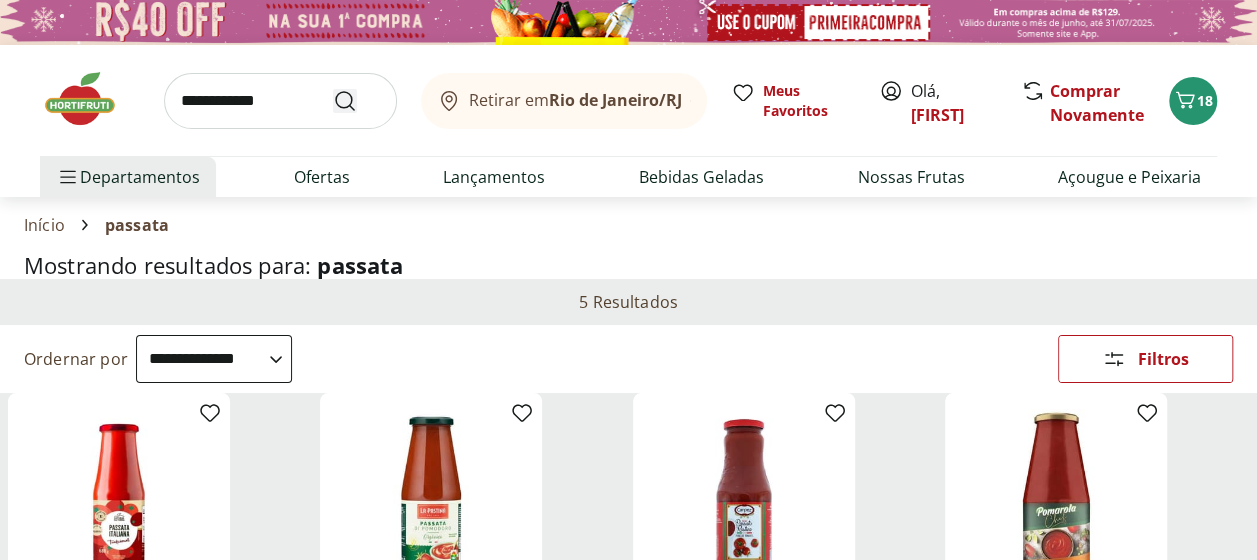 scroll, scrollTop: 0, scrollLeft: 0, axis: both 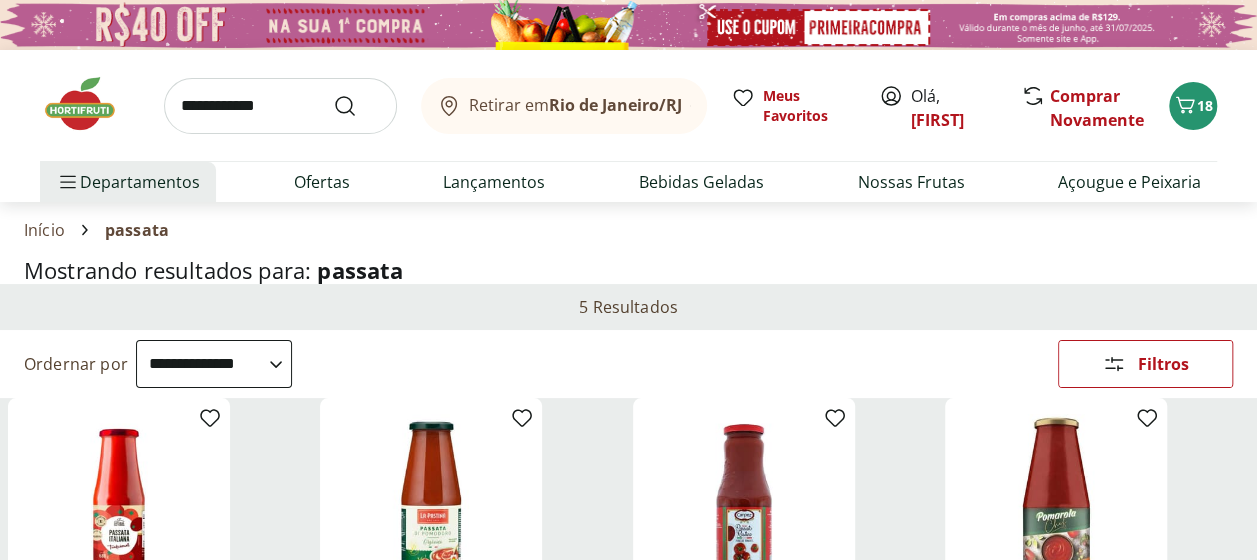 click on "**********" at bounding box center (280, 106) 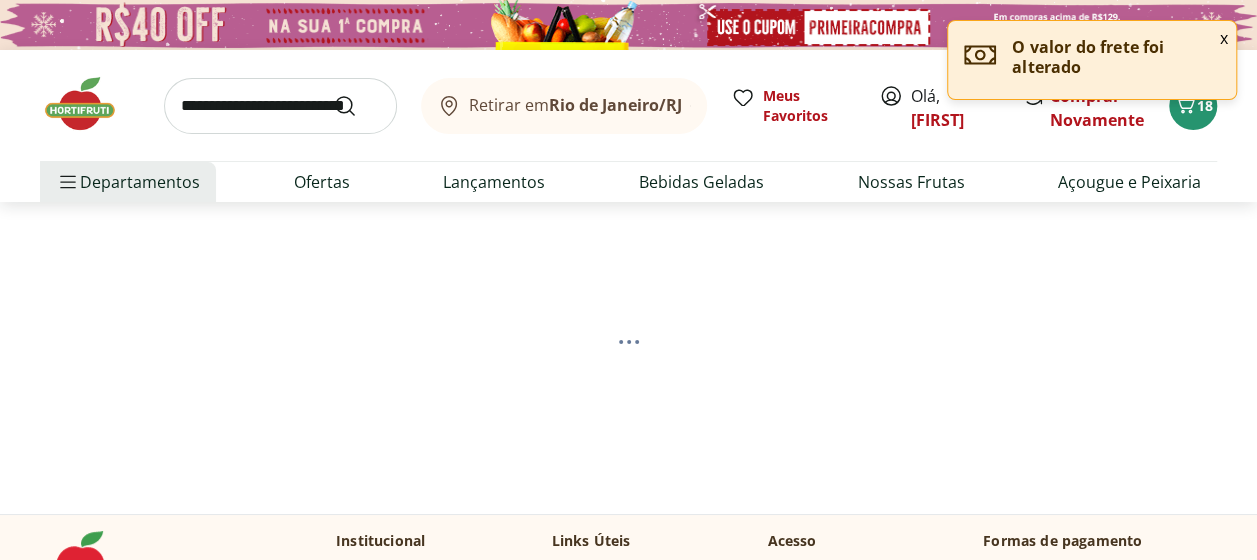 select on "**********" 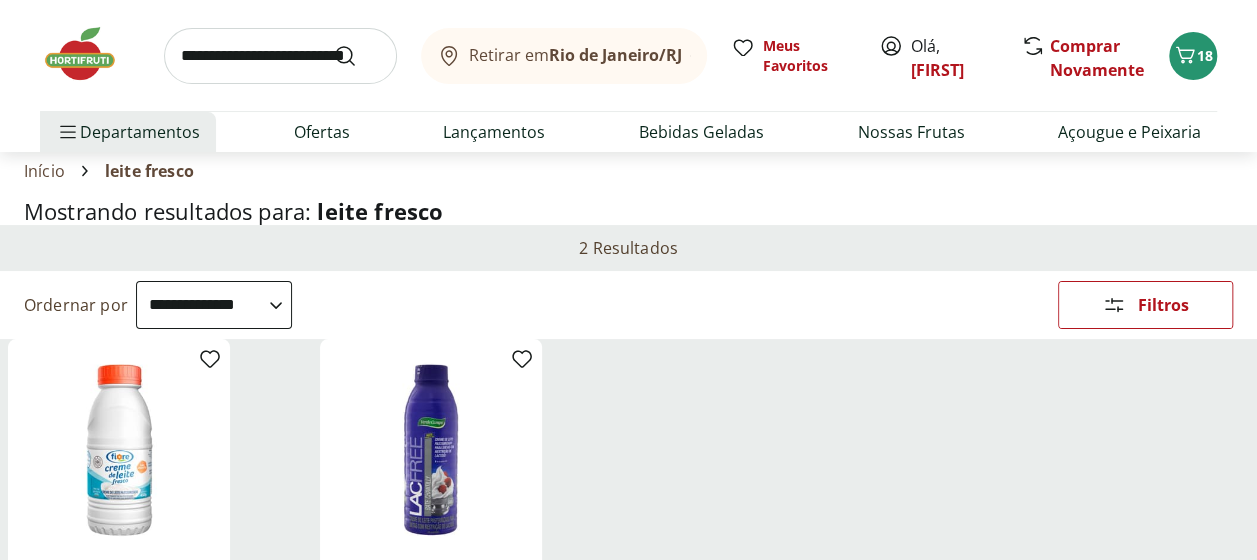 scroll, scrollTop: 0, scrollLeft: 0, axis: both 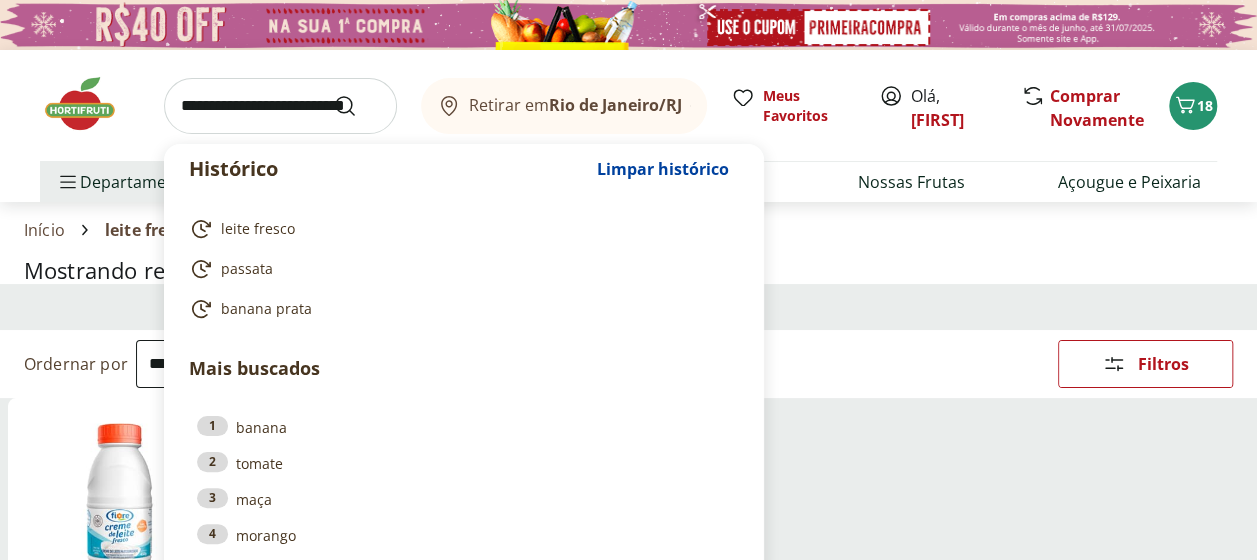 click at bounding box center [280, 106] 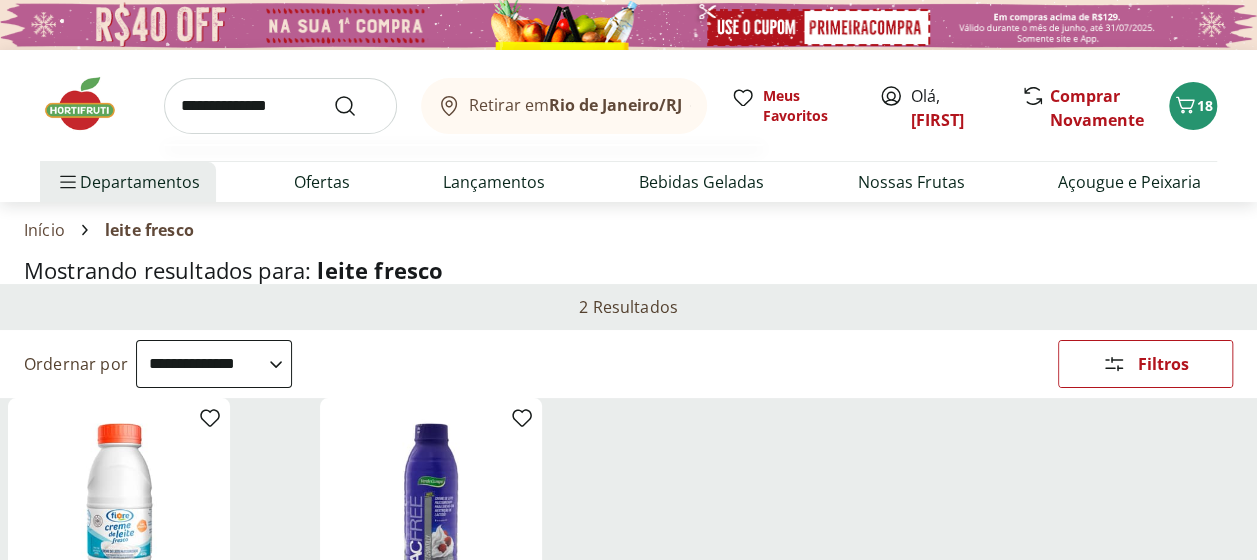 type on "**********" 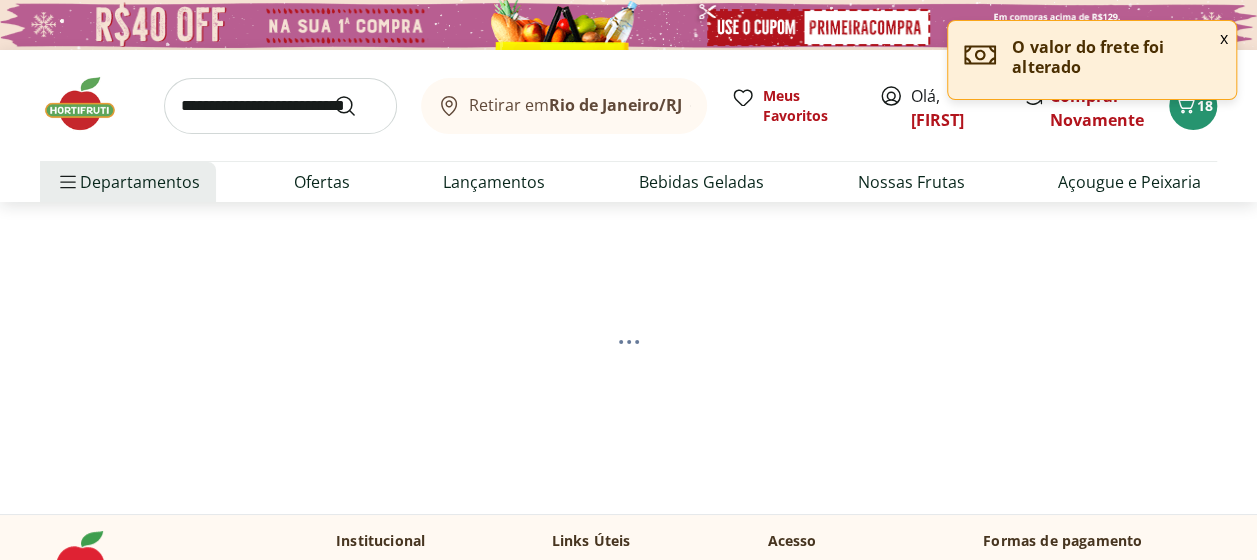 select on "**********" 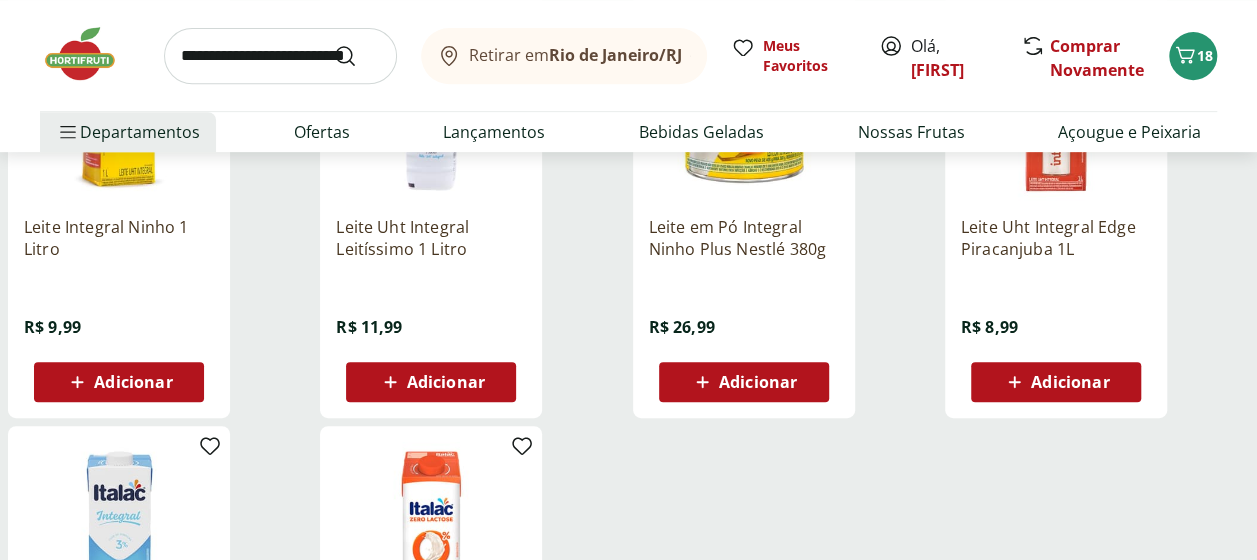 scroll, scrollTop: 403, scrollLeft: 0, axis: vertical 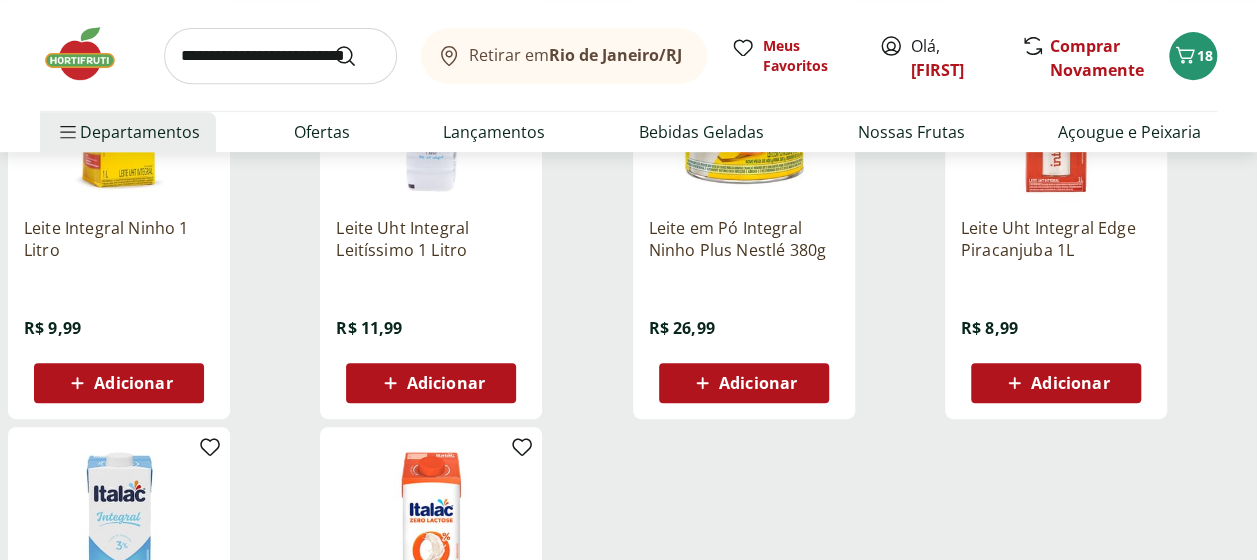 click on "Adicionar" at bounding box center [446, 383] 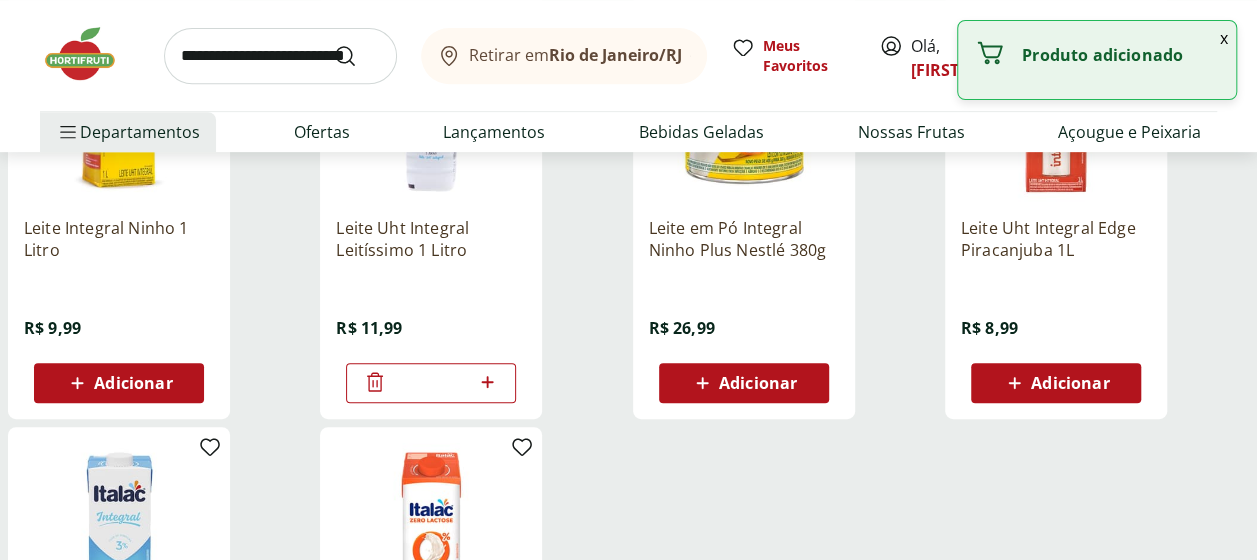 click 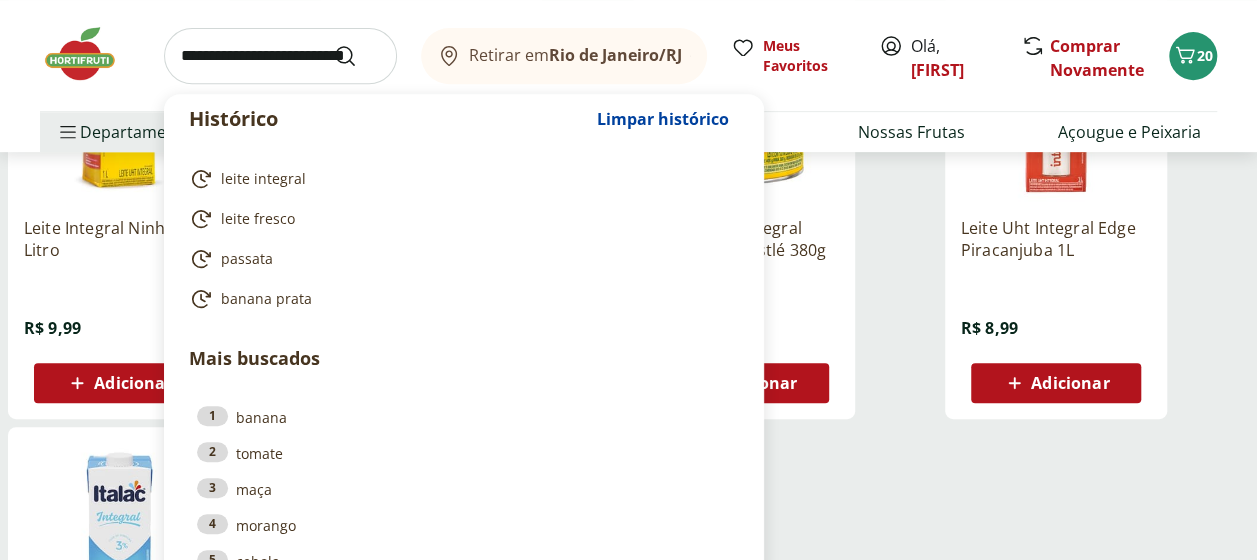 click at bounding box center [280, 56] 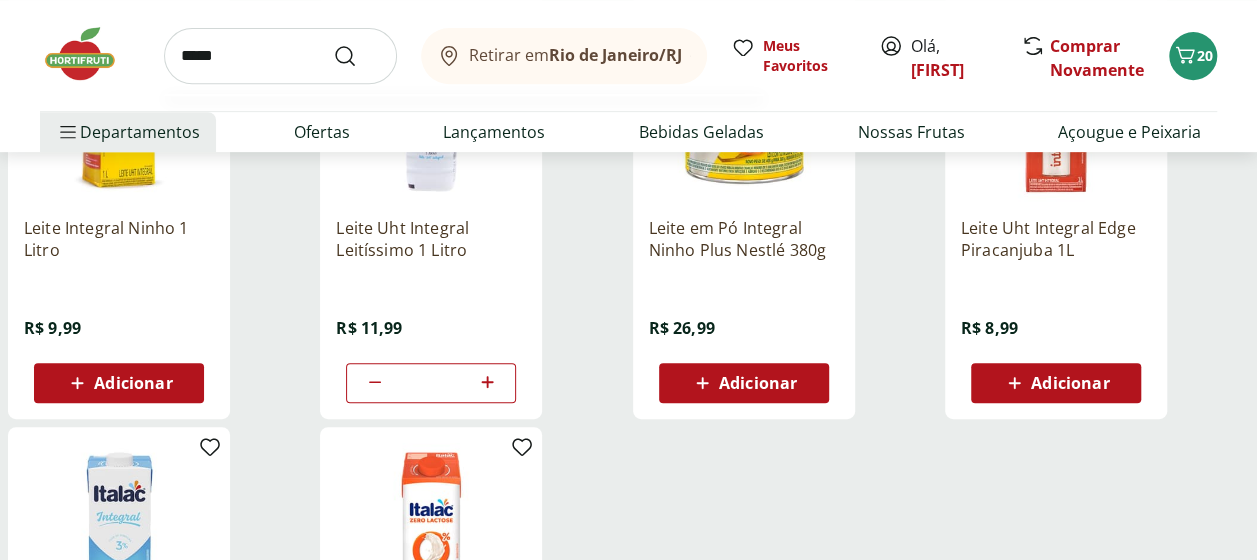 type on "*****" 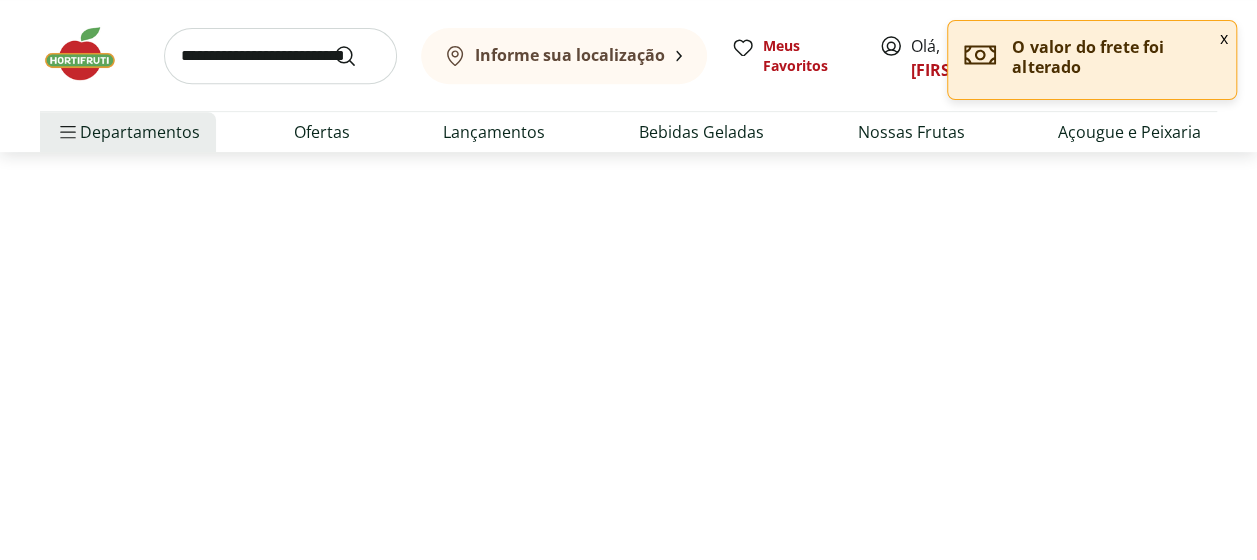 scroll, scrollTop: 0, scrollLeft: 0, axis: both 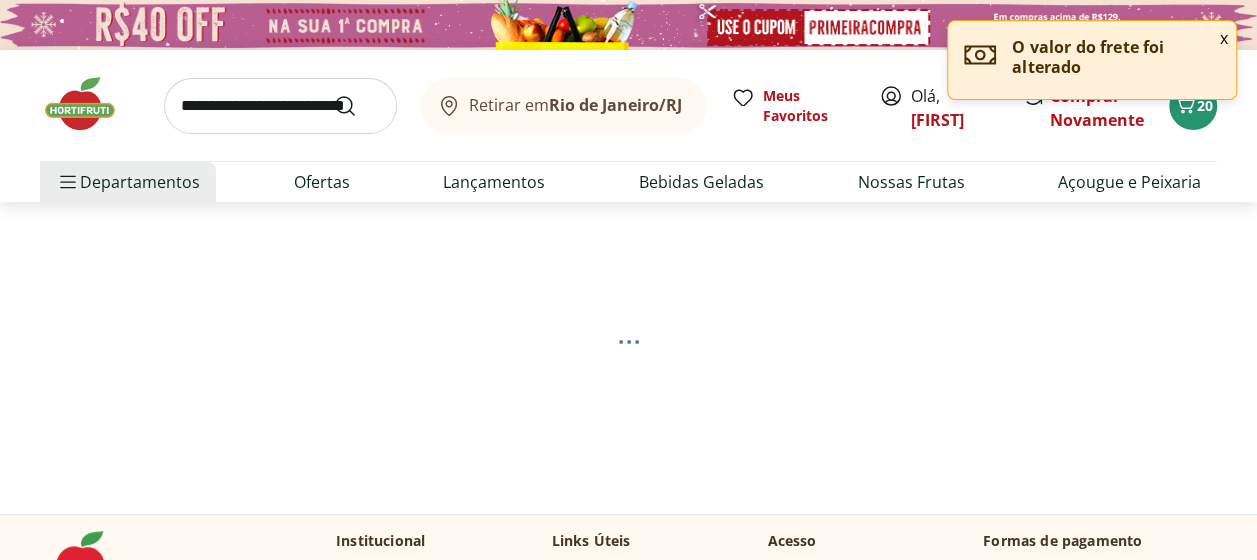 select on "**********" 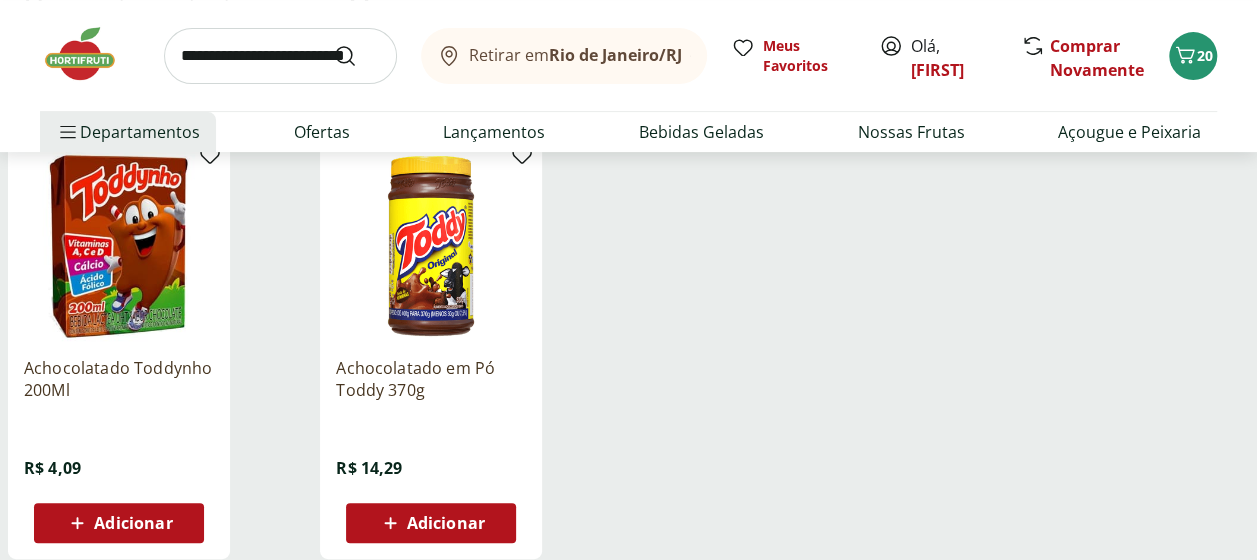 scroll, scrollTop: 256, scrollLeft: 0, axis: vertical 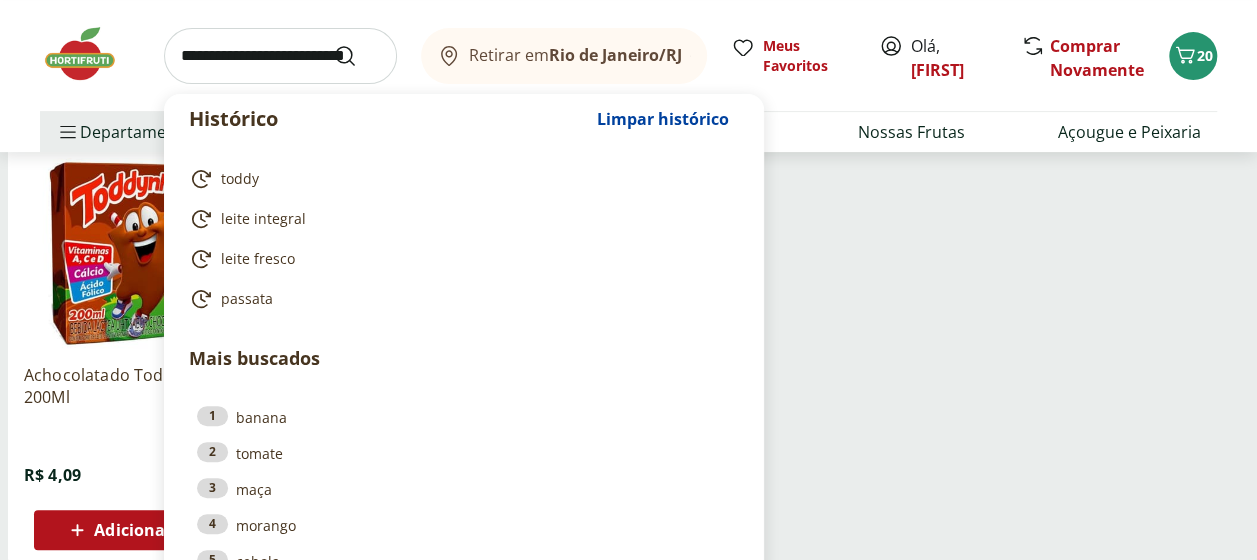 click at bounding box center [280, 56] 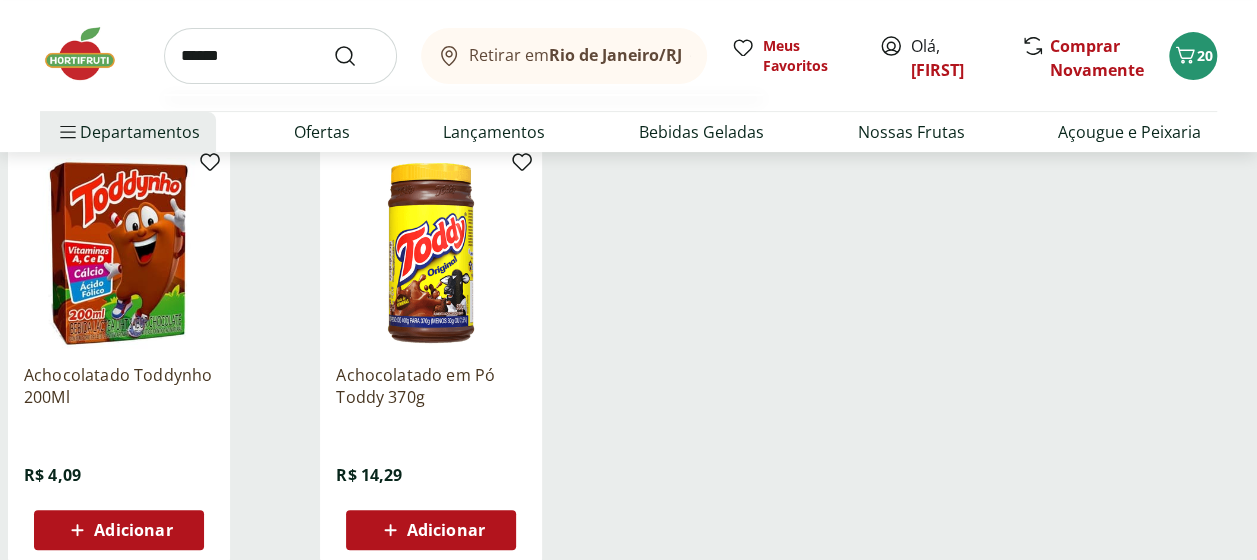 type on "******" 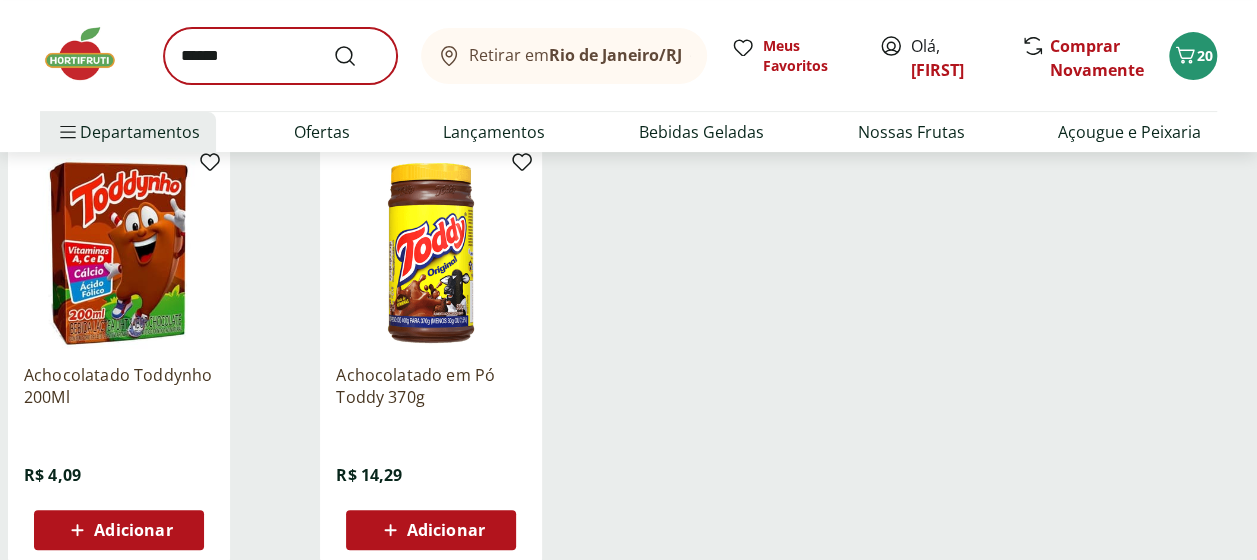 scroll, scrollTop: 0, scrollLeft: 0, axis: both 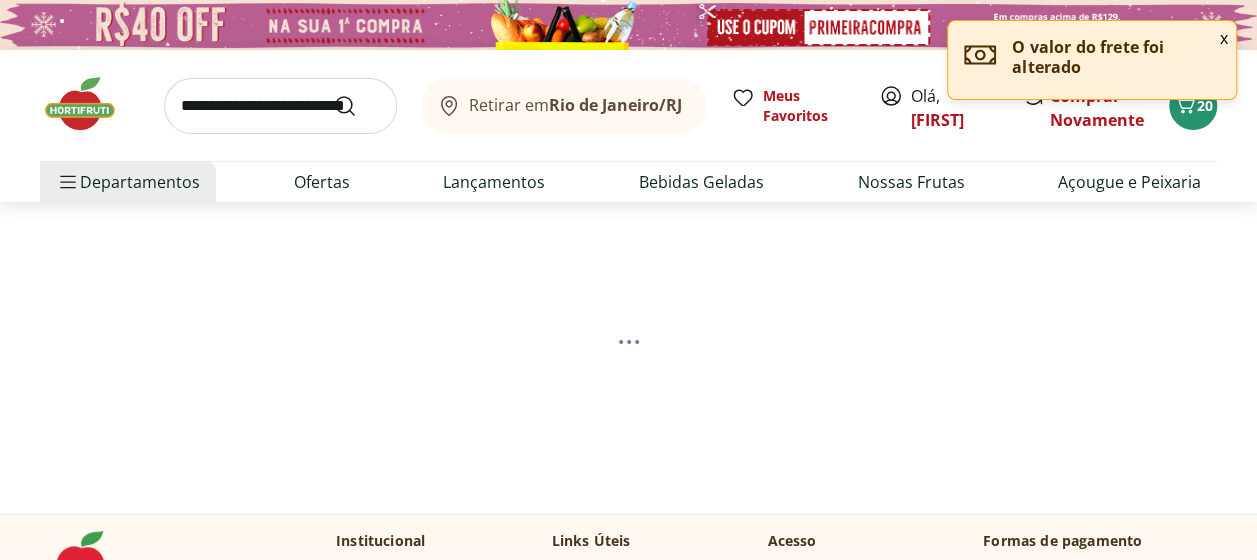 select on "**********" 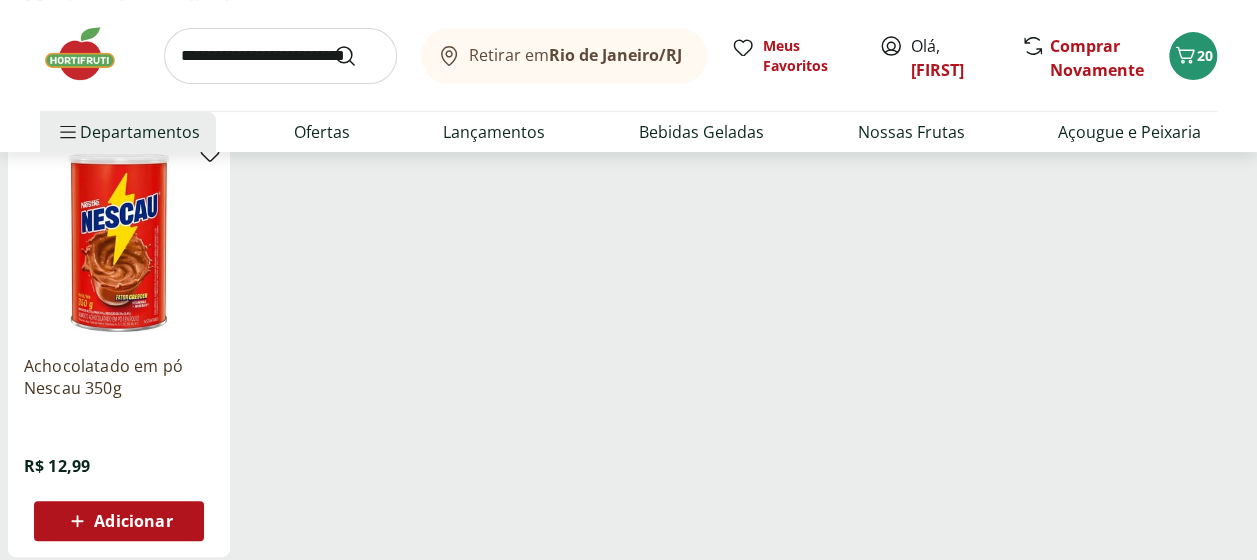 scroll, scrollTop: 279, scrollLeft: 0, axis: vertical 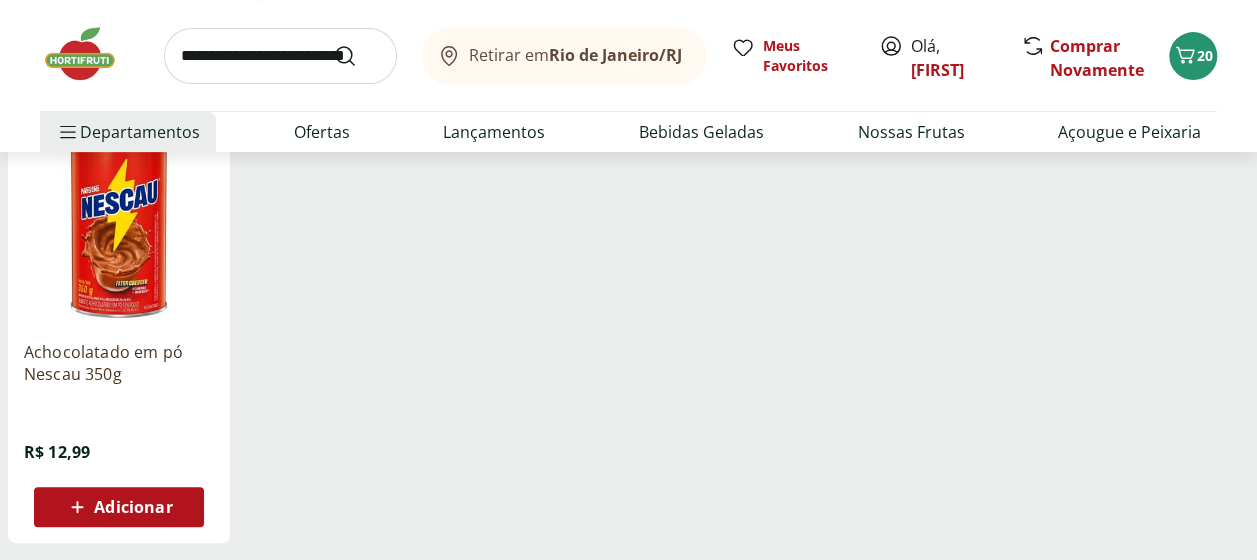 click on "Adicionar" at bounding box center (133, 507) 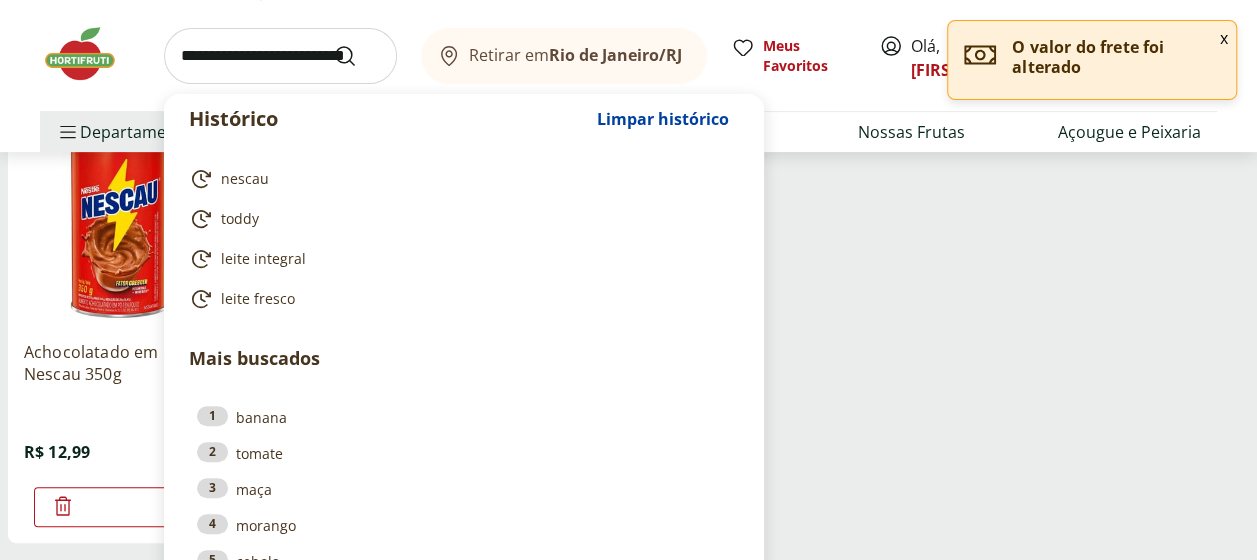 click at bounding box center [280, 56] 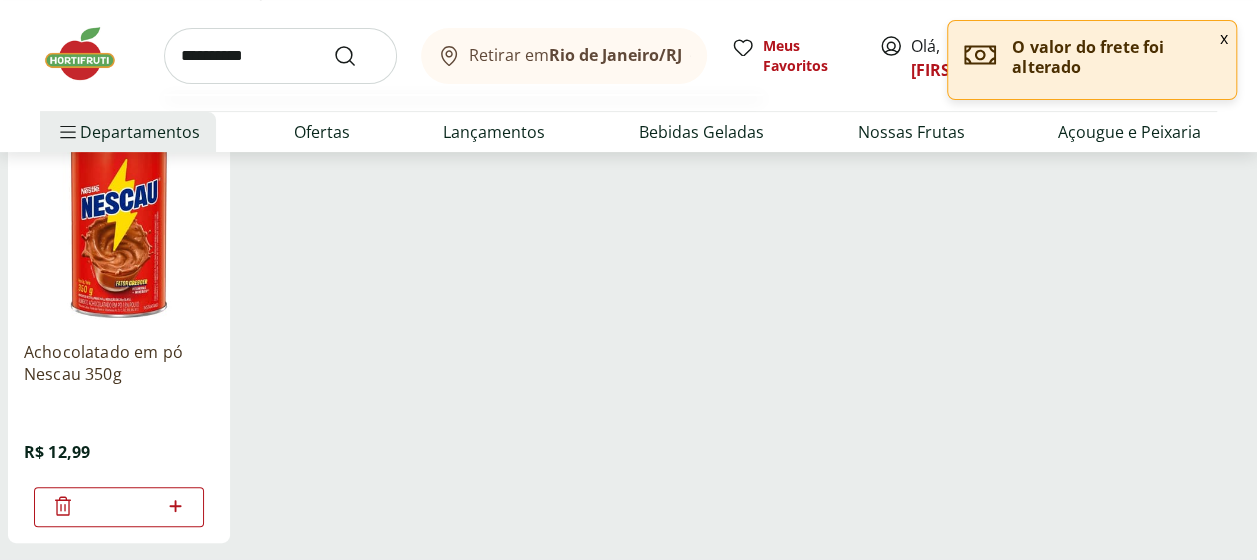 type on "**********" 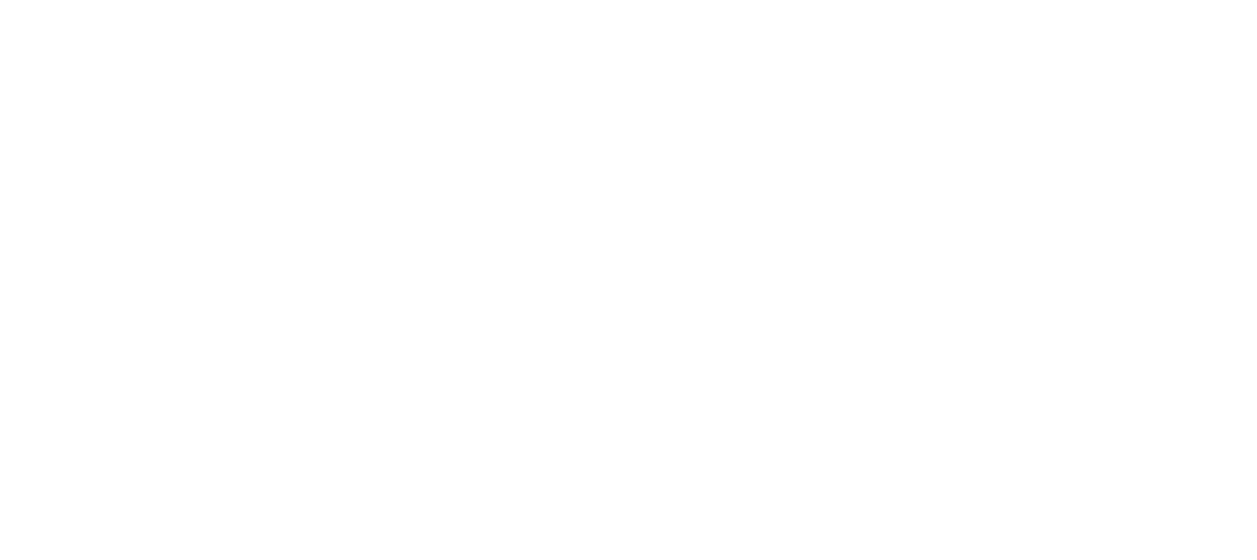 scroll, scrollTop: 0, scrollLeft: 0, axis: both 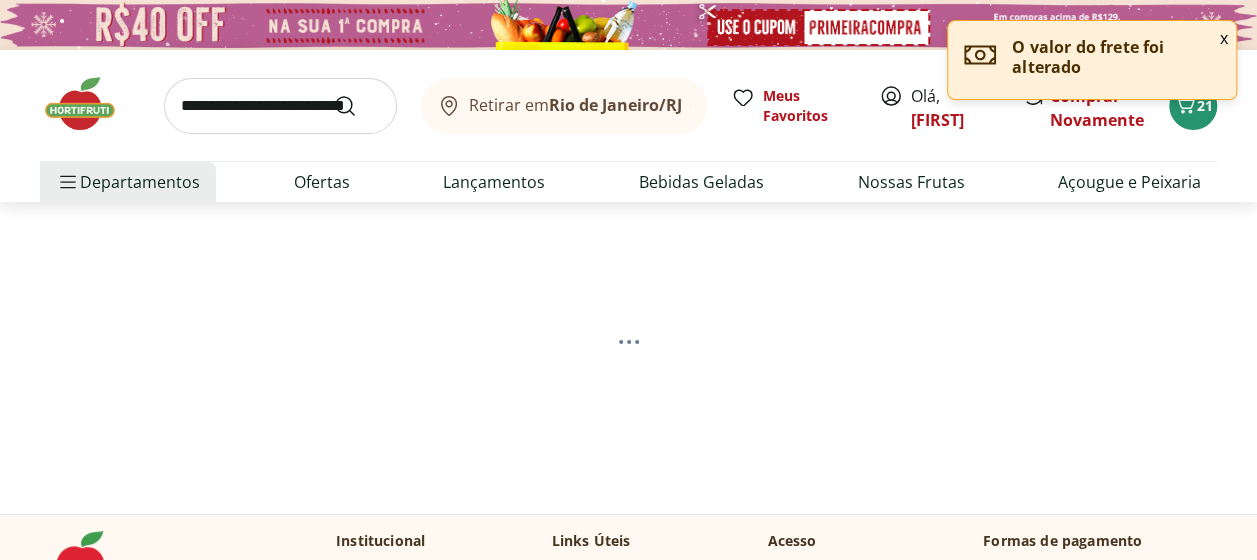 select on "**********" 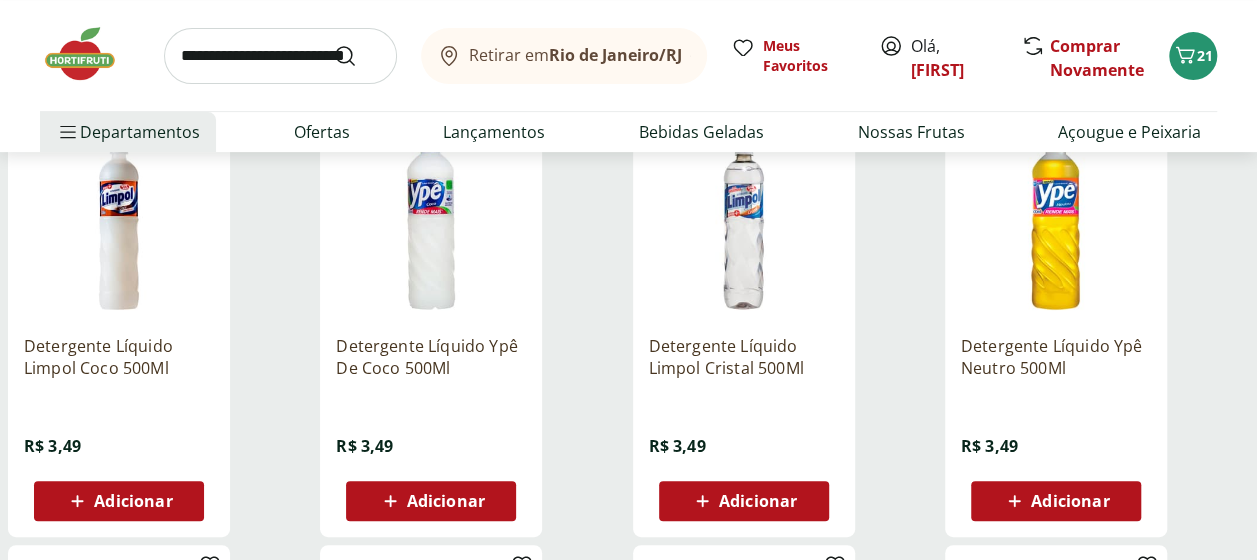 scroll, scrollTop: 286, scrollLeft: 0, axis: vertical 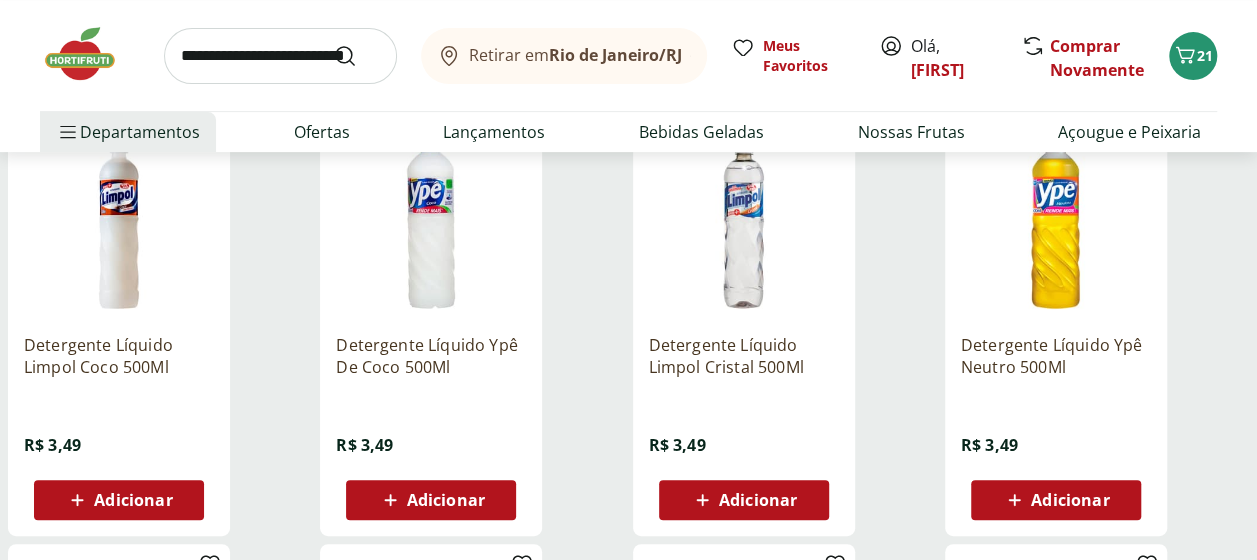 click on "Adicionar" at bounding box center (758, 500) 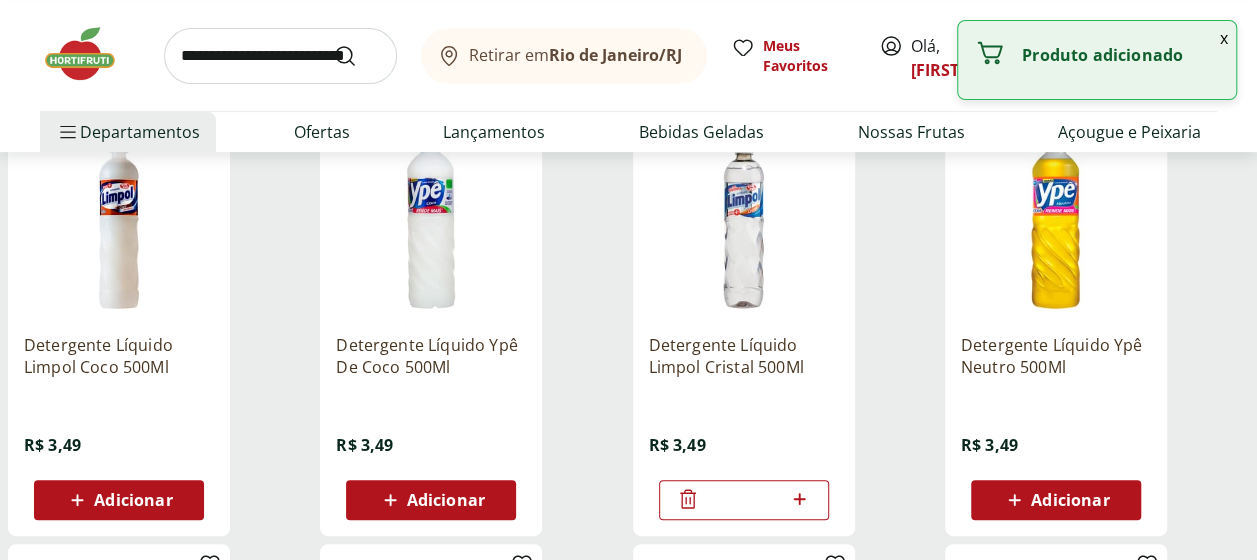click 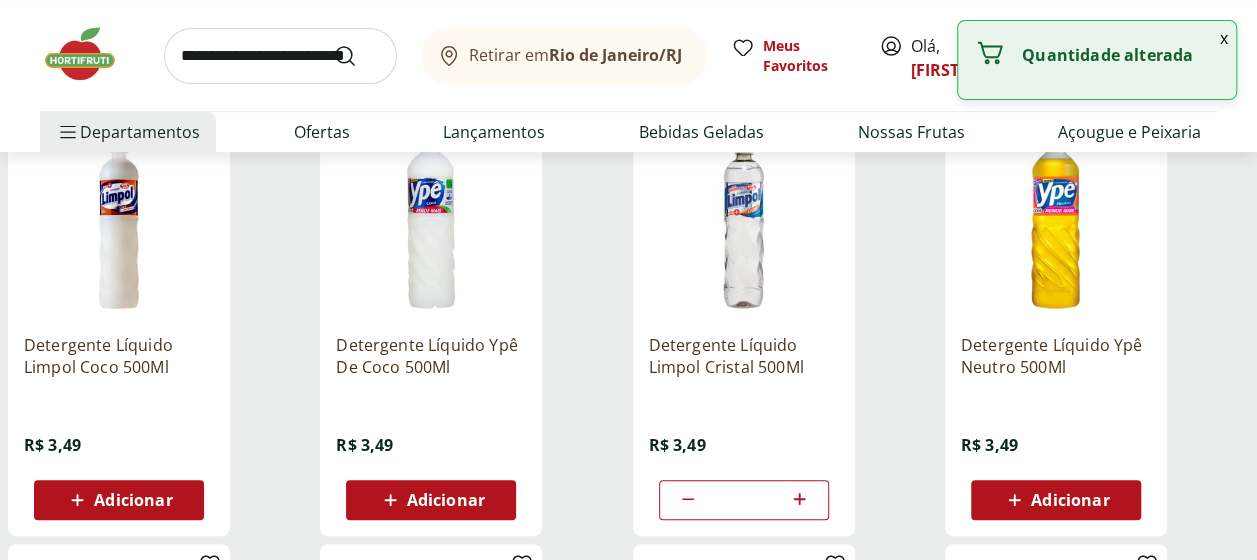 type on "*" 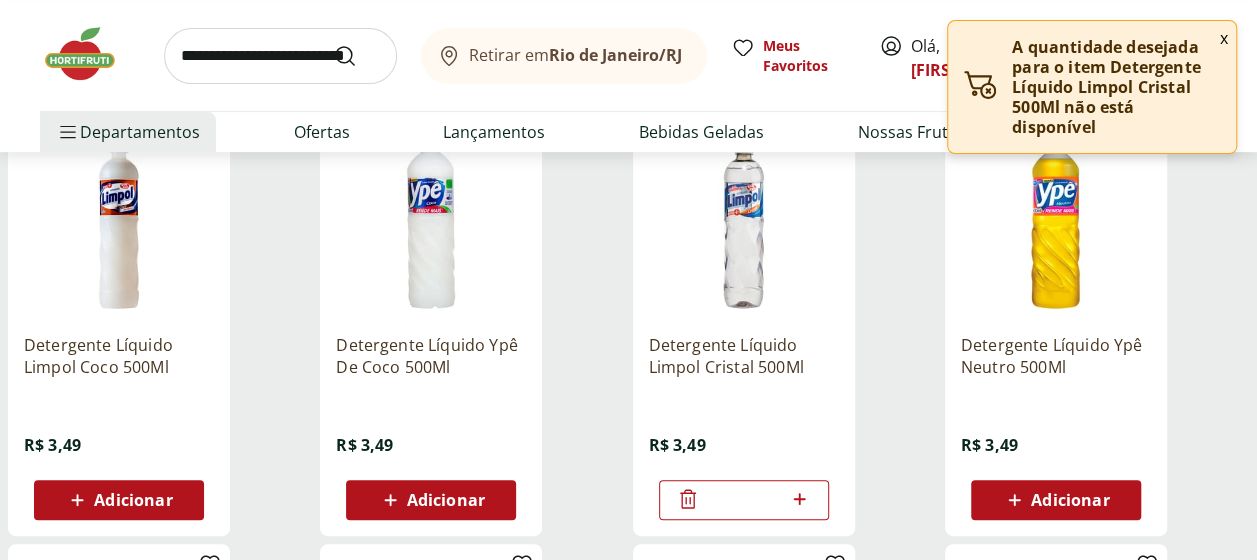 click 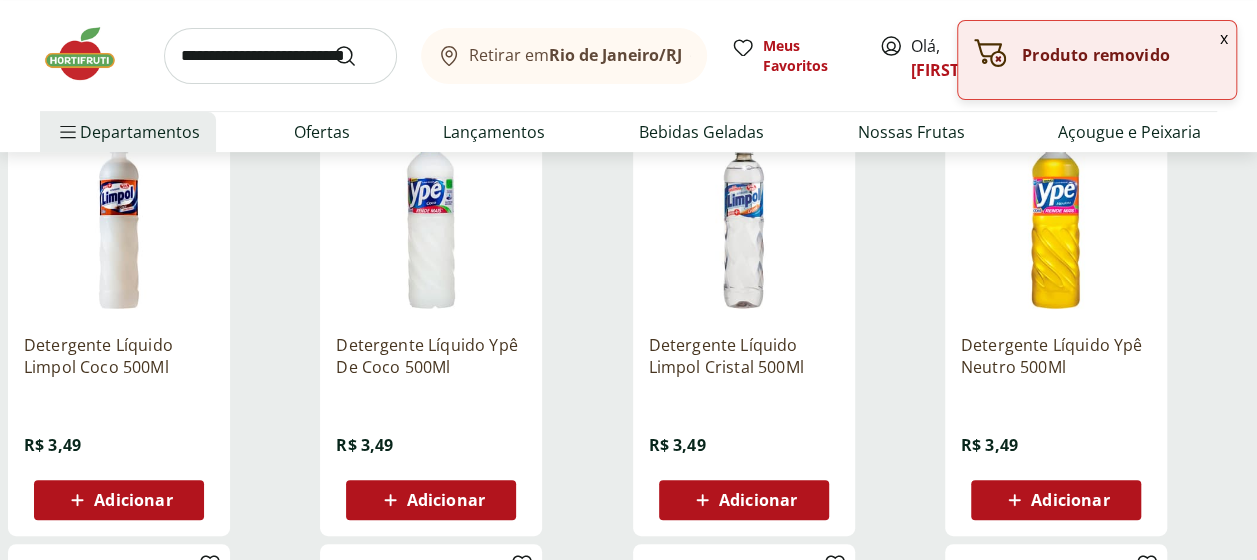 click on "Adicionar" at bounding box center [1070, 500] 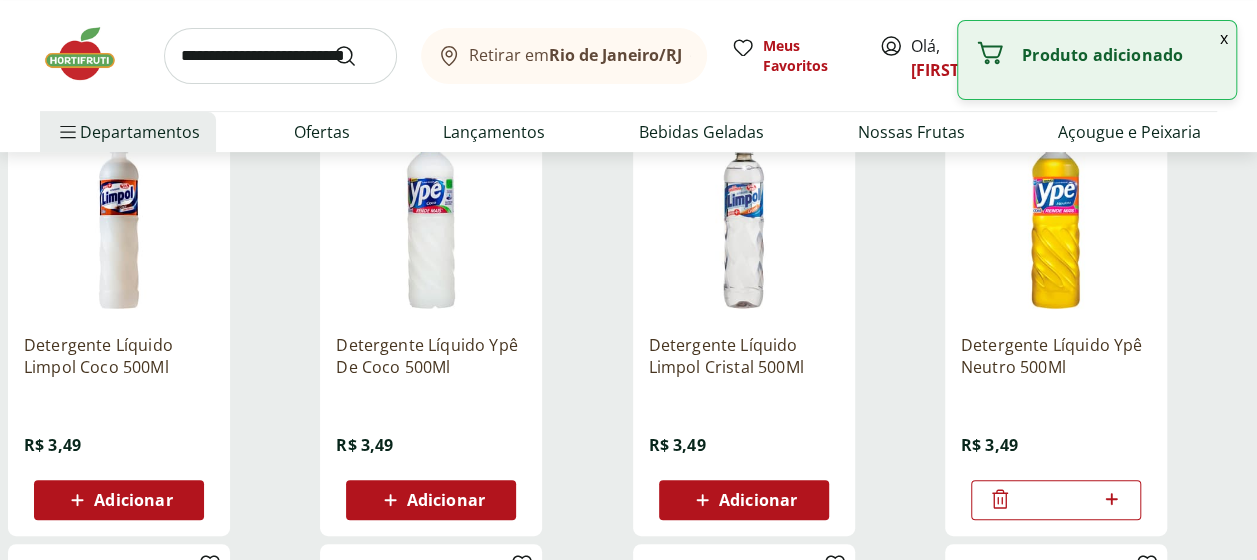 click 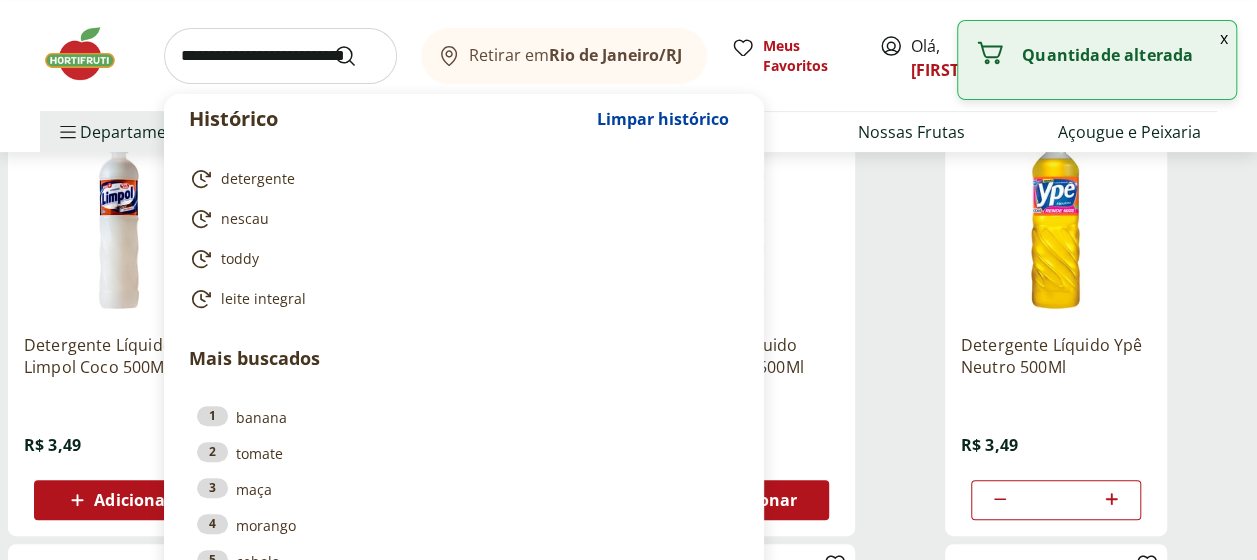 click at bounding box center [280, 56] 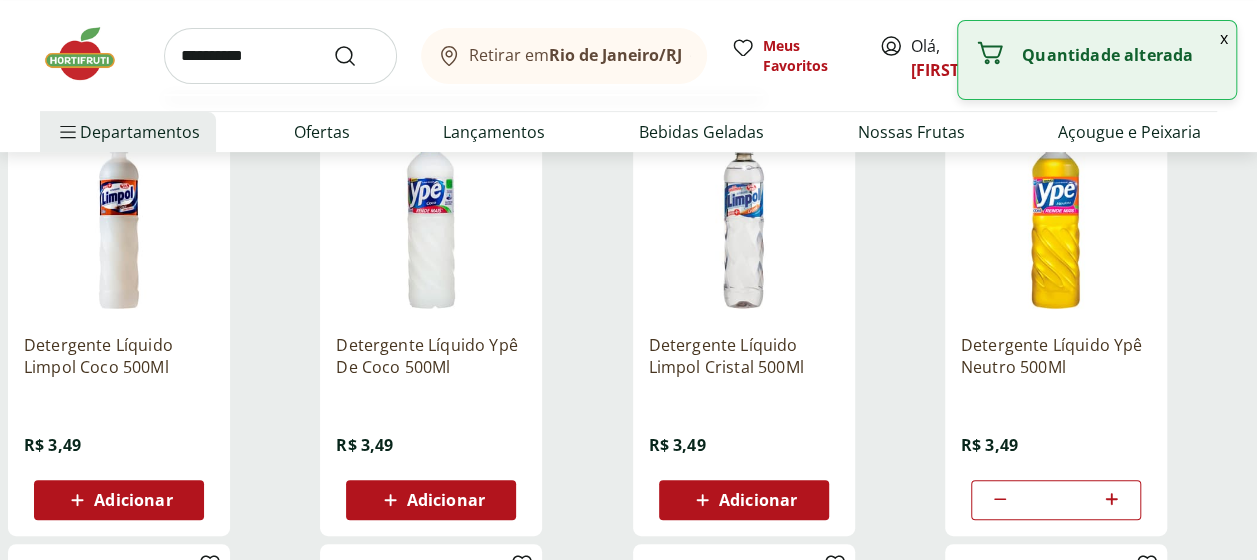 type on "**********" 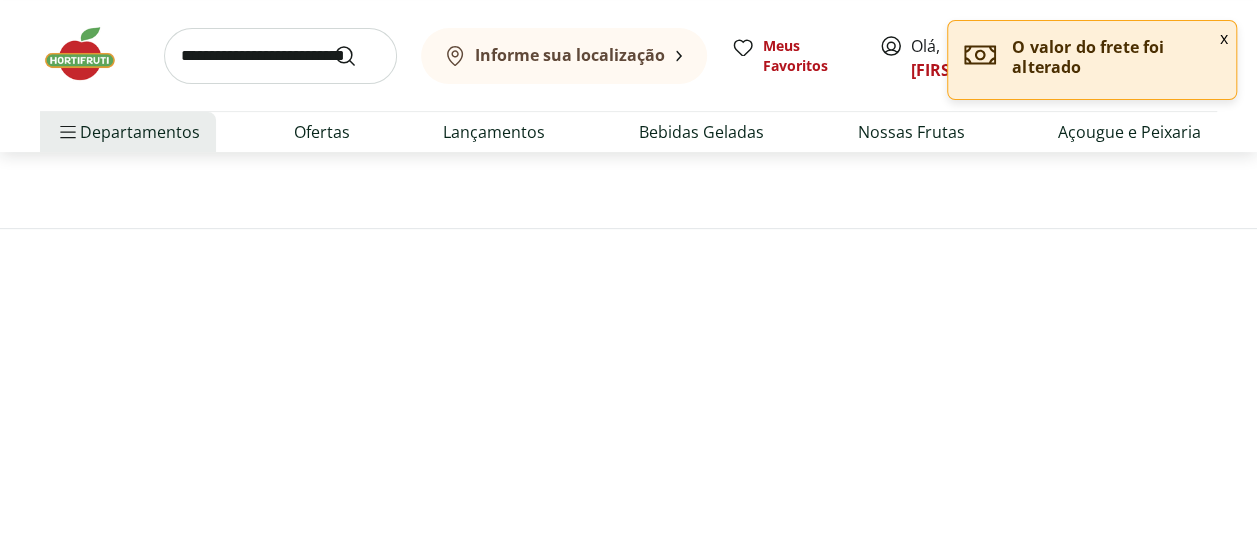 scroll, scrollTop: 0, scrollLeft: 0, axis: both 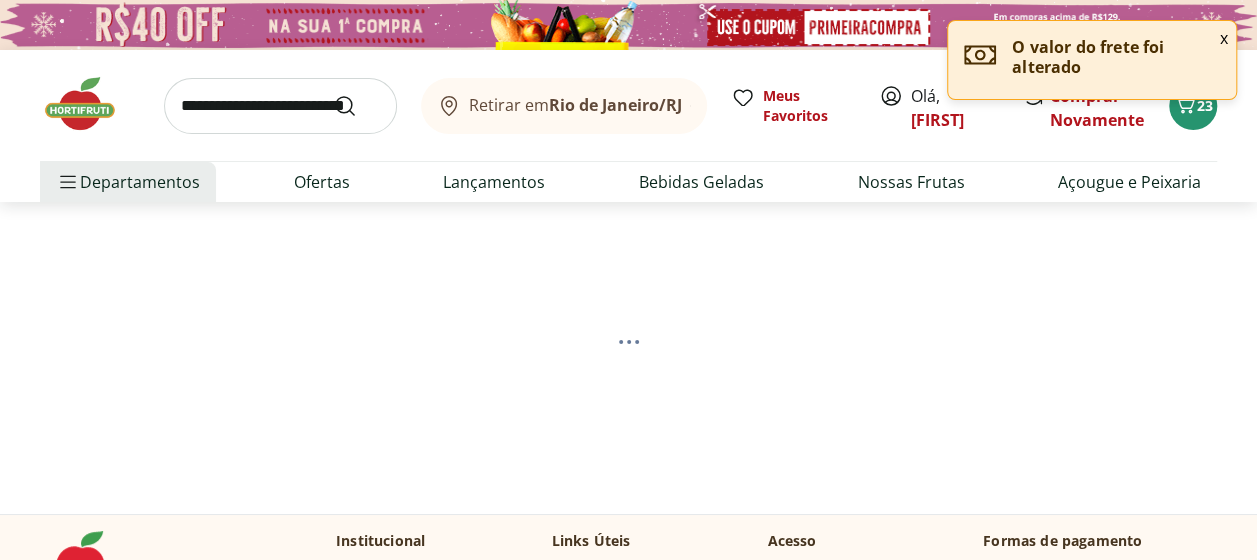 select on "**********" 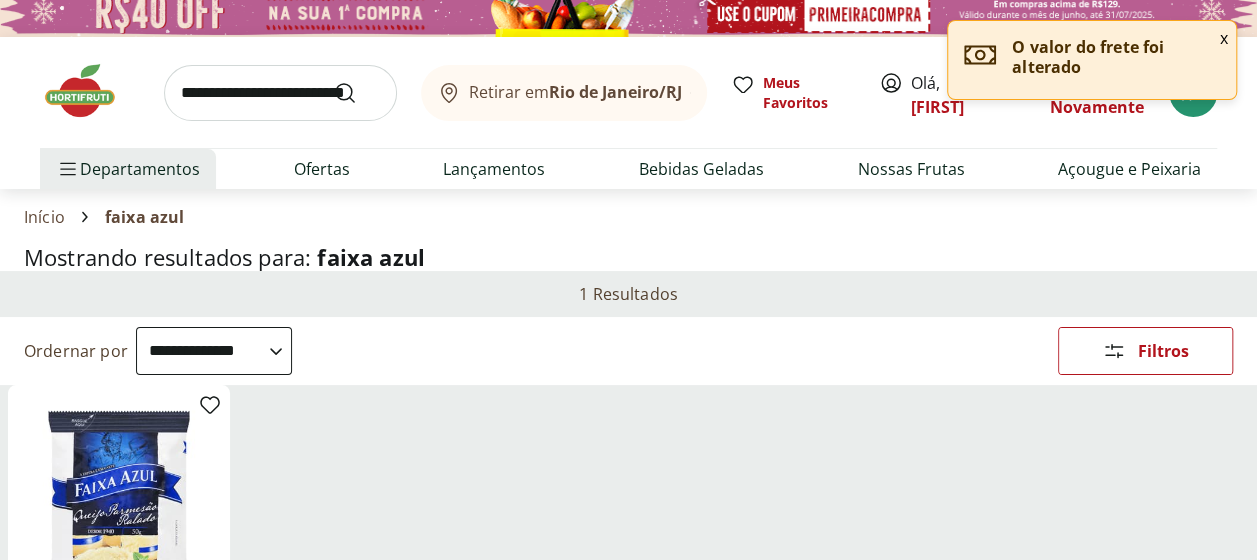 scroll, scrollTop: 0, scrollLeft: 0, axis: both 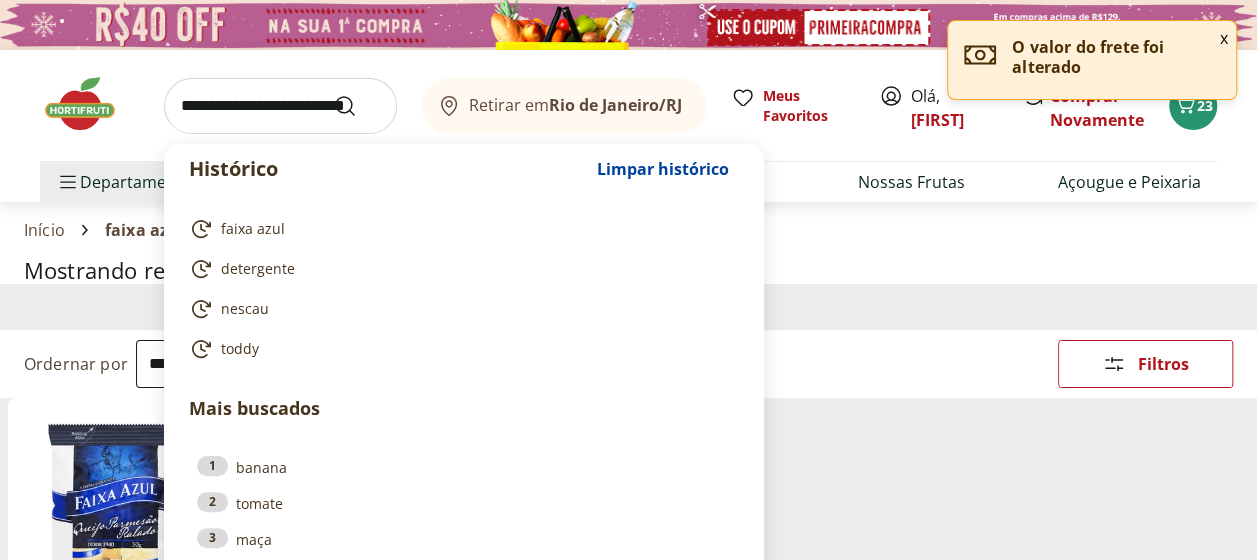 click at bounding box center (280, 106) 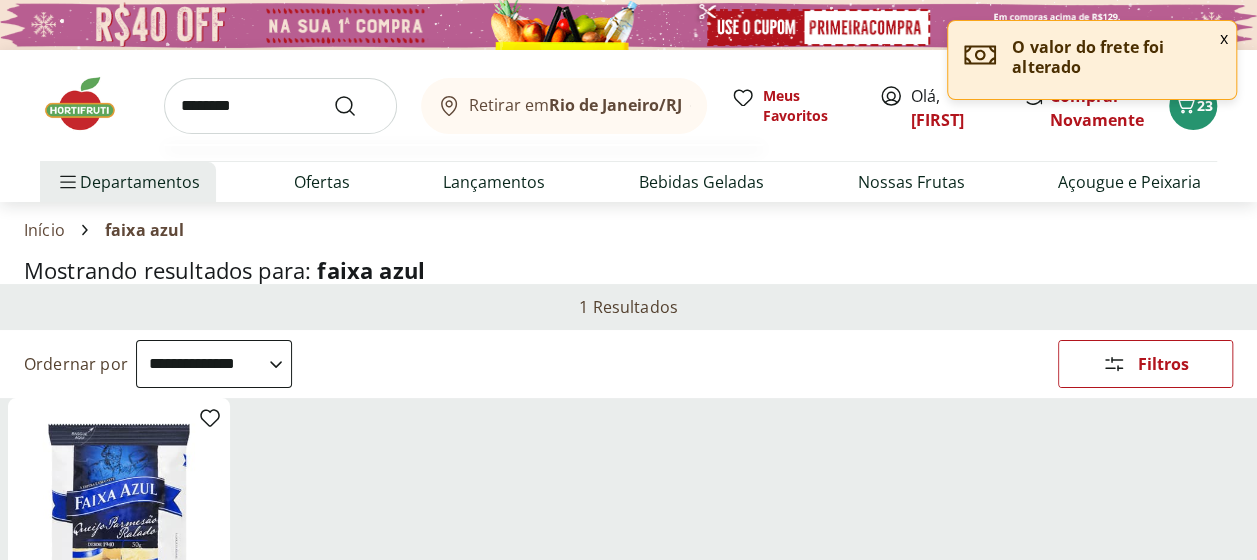 type on "********" 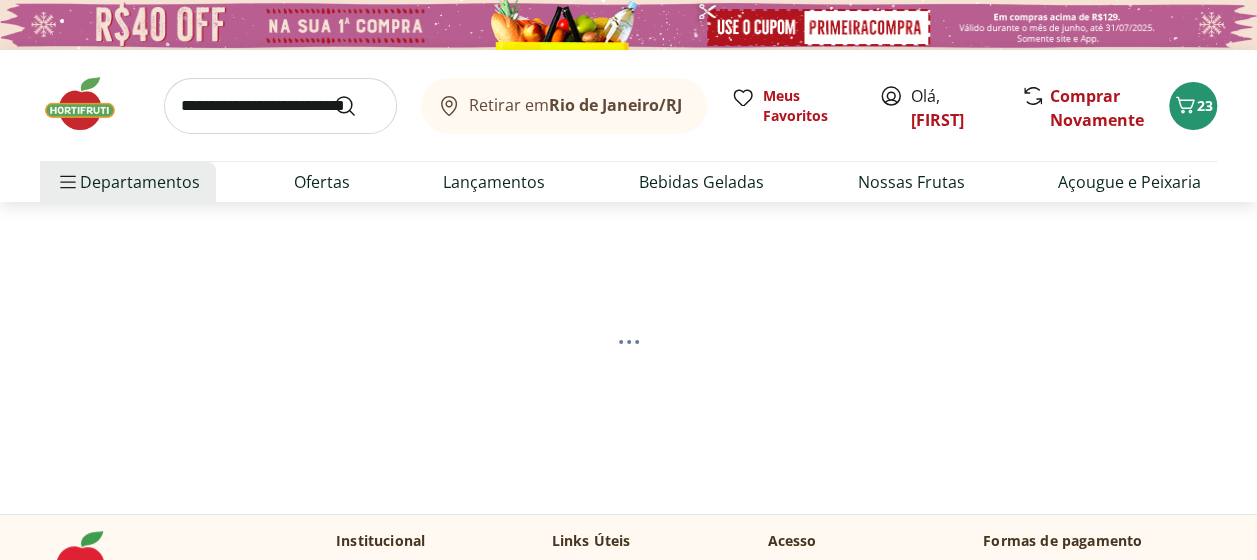 select on "**********" 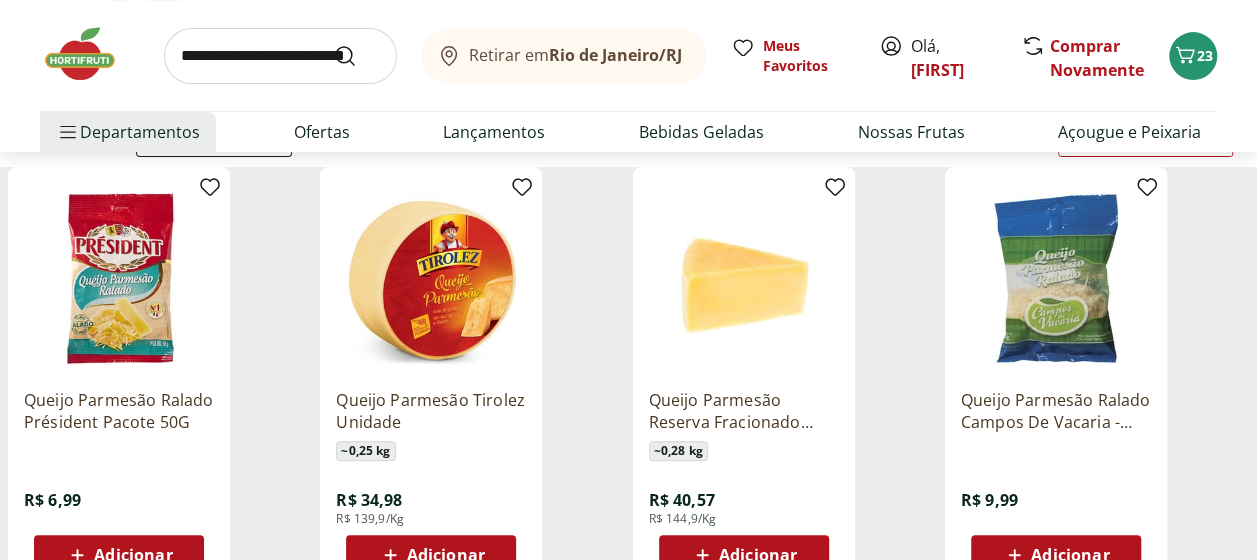 scroll, scrollTop: 419, scrollLeft: 0, axis: vertical 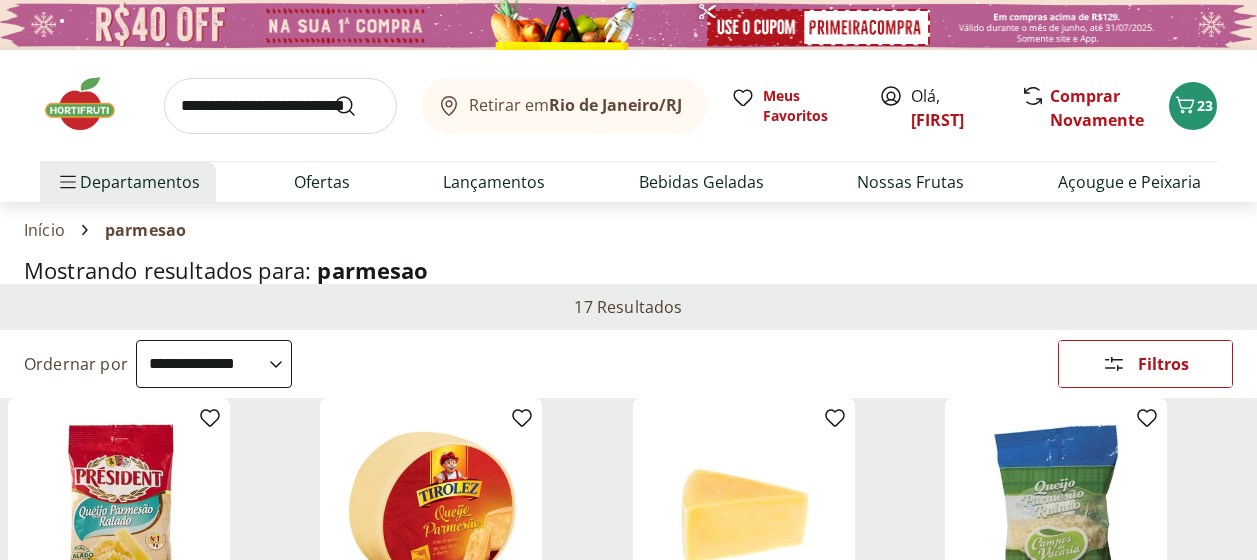 select on "**********" 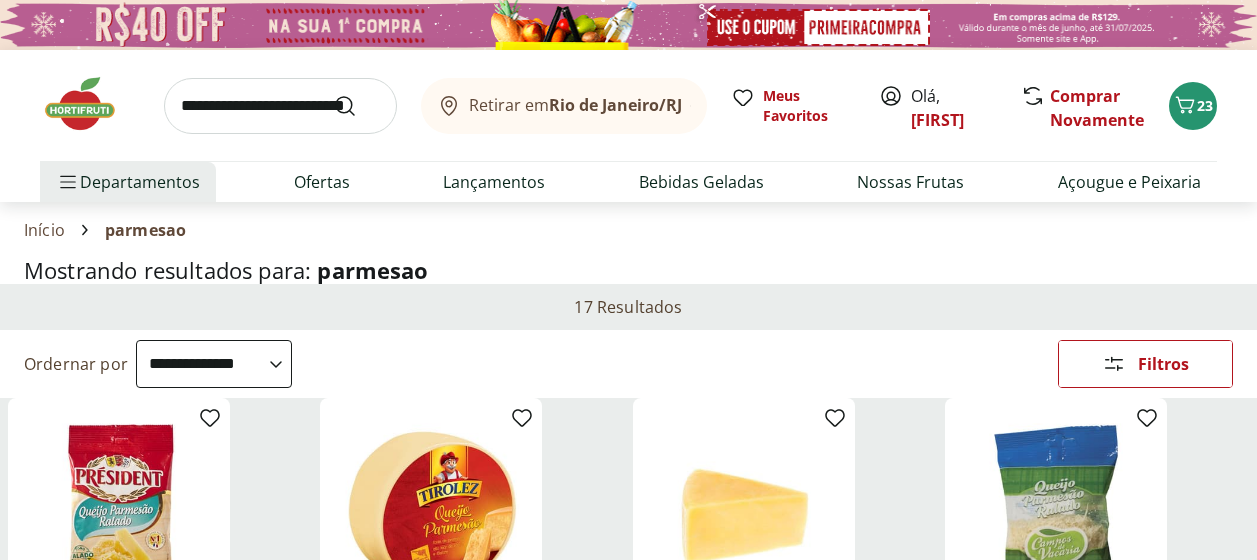scroll, scrollTop: 1278, scrollLeft: 0, axis: vertical 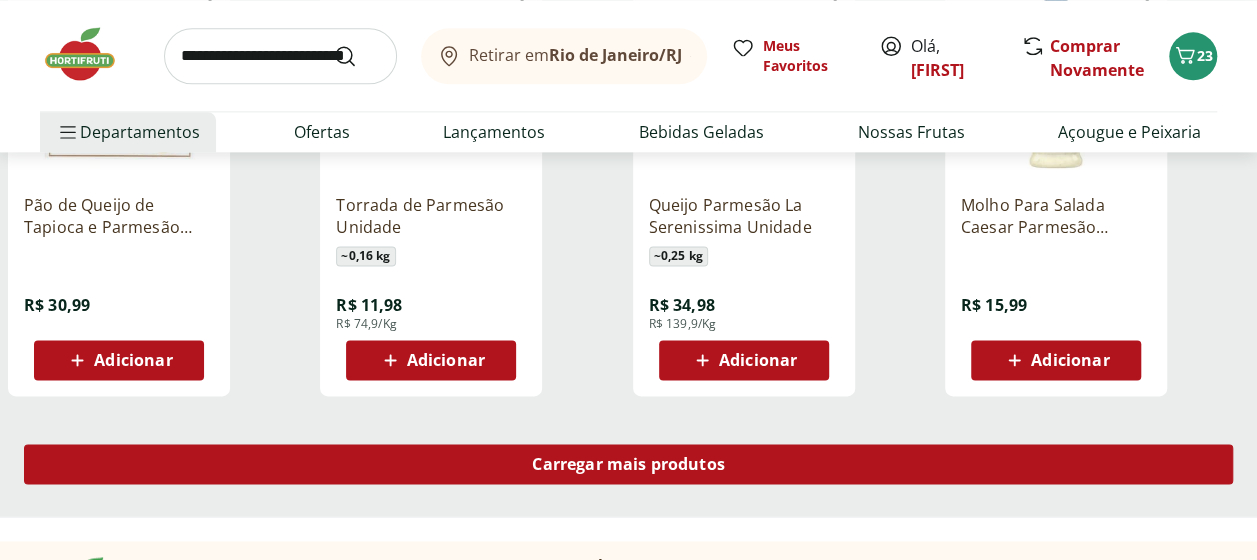 click on "Carregar mais produtos" at bounding box center (628, 464) 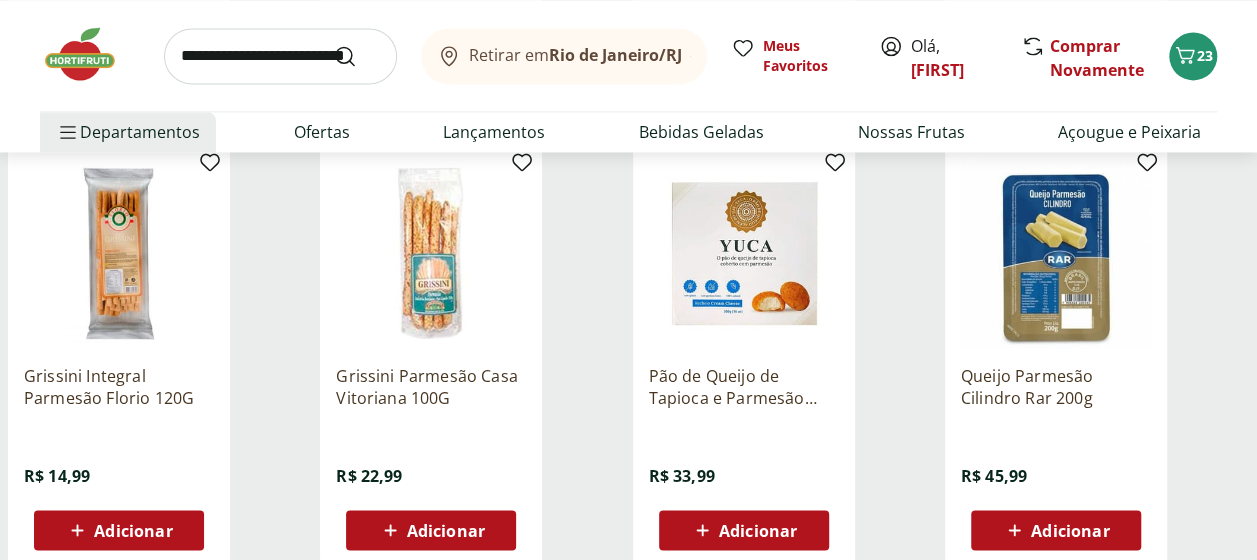 scroll, scrollTop: 1561, scrollLeft: 0, axis: vertical 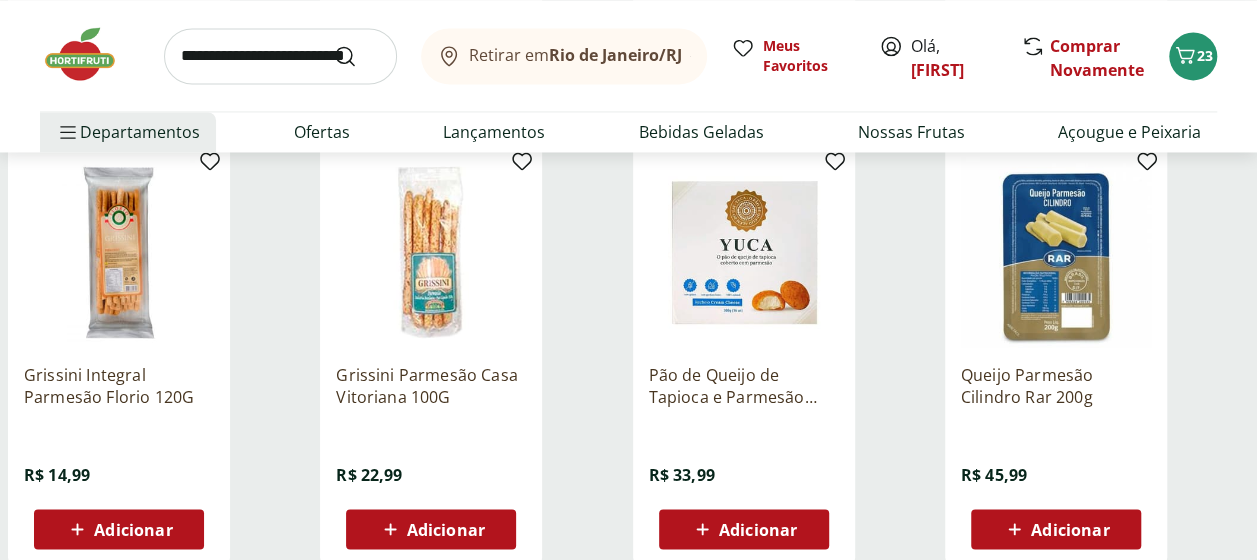 click on "Adicionar" at bounding box center [1070, 529] 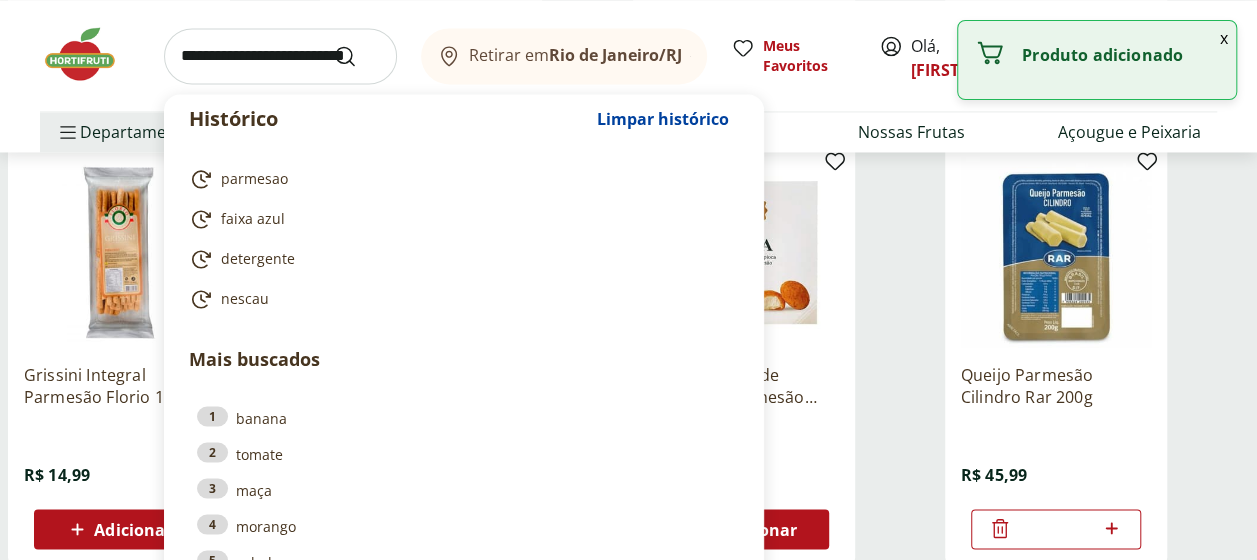 click at bounding box center (280, 56) 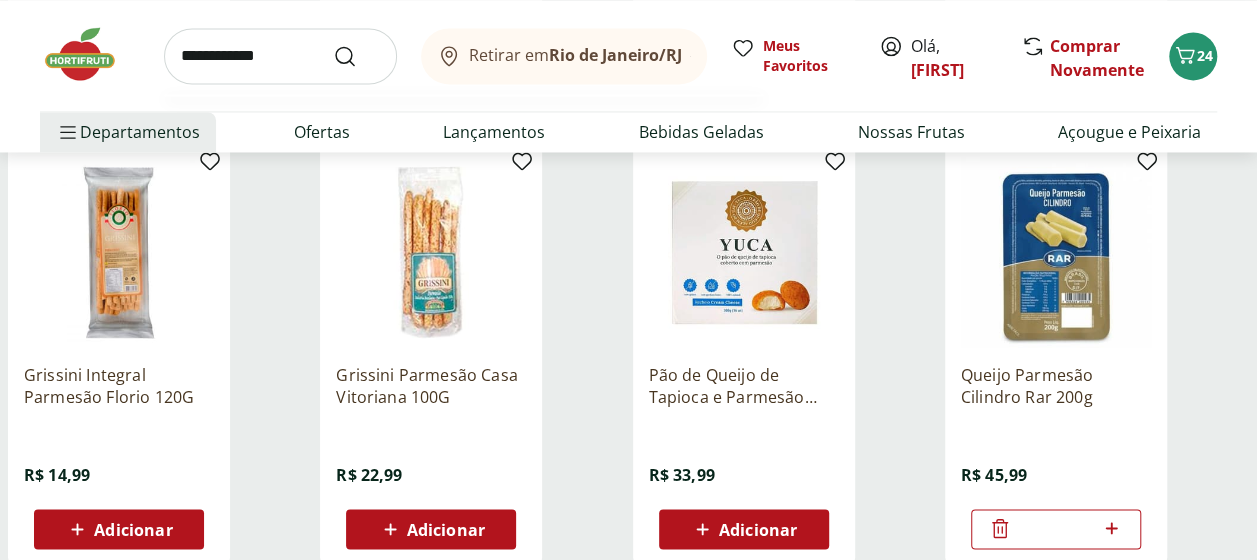 type on "**********" 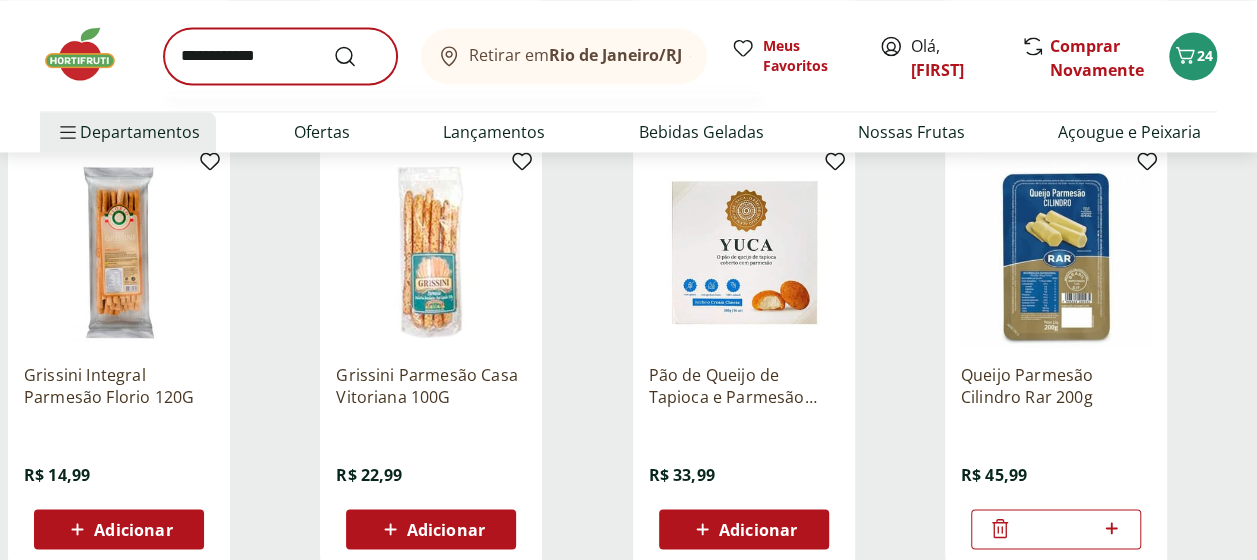 scroll, scrollTop: 0, scrollLeft: 0, axis: both 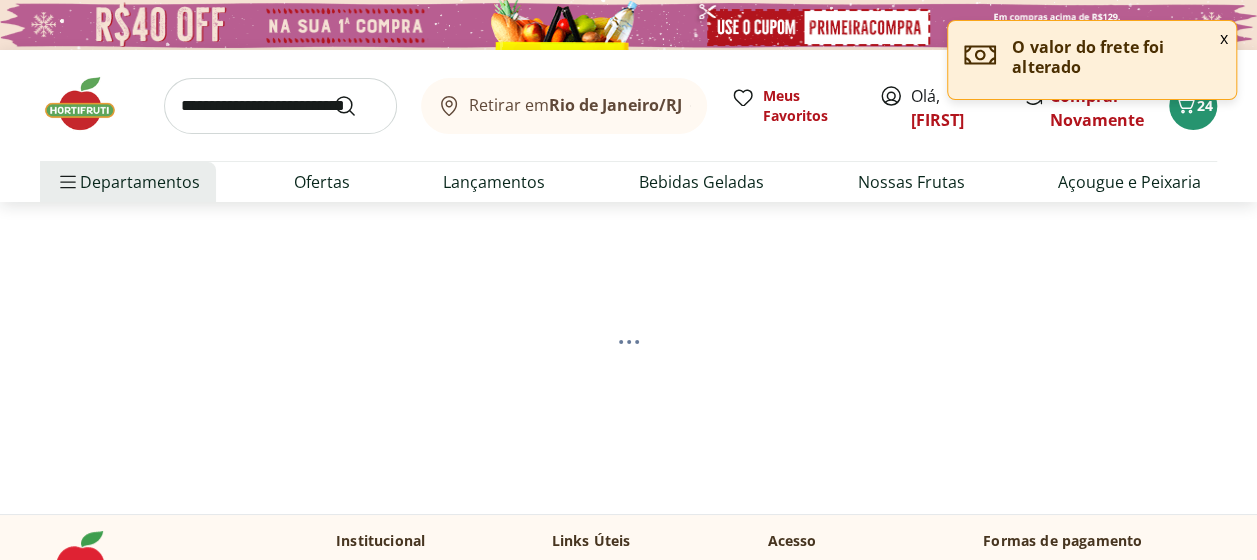 select on "**********" 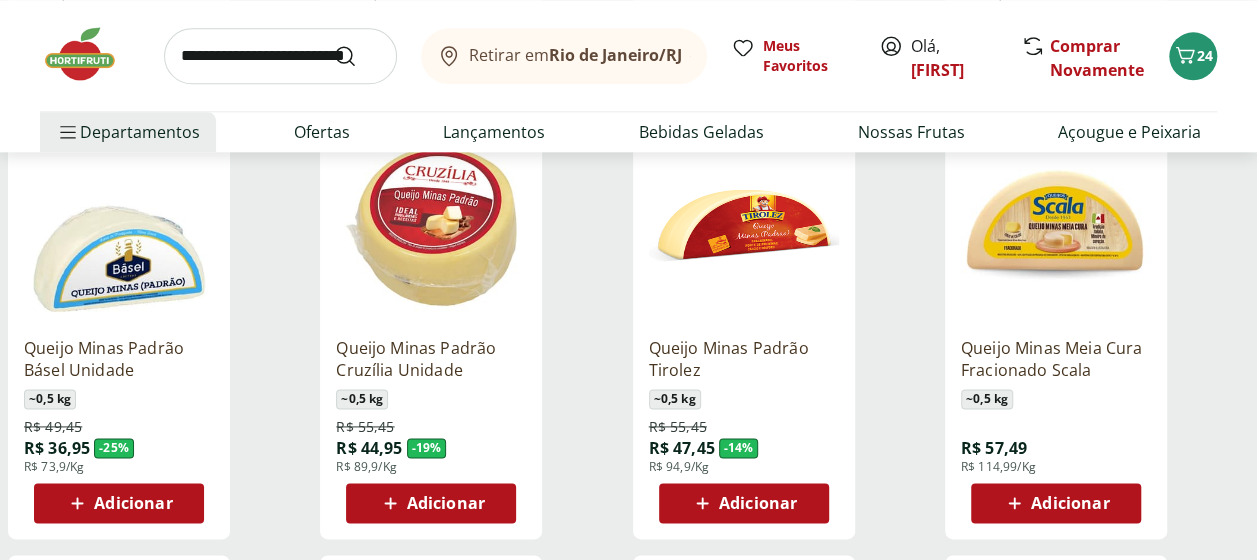 scroll, scrollTop: 1152, scrollLeft: 0, axis: vertical 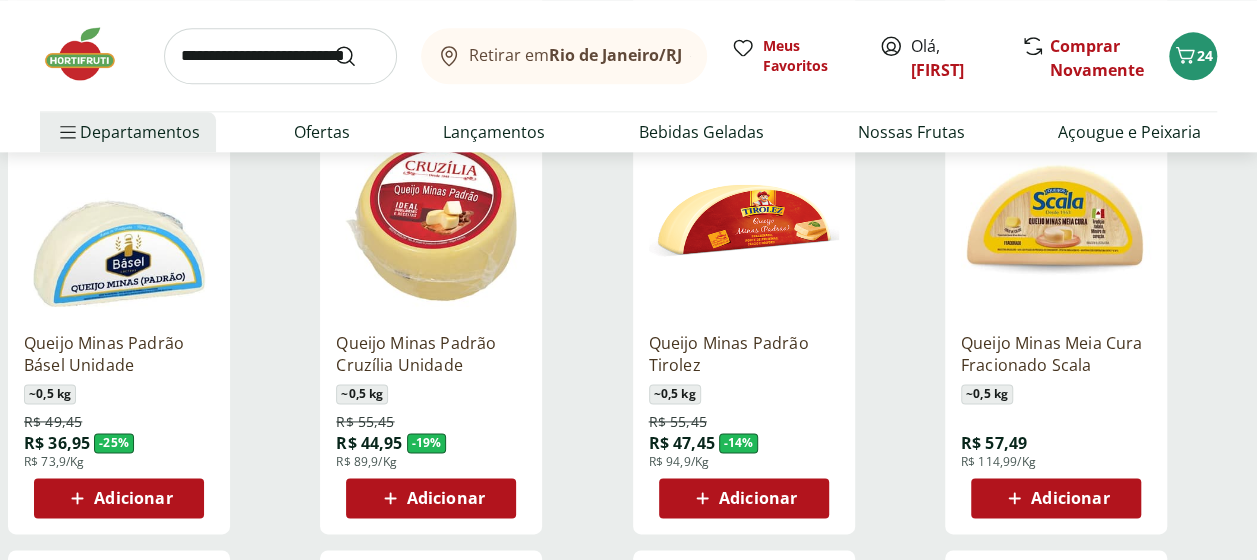 click on "Adicionar" at bounding box center [446, 498] 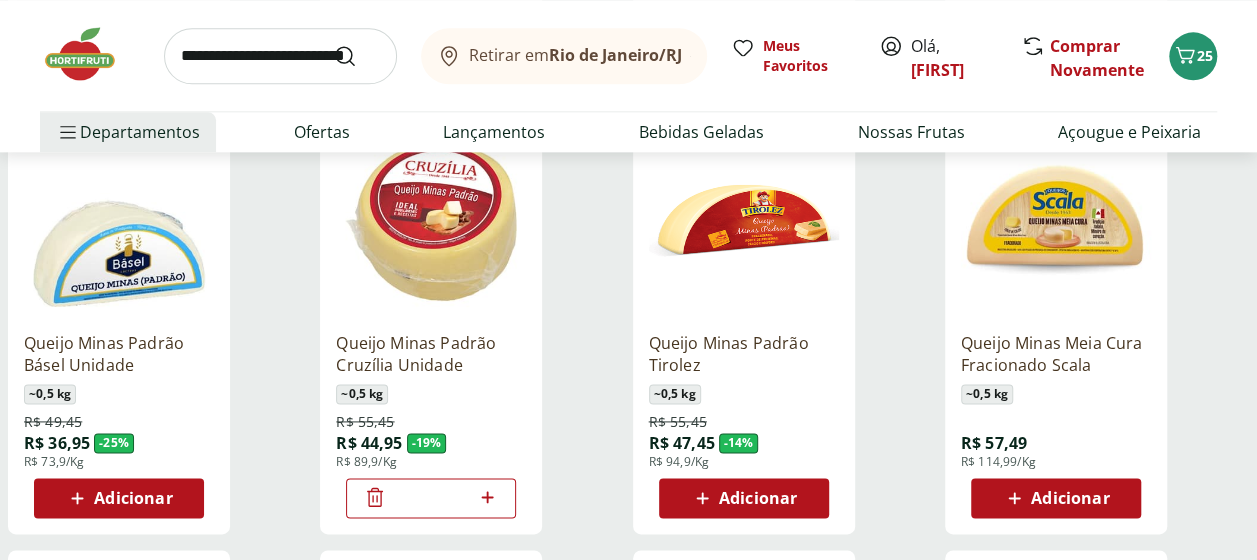 click at bounding box center [90, 54] 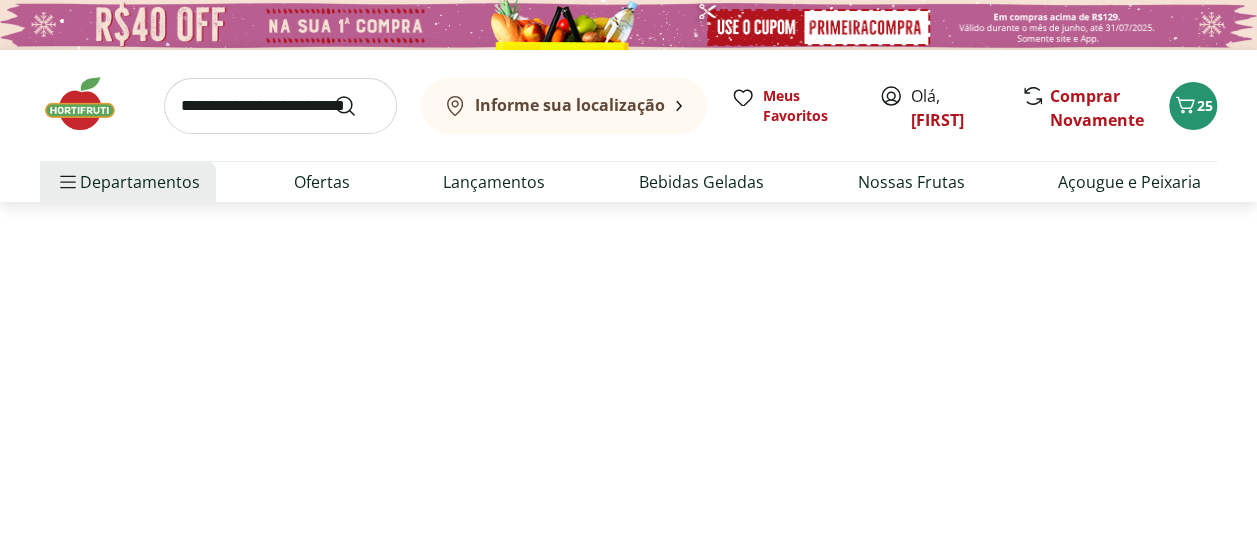 type on "*" 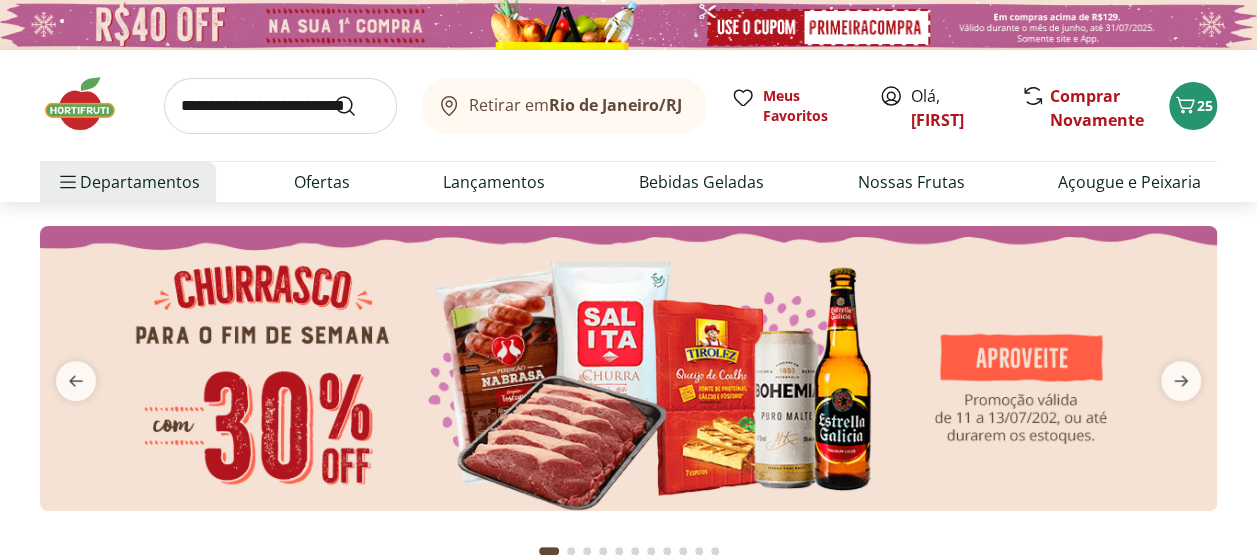 click at bounding box center [628, 368] 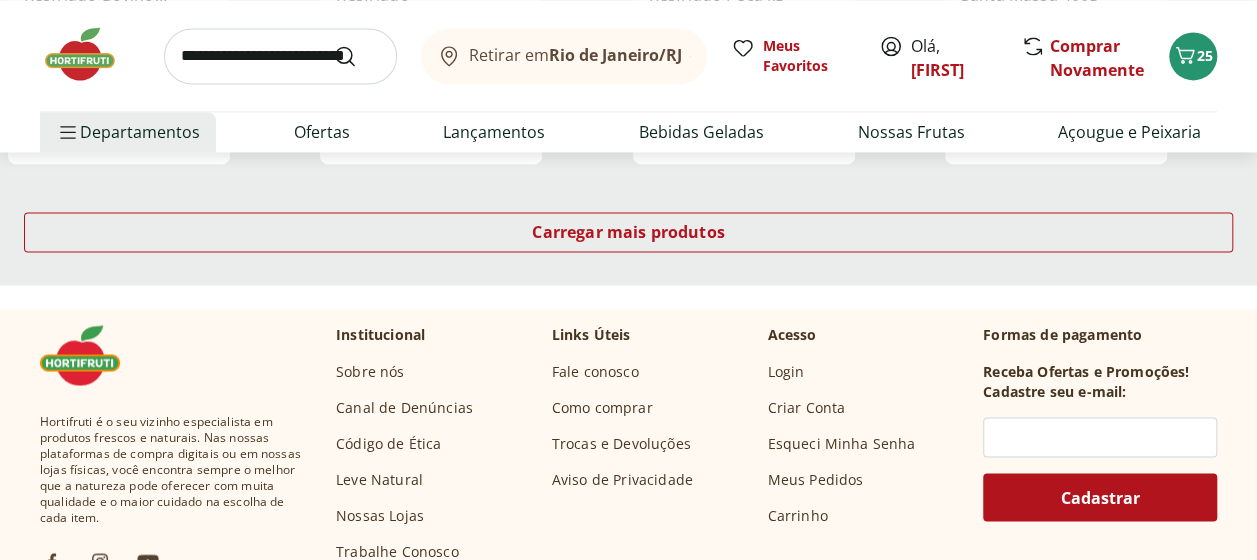 scroll, scrollTop: 1539, scrollLeft: 0, axis: vertical 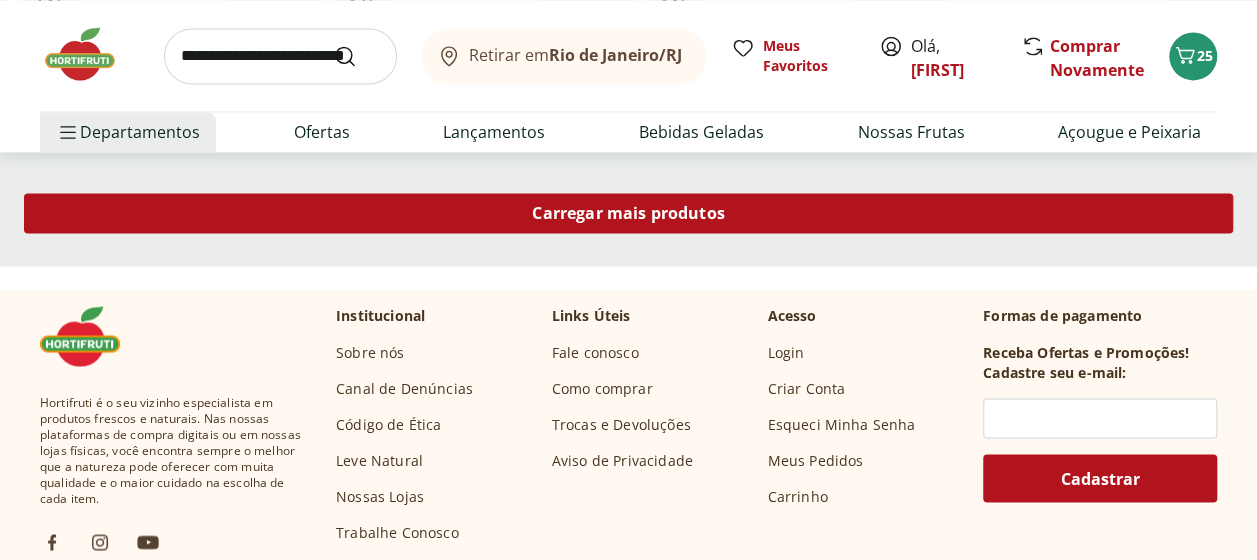 click on "Carregar mais produtos" at bounding box center [628, 213] 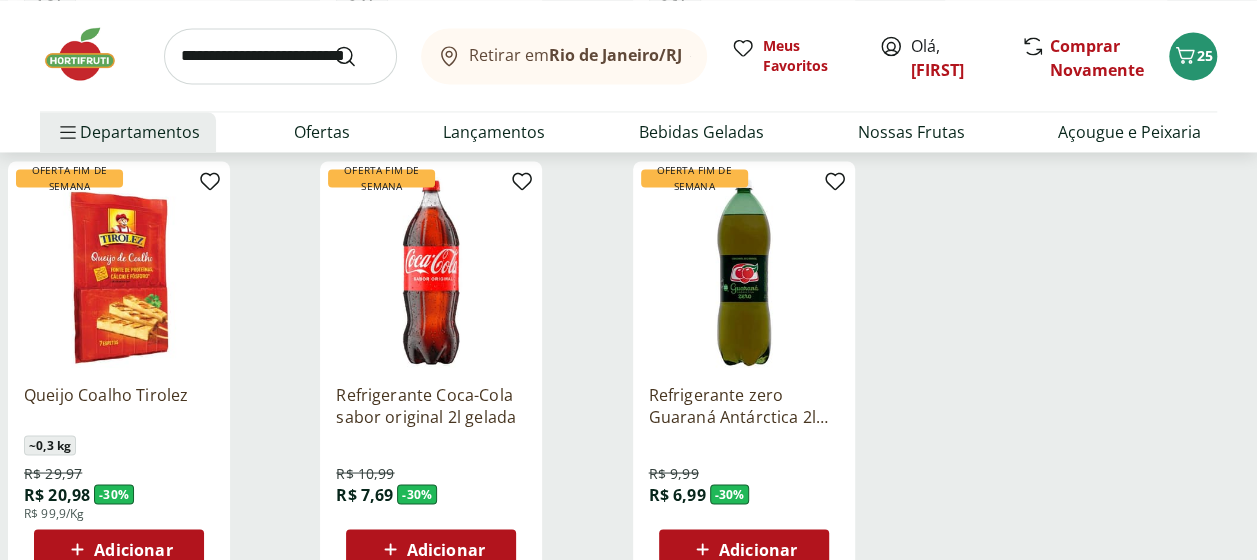 click at bounding box center [90, 54] 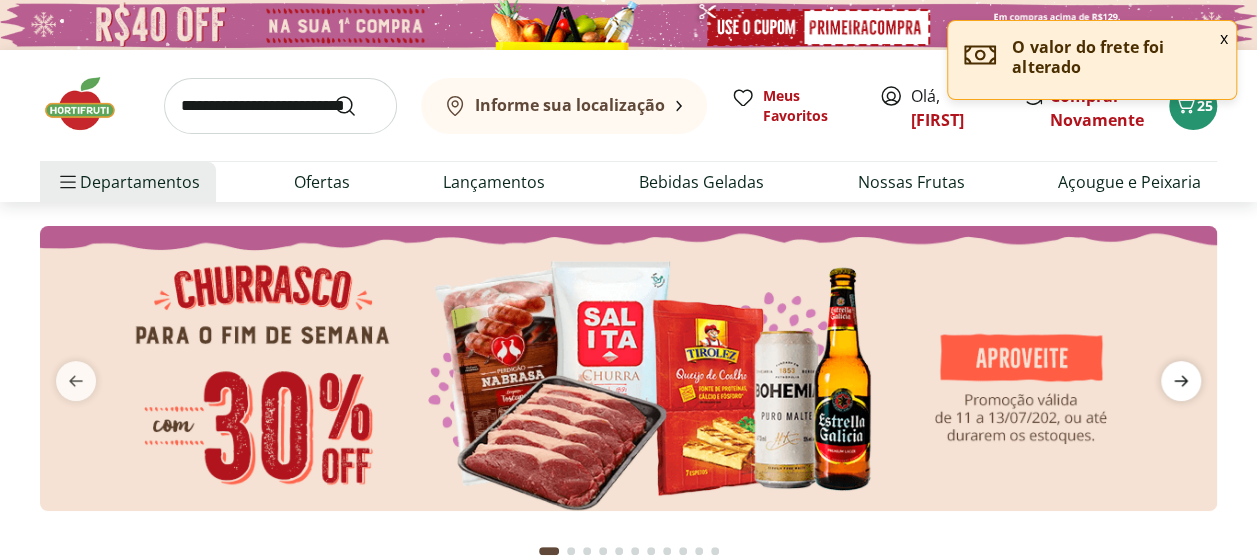 click 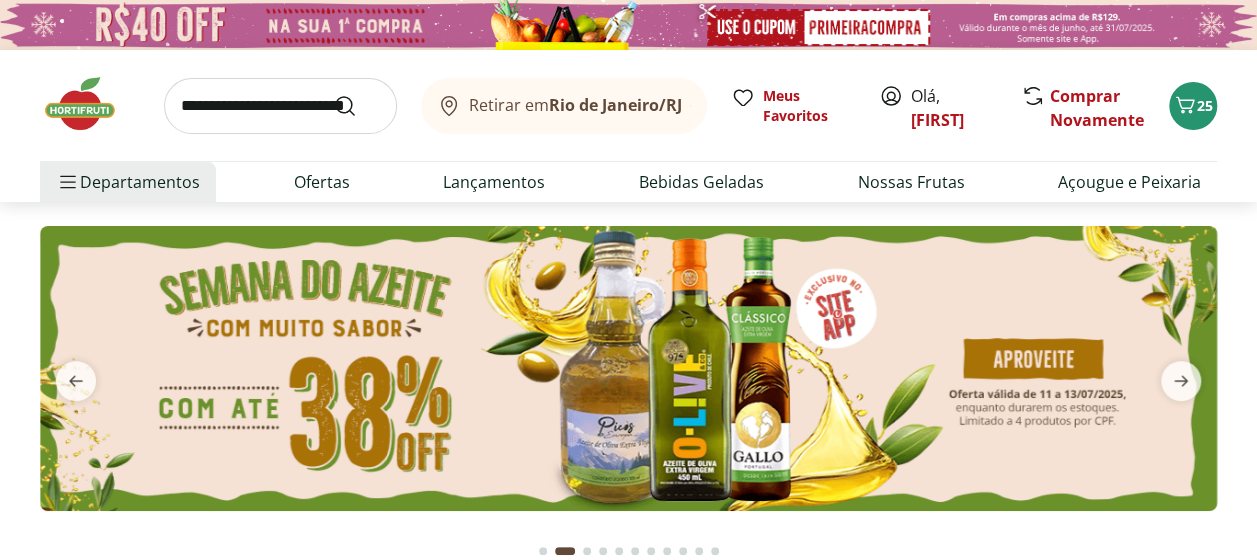 click at bounding box center (628, 368) 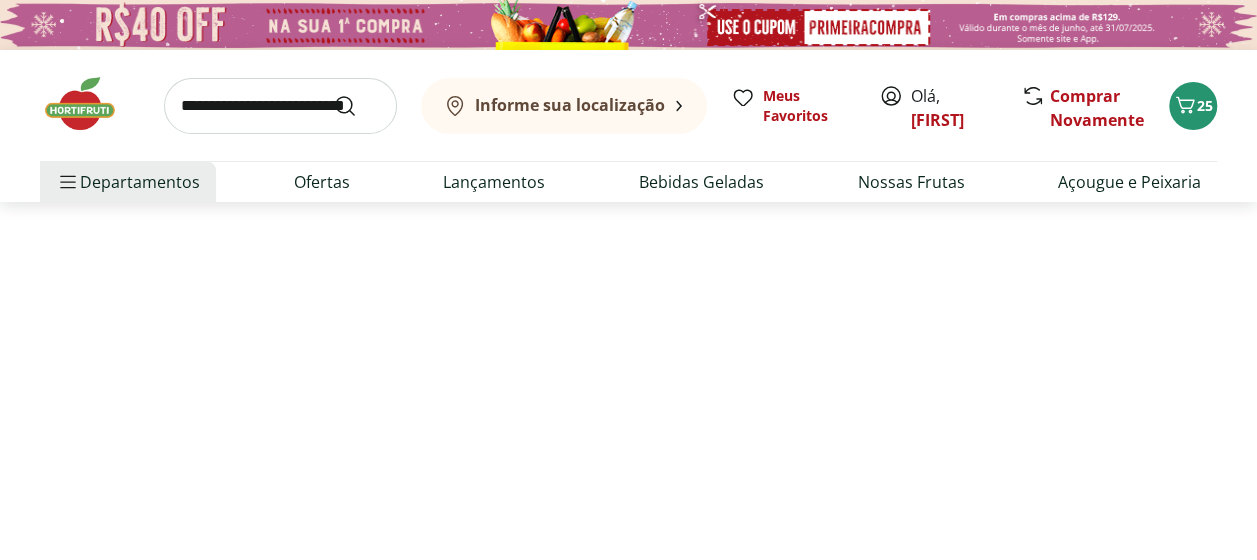 select on "**********" 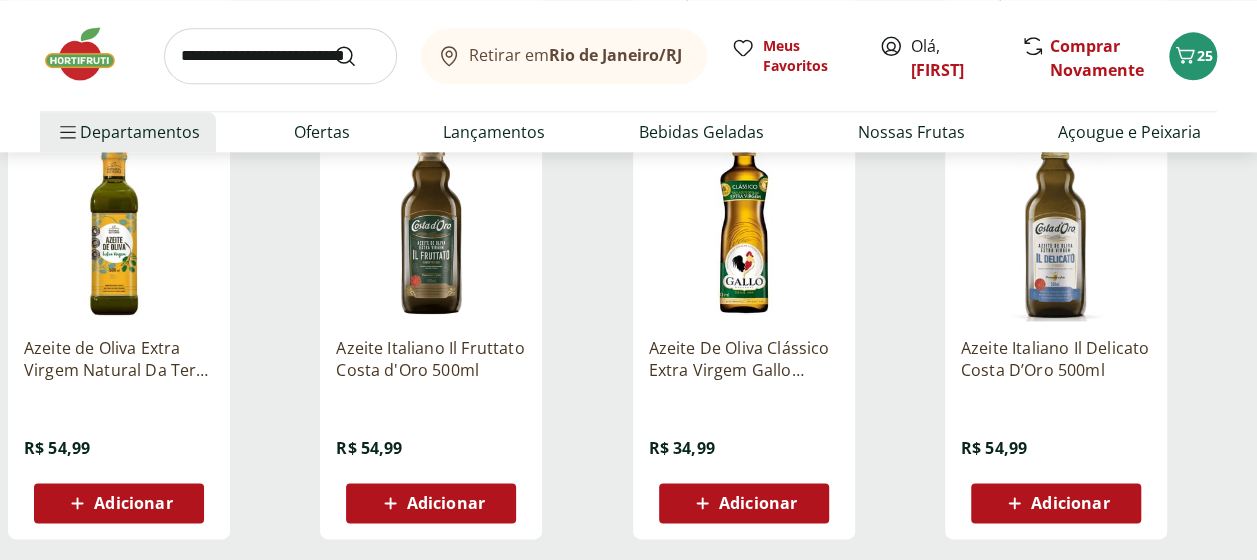 scroll, scrollTop: 1156, scrollLeft: 0, axis: vertical 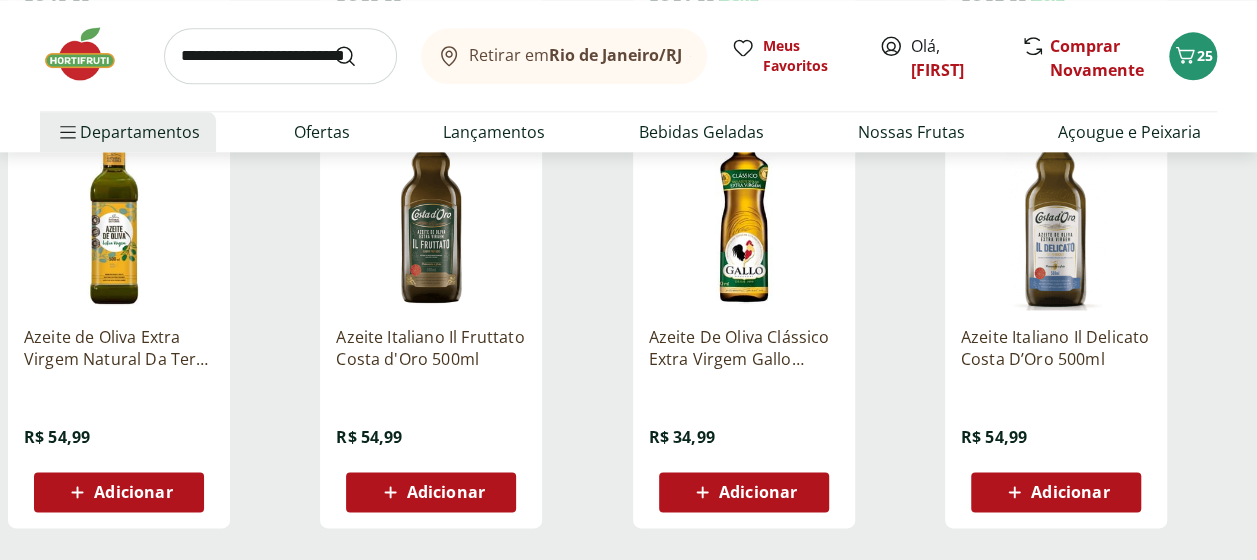 click on "Adicionar" at bounding box center [1070, 492] 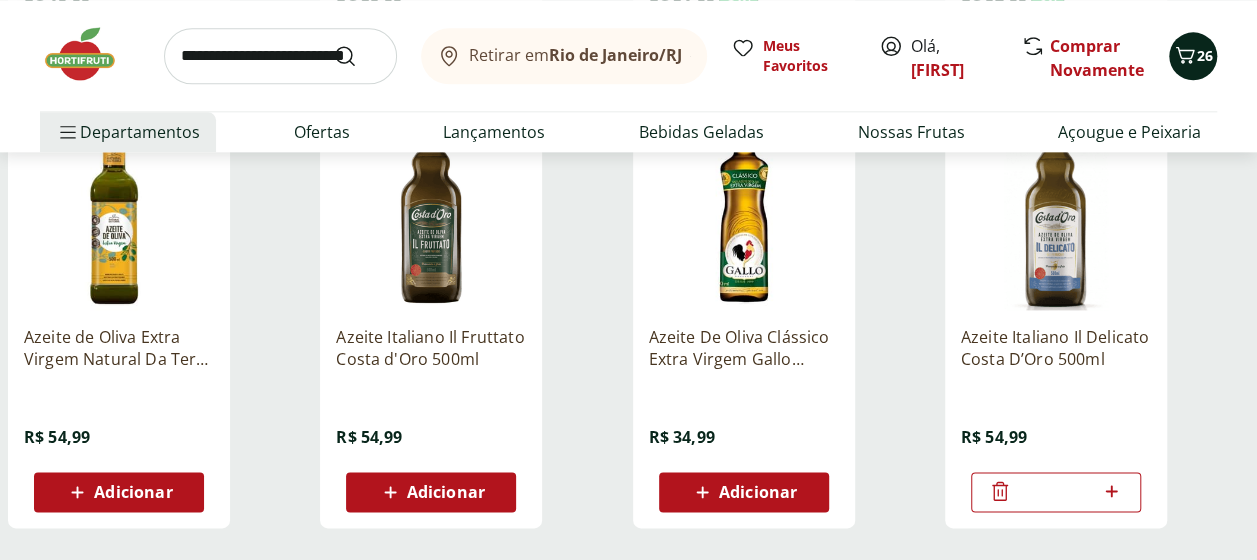 click on "26" at bounding box center [1193, 56] 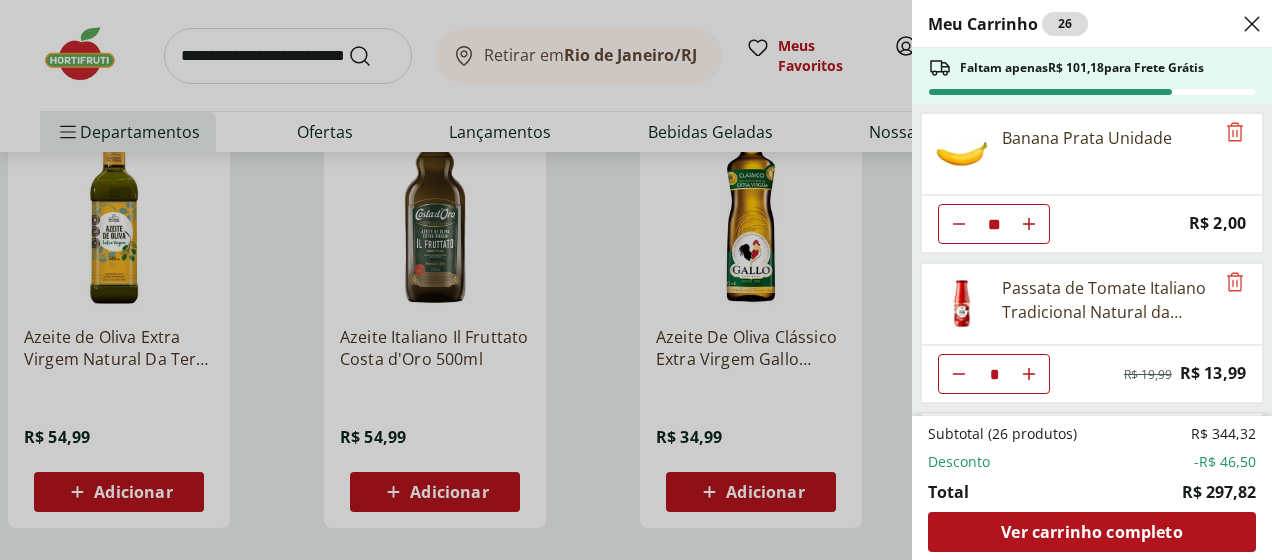 click on "Meu Carrinho 26 Faltam apenas  R$ 101,18  para Frete Grátis Banana Prata Unidade ** Price: R$ 2,00 Passata de Tomate Italiano Tradicional Natural da Terra 680g * Original price: R$ 19,99 Price: R$ 13,99 Leite Uht Integral Leitíssimo 1 Litro * Price: R$ 11,99 Achocolatado em pó Nescau 350g * Price: R$ 12,99 Detergente Líquido Ypê Neutro 500Ml * Price: R$ 3,49 Queijo Parmesão Cilindro Rar 200g * Price: R$ 45,99 Queijo Minas Padrão Cruzília Unidade * Original price: R$ 55,45 Price: R$ 44,95 Azeite Italiano Il Delicato Costa D’Oro 500ml * Price: R$ 54,99 Subtotal (26 produtos) R$ 344,32 Desconto -R$ 46,50 Total R$ 297,82 Ver carrinho completo" at bounding box center [636, 280] 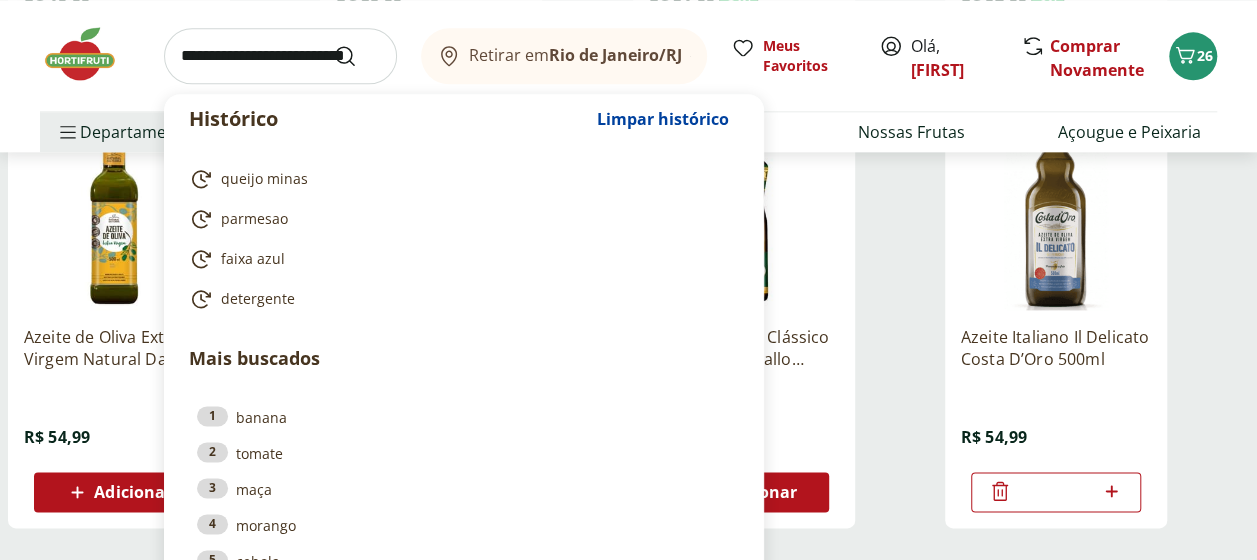 click at bounding box center [280, 56] 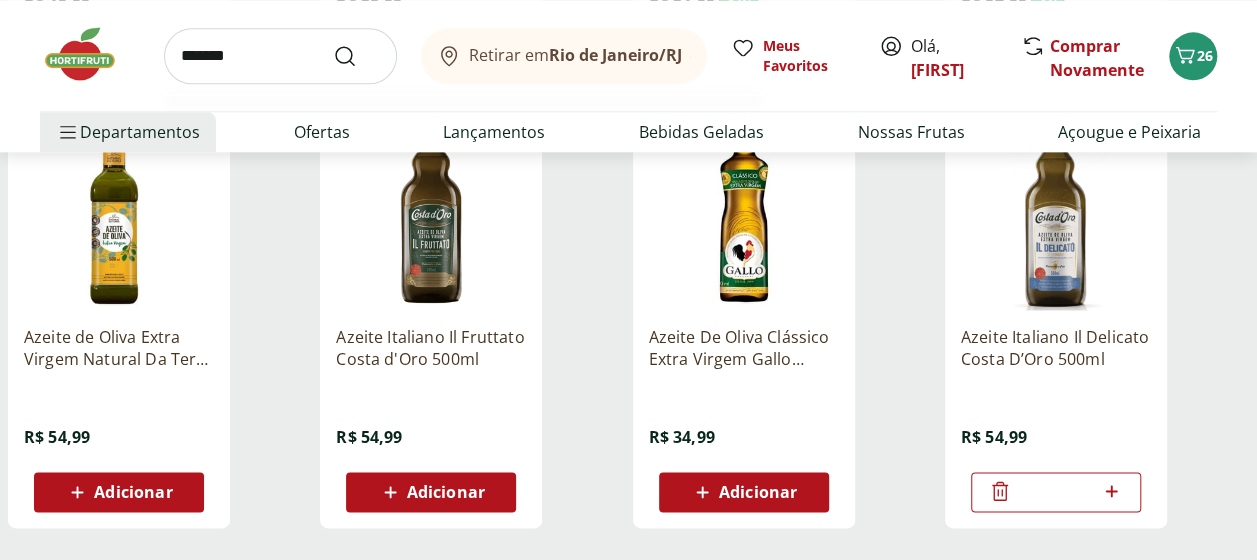 type on "*******" 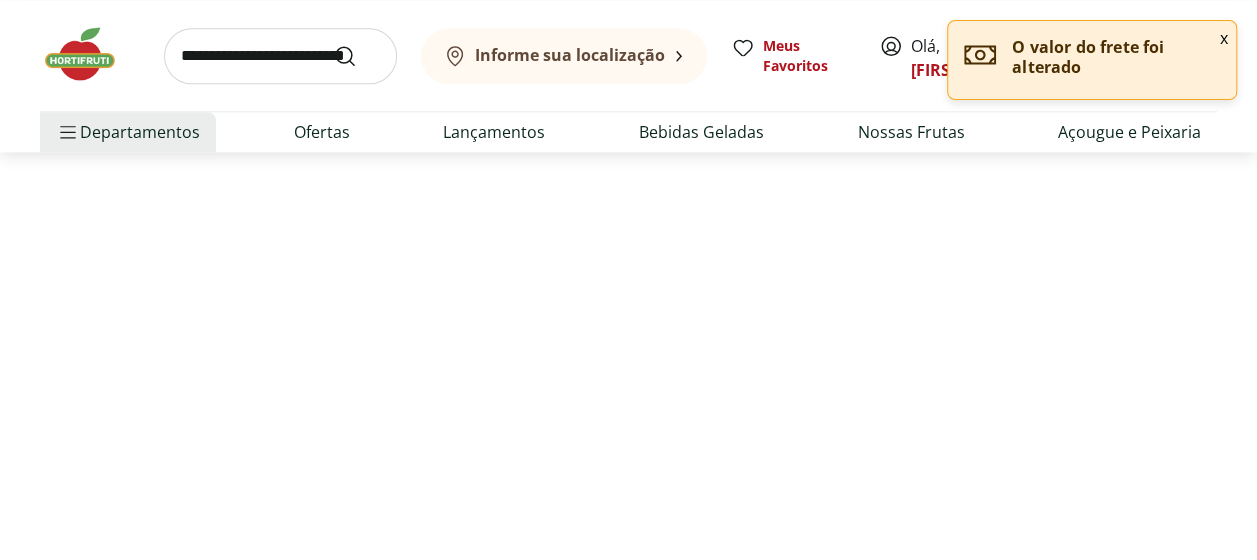 scroll, scrollTop: 0, scrollLeft: 0, axis: both 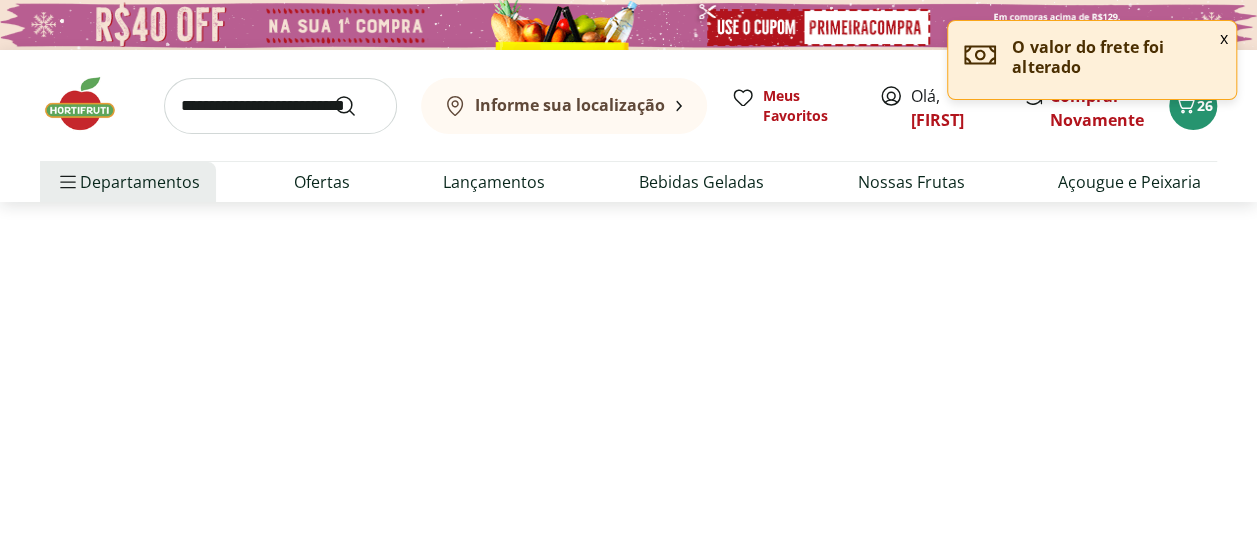select on "**********" 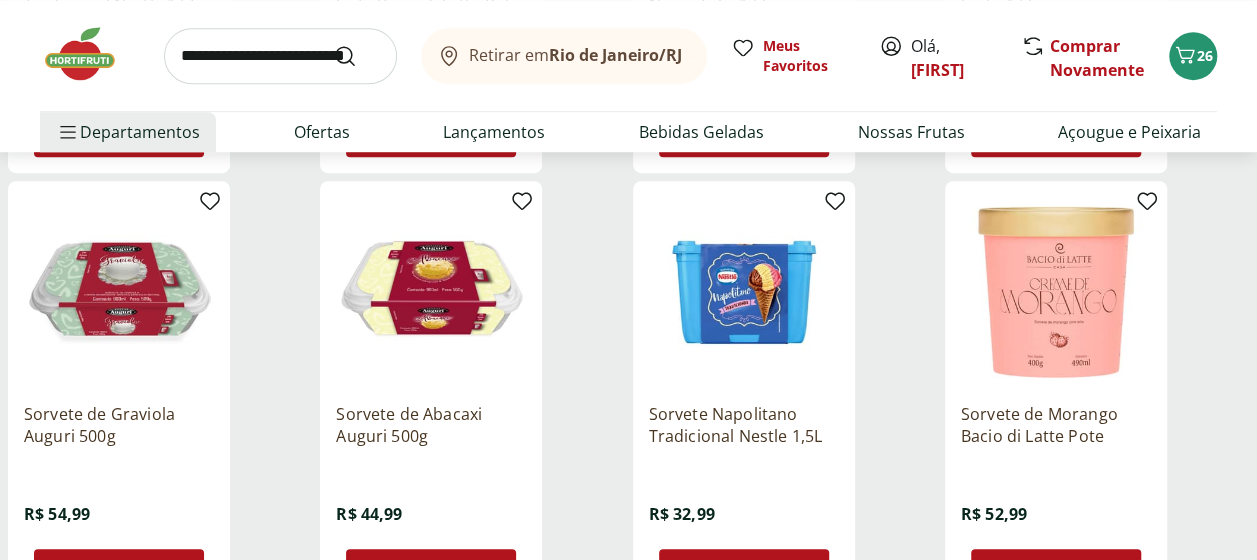scroll, scrollTop: 695, scrollLeft: 0, axis: vertical 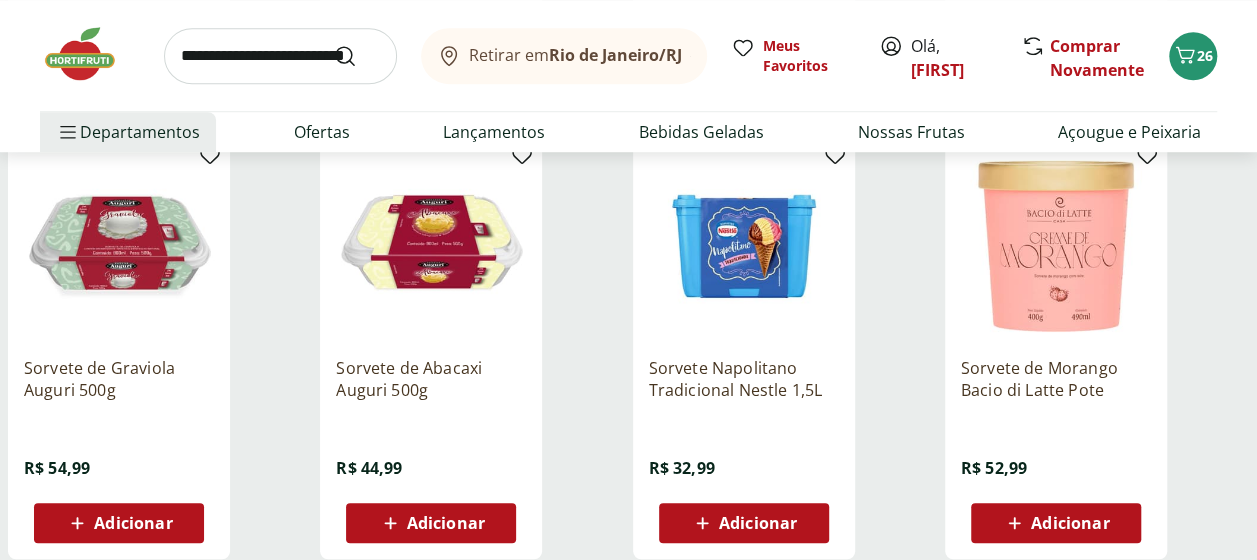 click on "Adicionar" at bounding box center [758, 523] 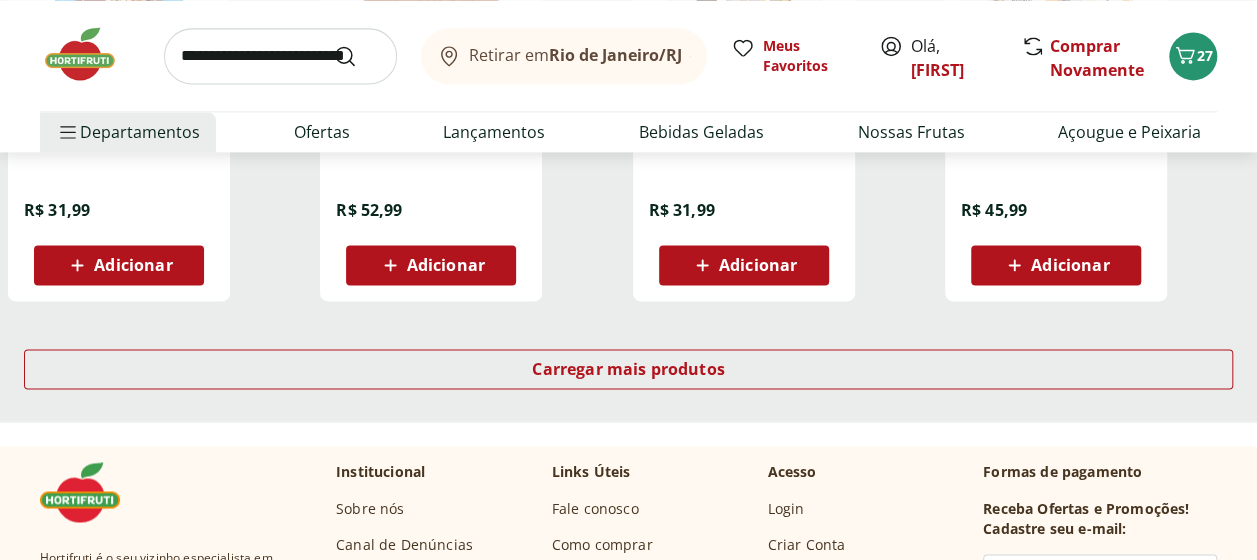 scroll, scrollTop: 1387, scrollLeft: 0, axis: vertical 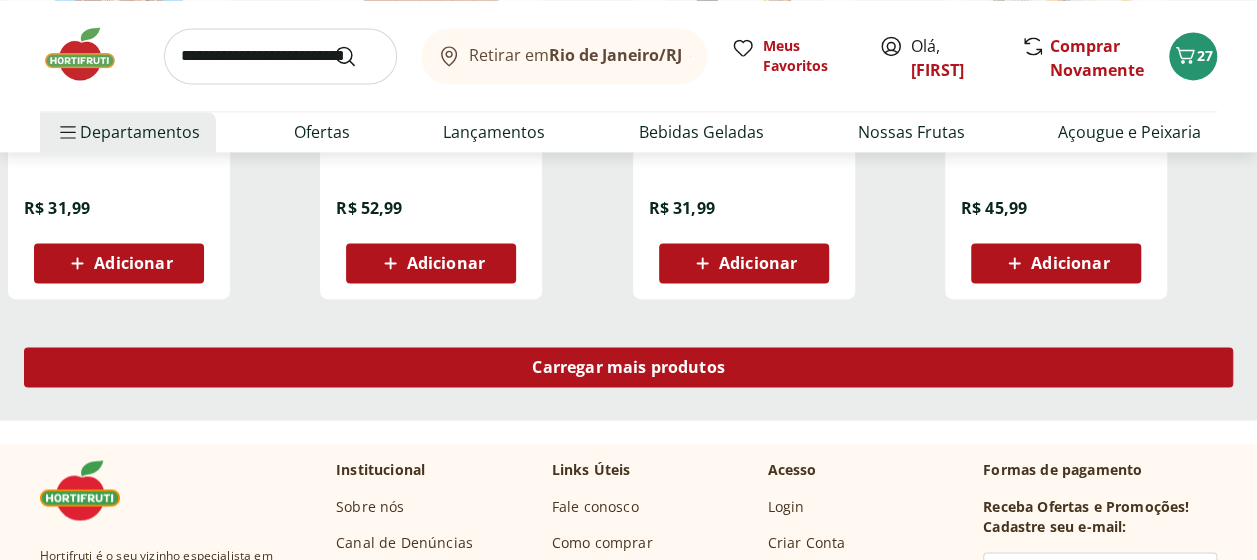 click on "Carregar mais produtos" at bounding box center [628, 367] 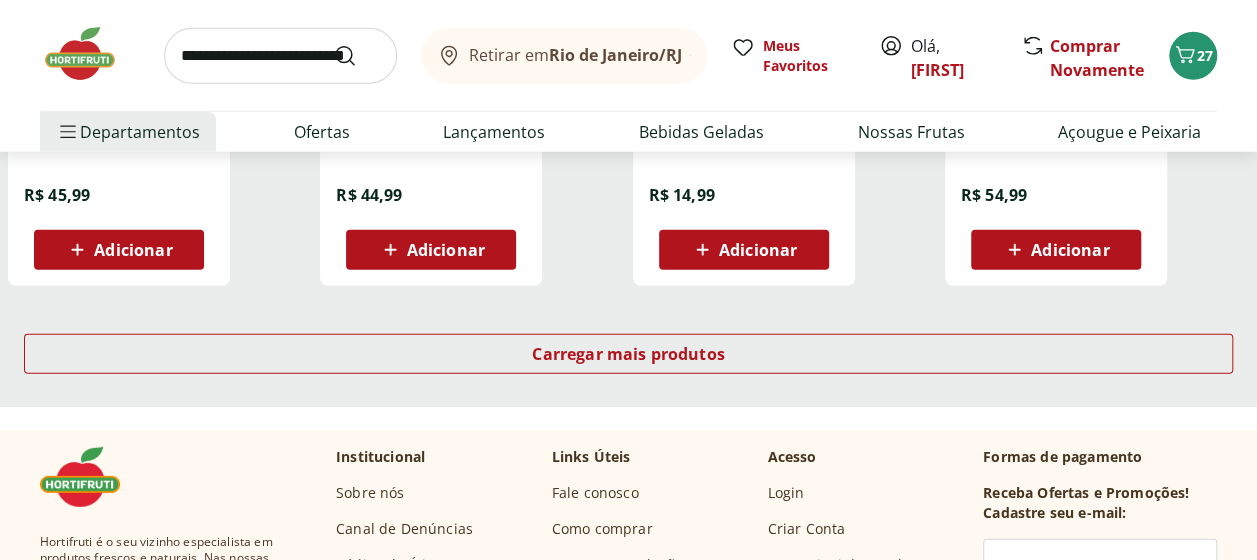 scroll, scrollTop: 2696, scrollLeft: 0, axis: vertical 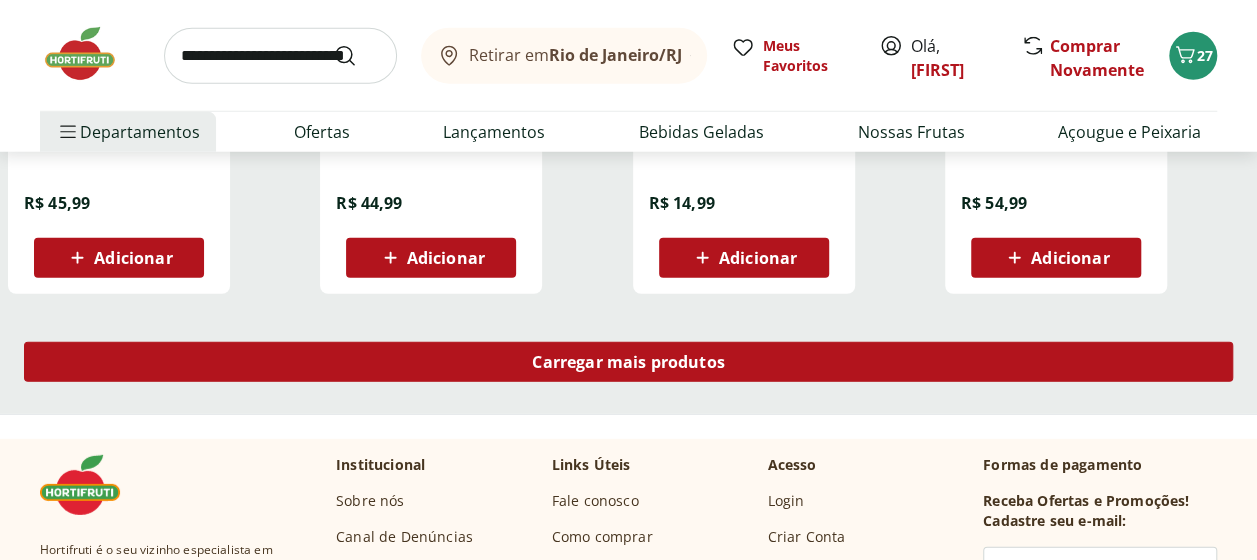 click on "Carregar mais produtos" at bounding box center [628, 362] 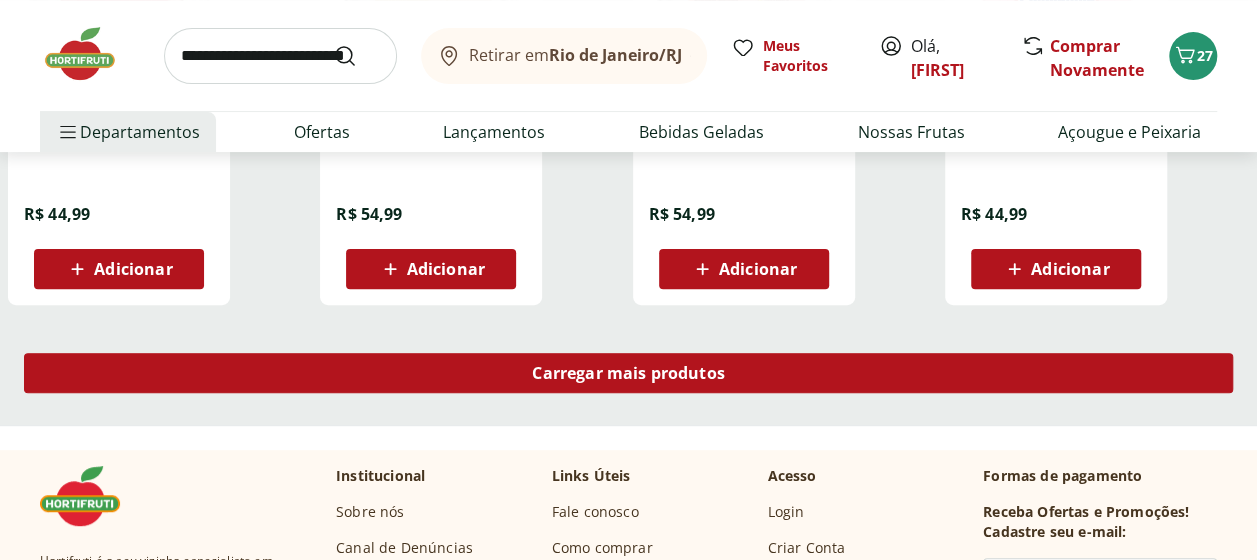 scroll, scrollTop: 3990, scrollLeft: 0, axis: vertical 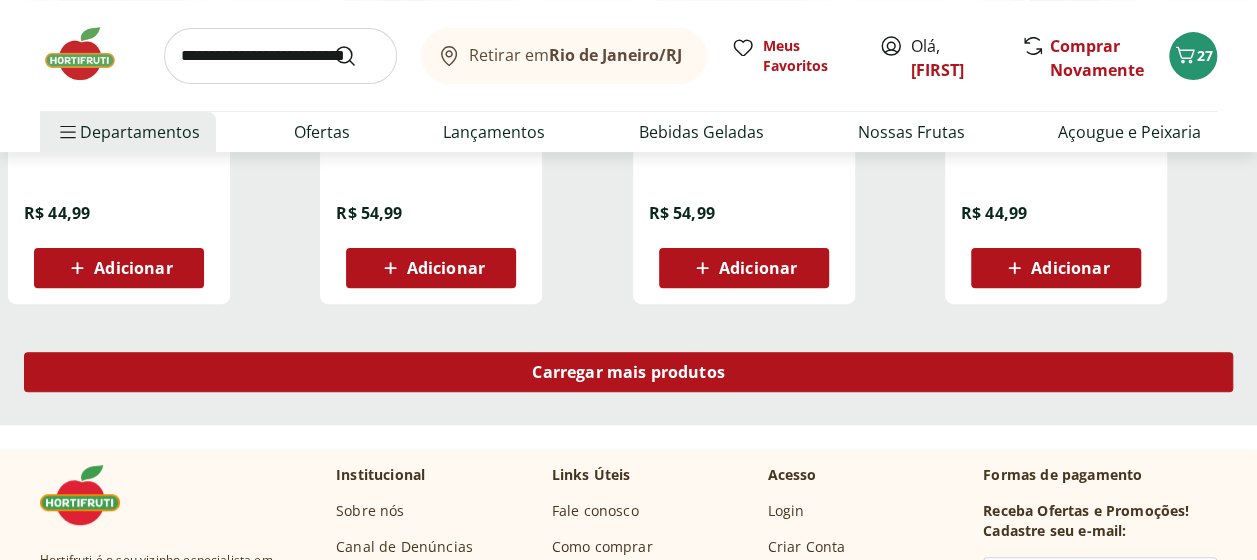 click on "Carregar mais produtos" at bounding box center (628, 372) 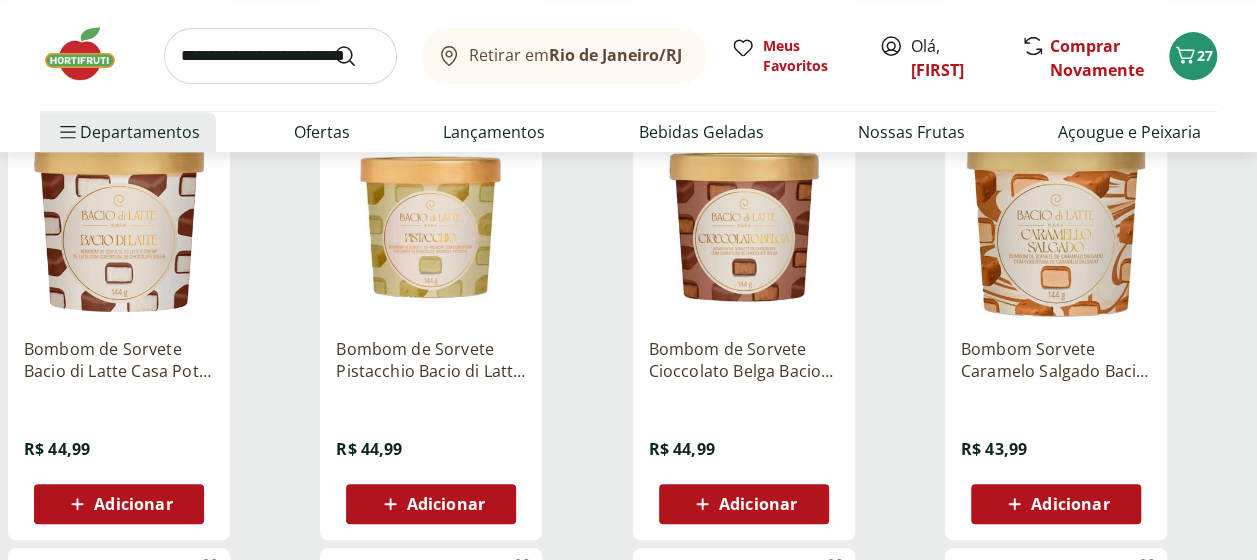 scroll, scrollTop: 4187, scrollLeft: 0, axis: vertical 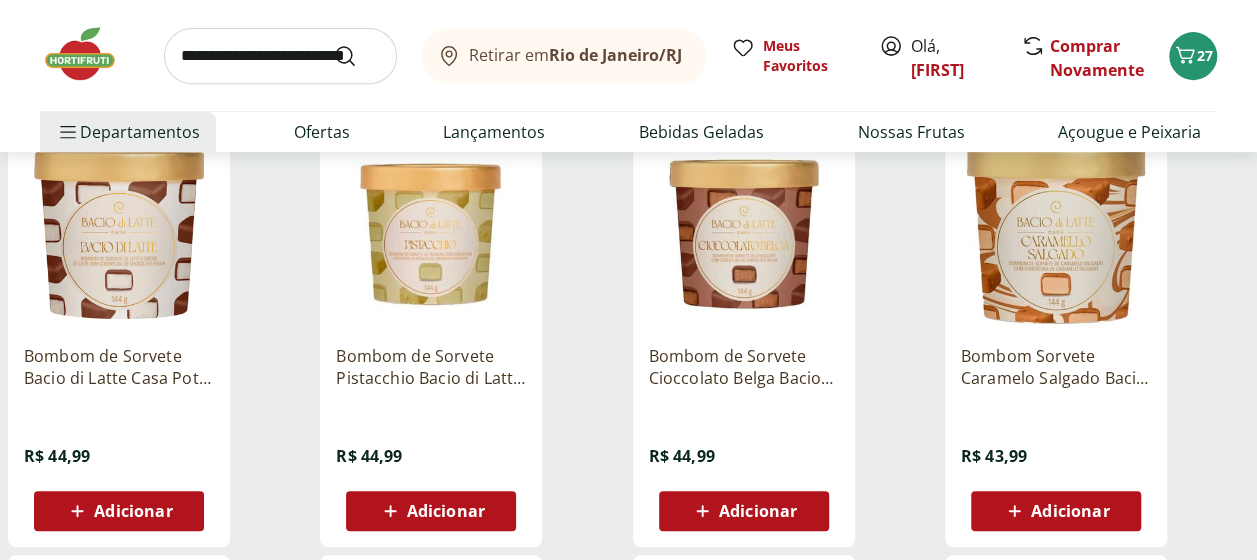 click on "Bombom de Sorvete Cioccolato Belga Bacio di Latte 144g" at bounding box center [744, 367] 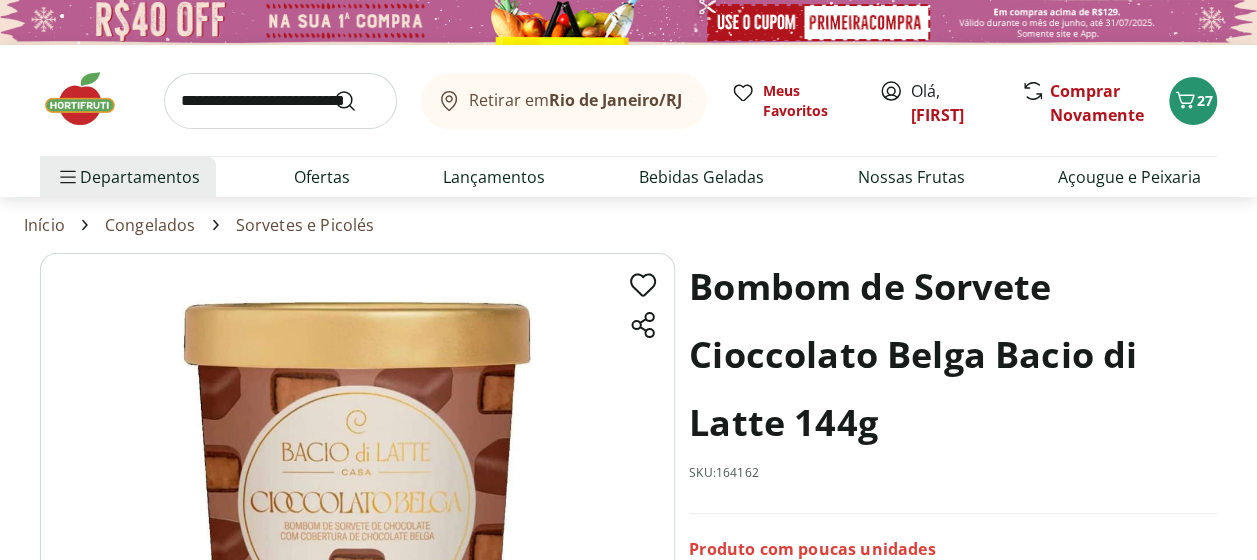 scroll, scrollTop: 0, scrollLeft: 0, axis: both 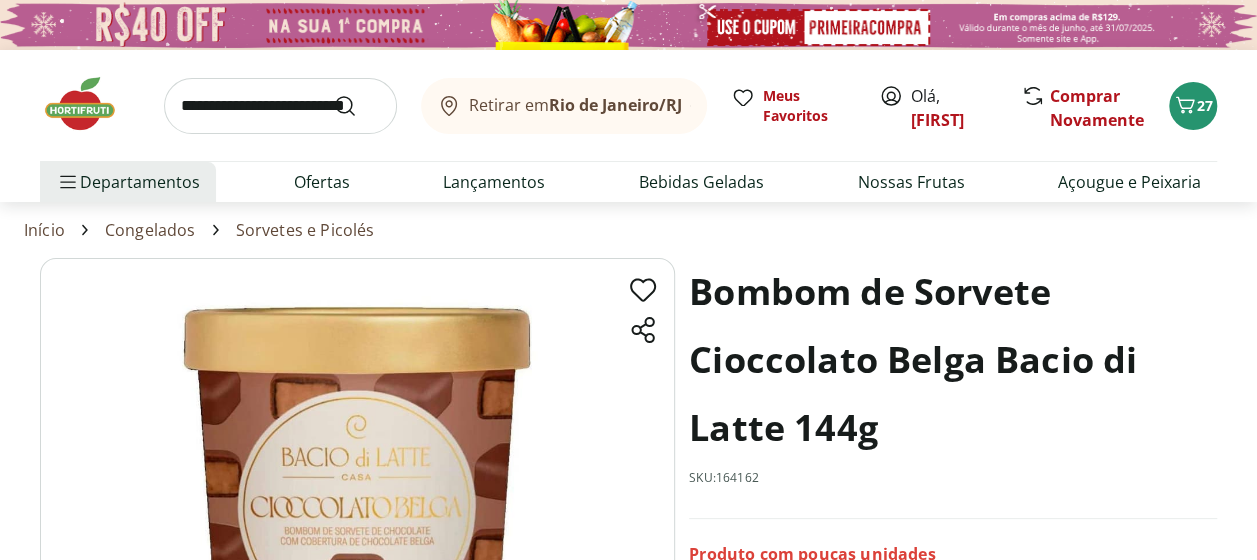 select on "**********" 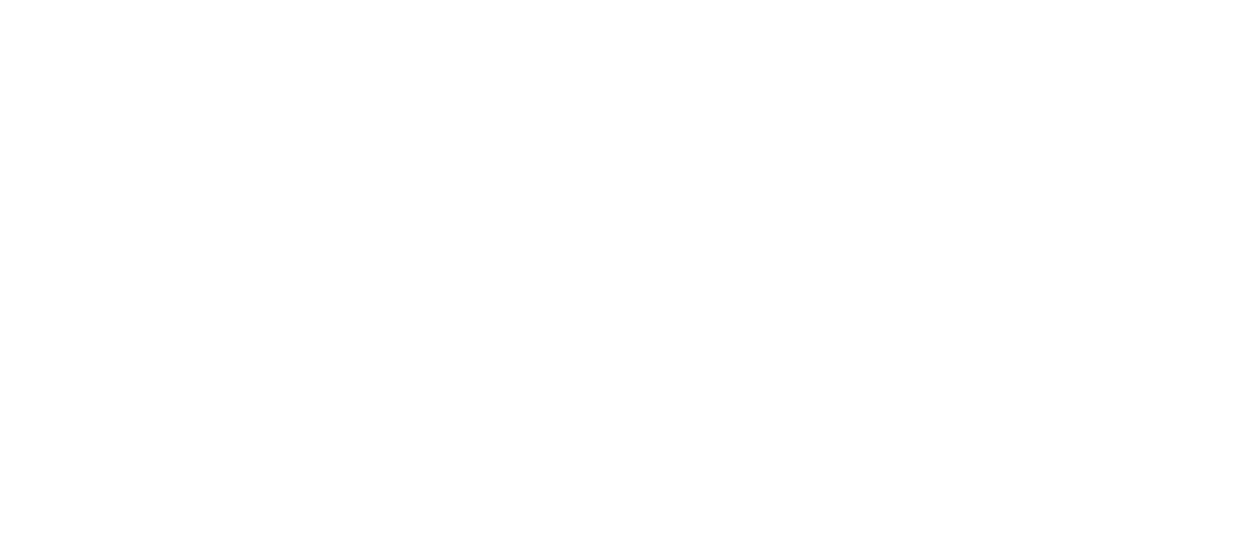 type on "*" 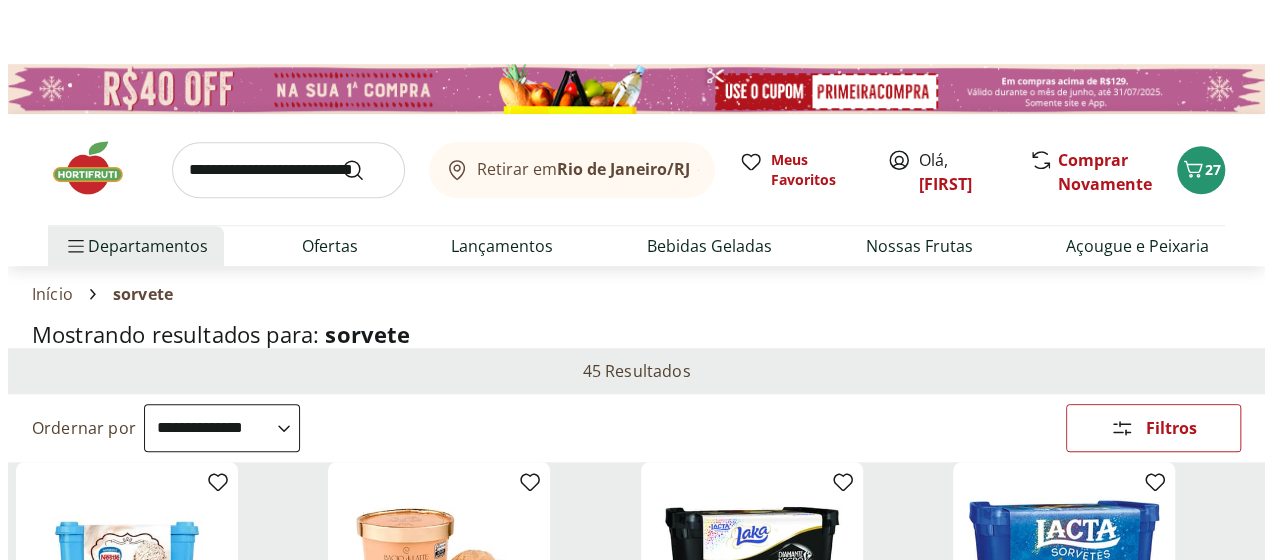 scroll, scrollTop: 0, scrollLeft: 0, axis: both 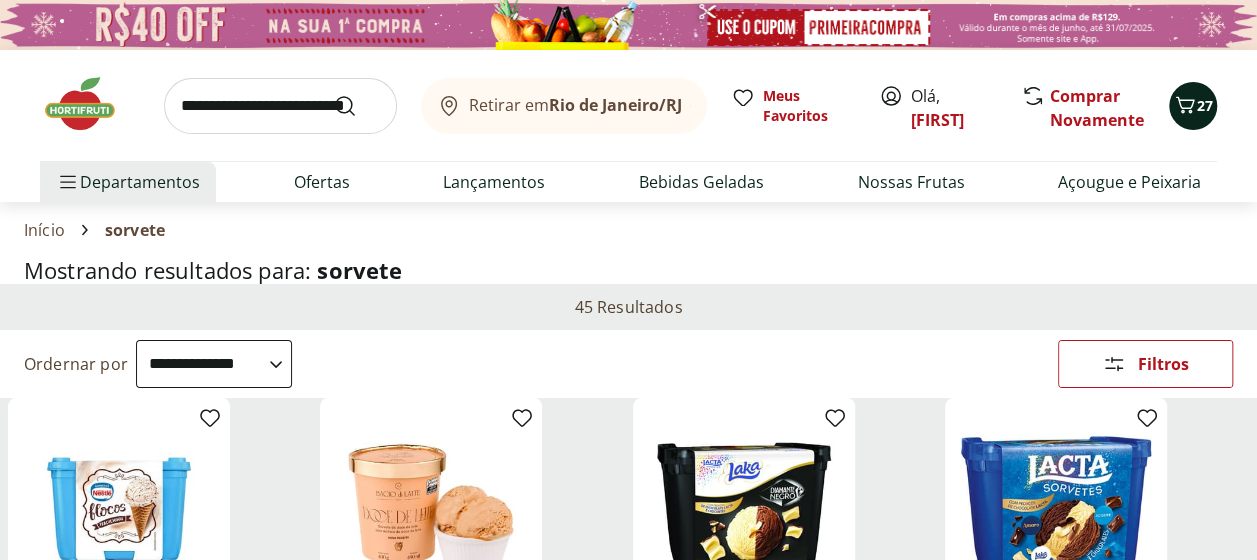 click at bounding box center (1185, 106) 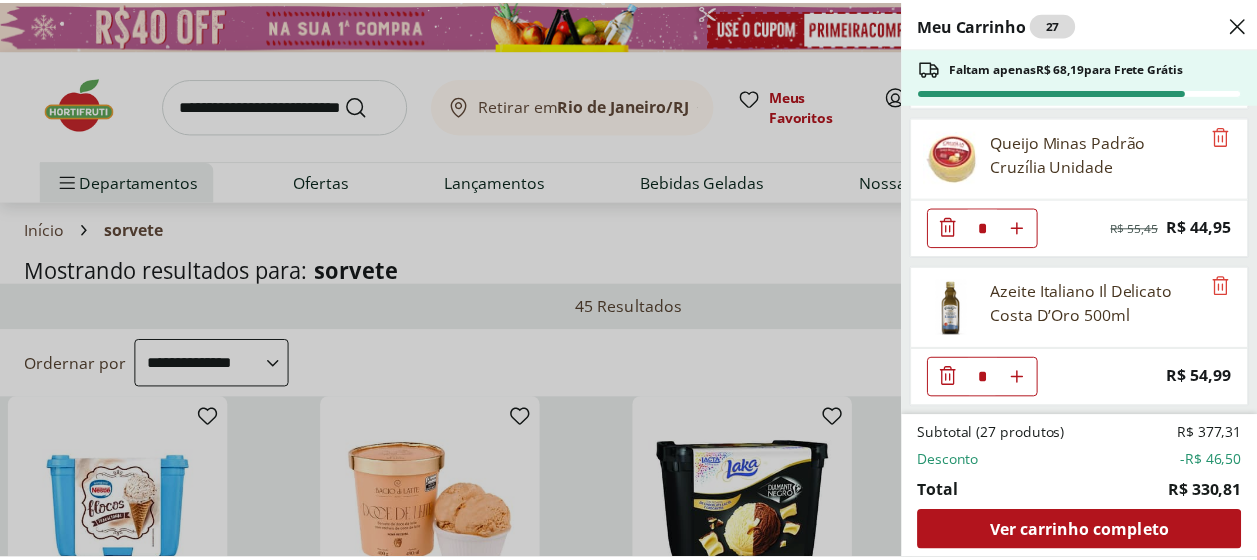 scroll, scrollTop: 1028, scrollLeft: 0, axis: vertical 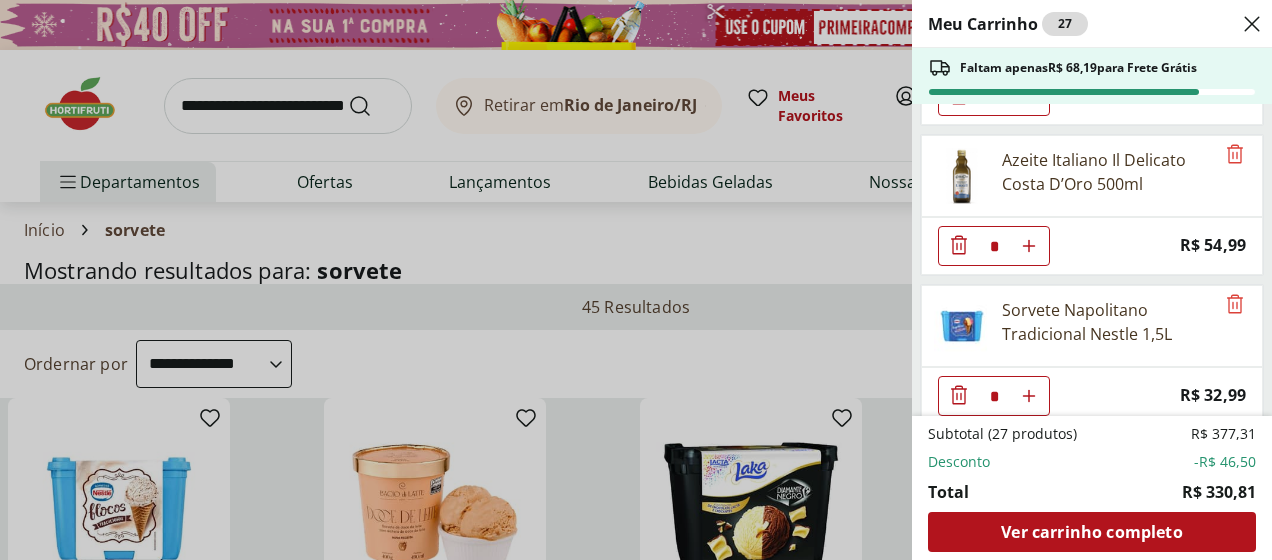 click 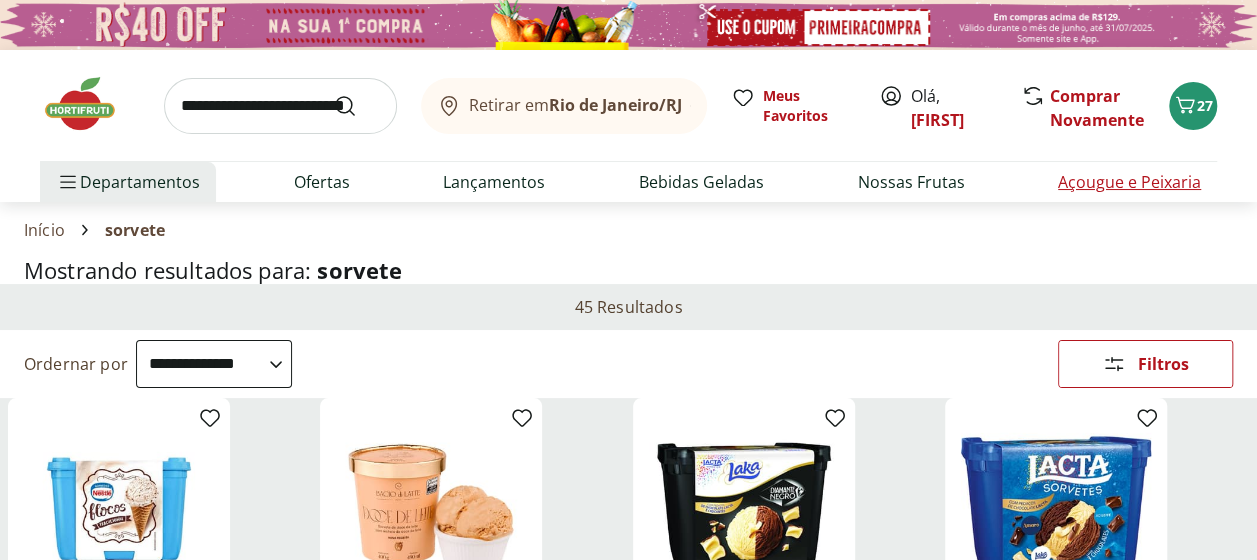 click on "Açougue e Peixaria" at bounding box center (1129, 182) 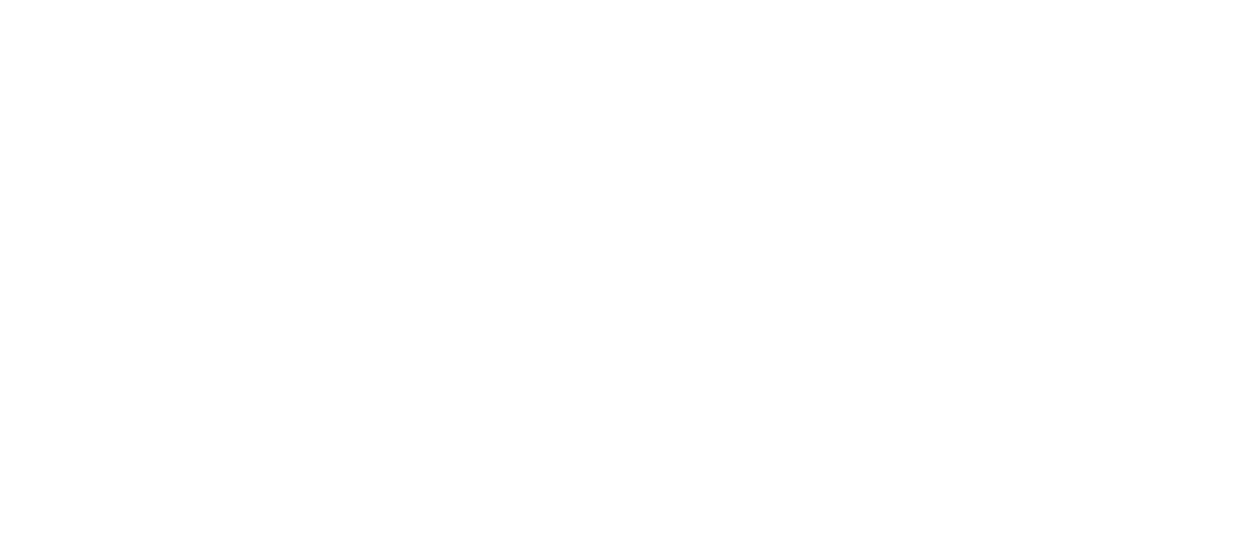 select on "**********" 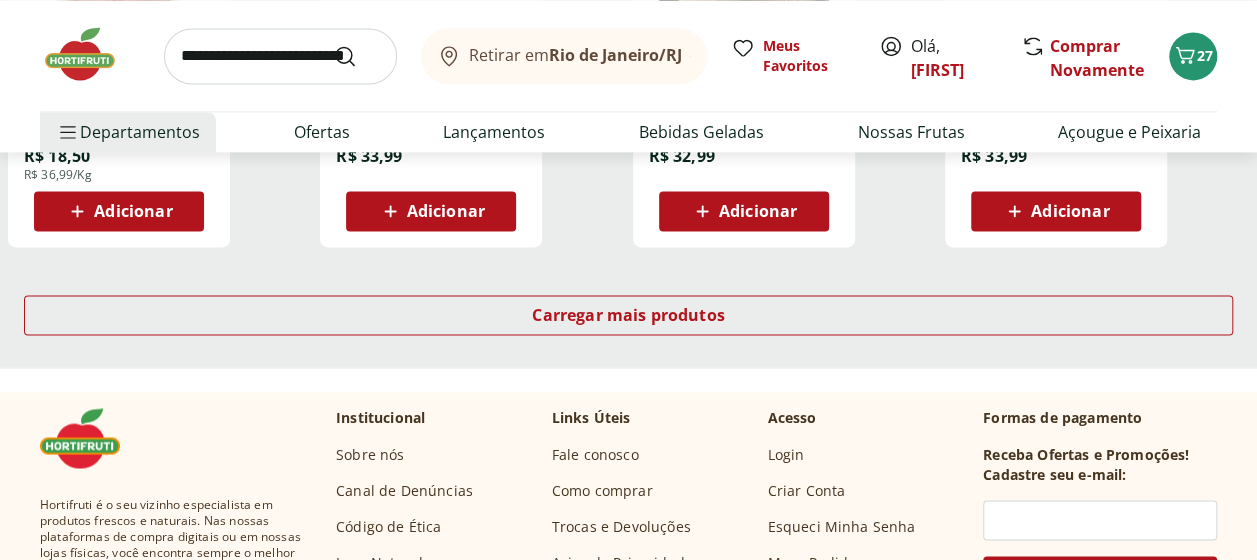 scroll, scrollTop: 1450, scrollLeft: 0, axis: vertical 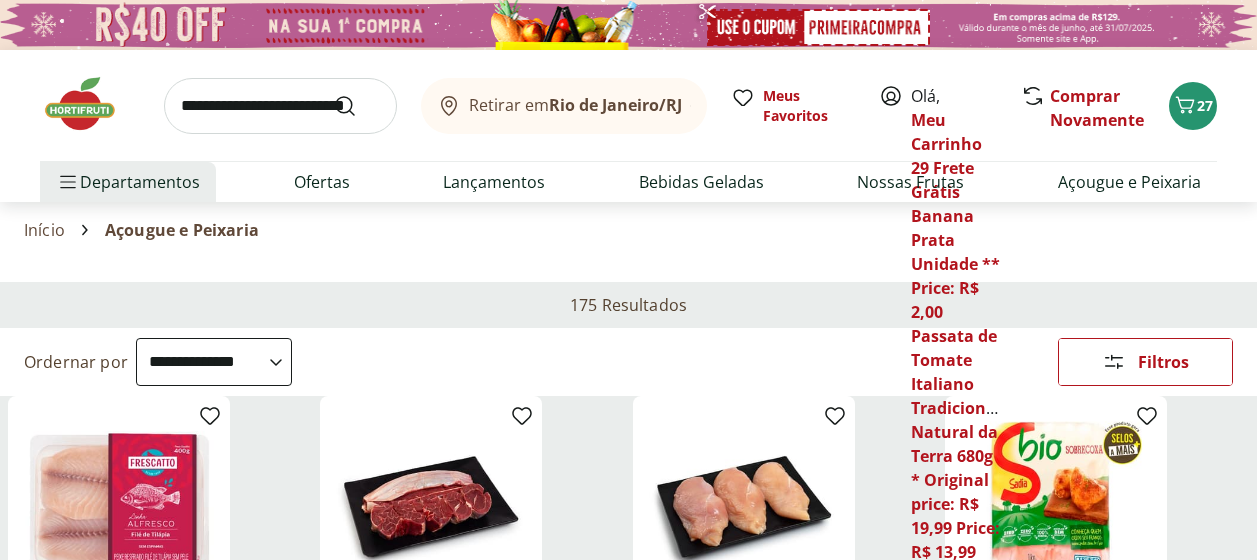 select on "**********" 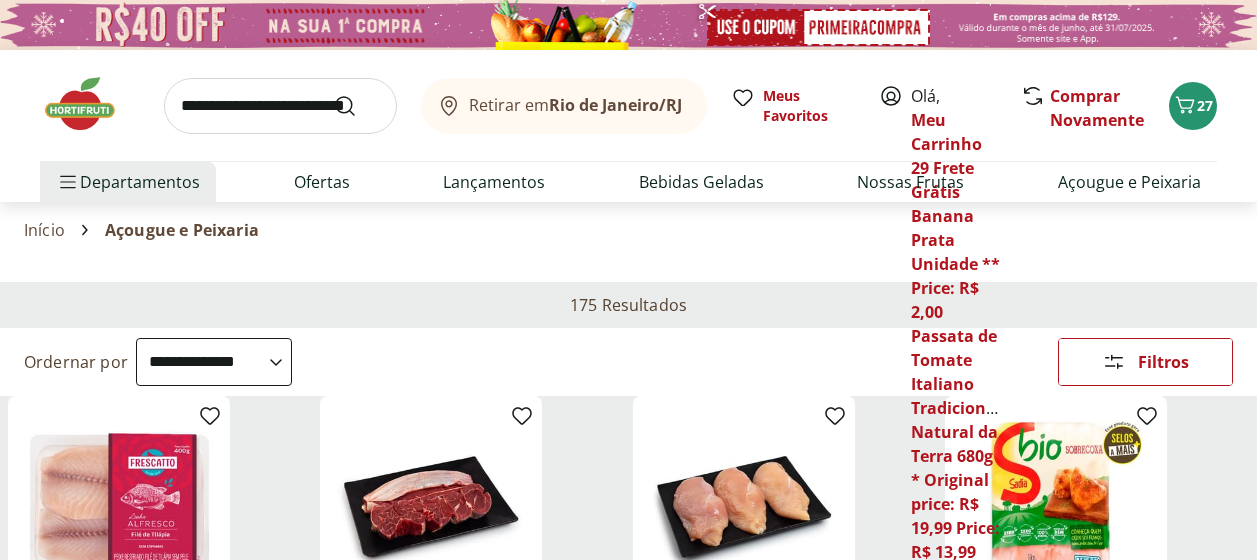 scroll, scrollTop: 1450, scrollLeft: 0, axis: vertical 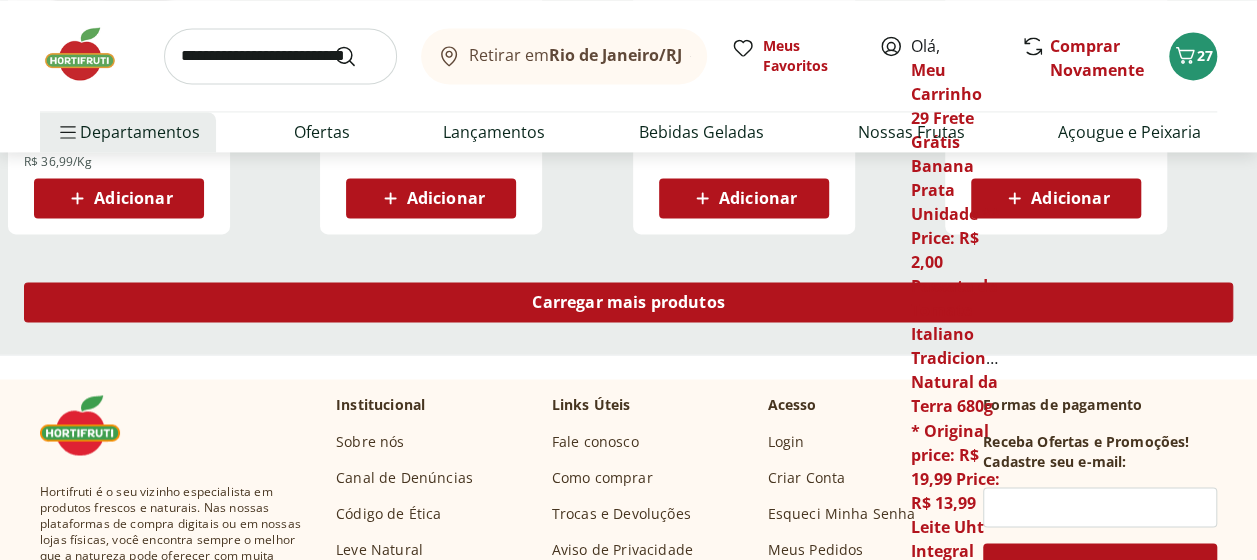 click on "Carregar mais produtos" at bounding box center [628, 302] 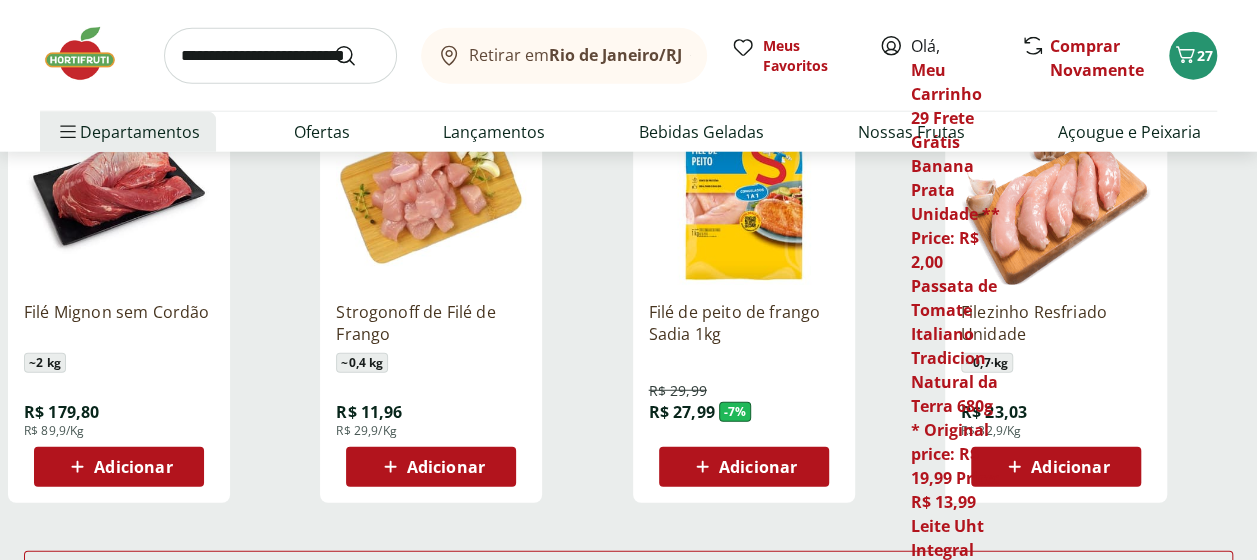 scroll, scrollTop: 2486, scrollLeft: 0, axis: vertical 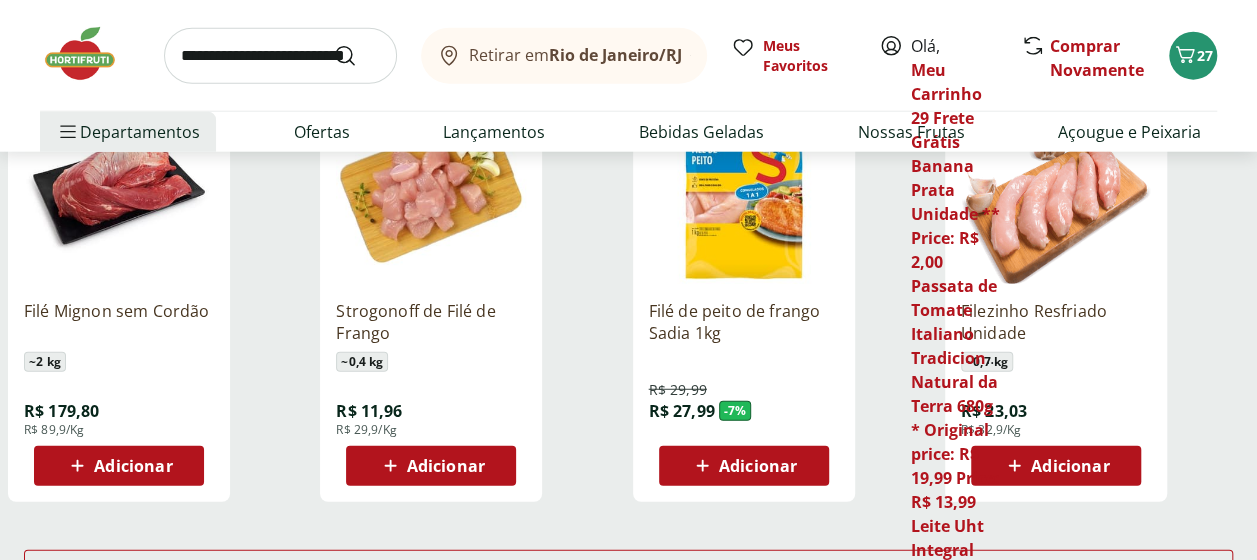 click on "Adicionar" at bounding box center [758, 466] 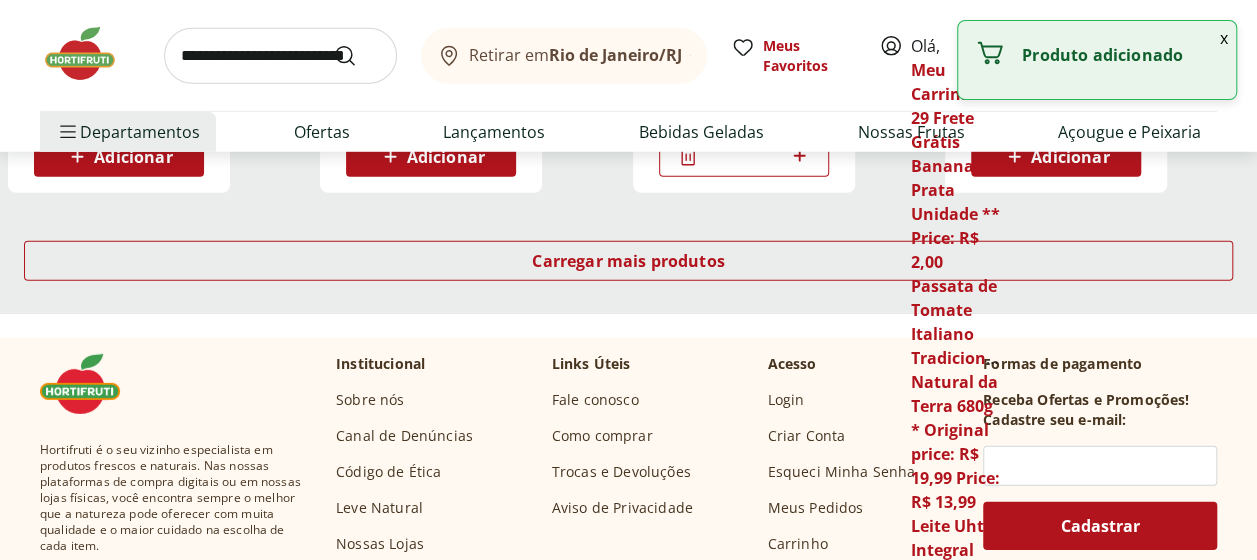 scroll, scrollTop: 2796, scrollLeft: 0, axis: vertical 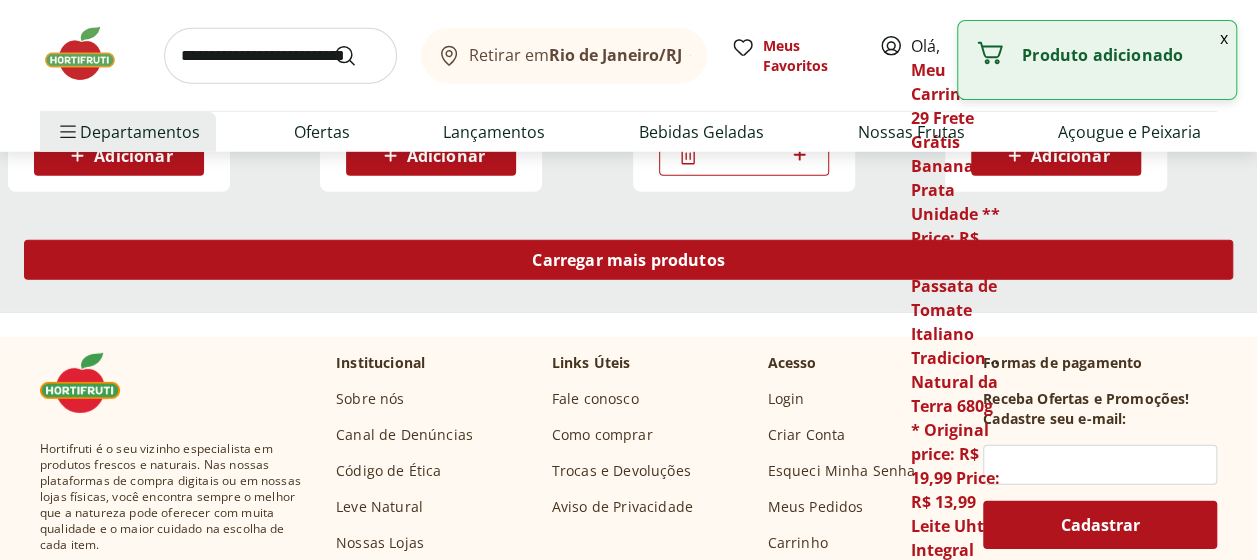 click on "Carregar mais produtos" at bounding box center (628, 260) 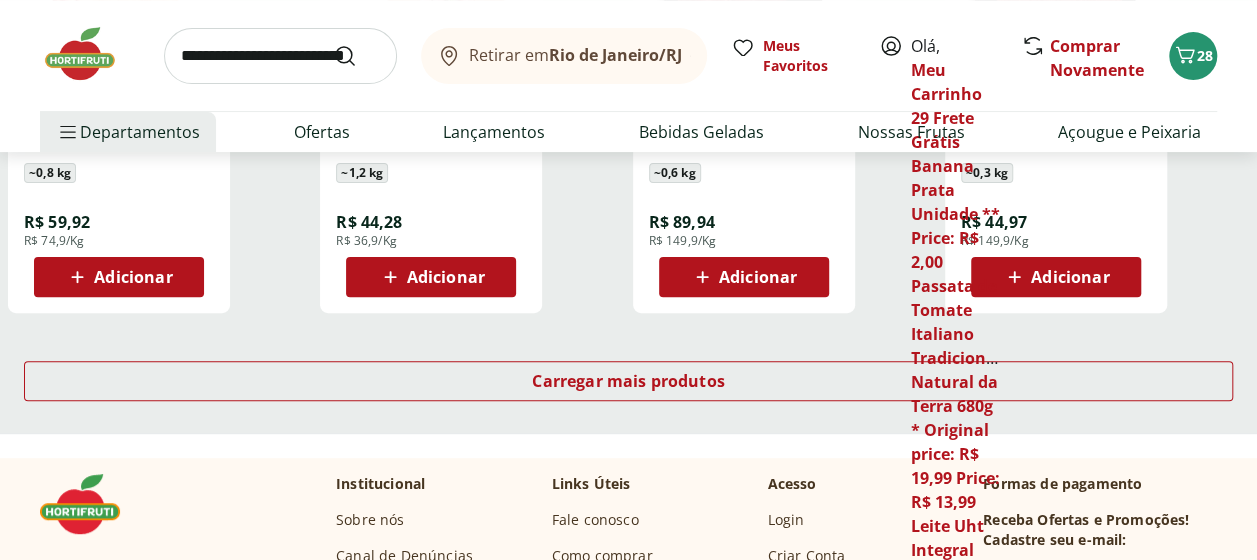 scroll, scrollTop: 3980, scrollLeft: 0, axis: vertical 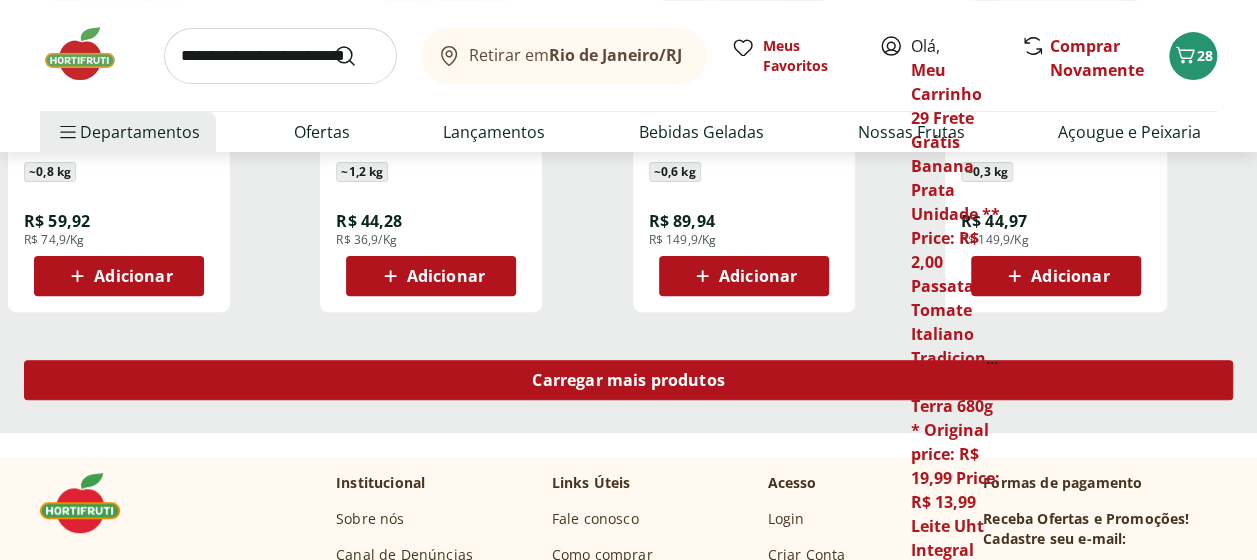 click on "Carregar mais produtos" at bounding box center (628, 380) 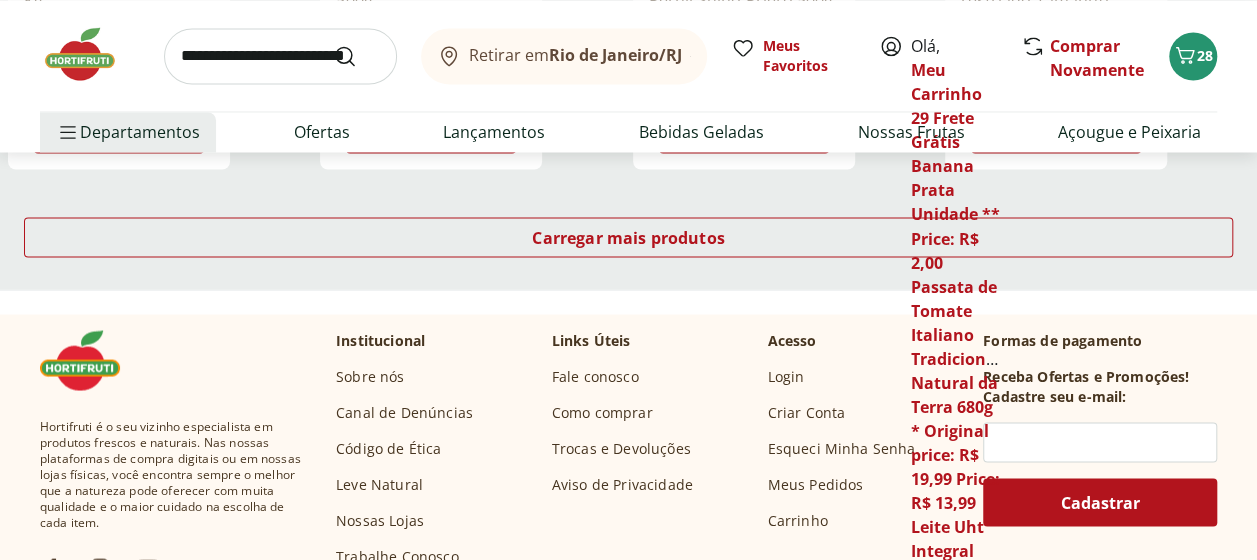 scroll, scrollTop: 5438, scrollLeft: 0, axis: vertical 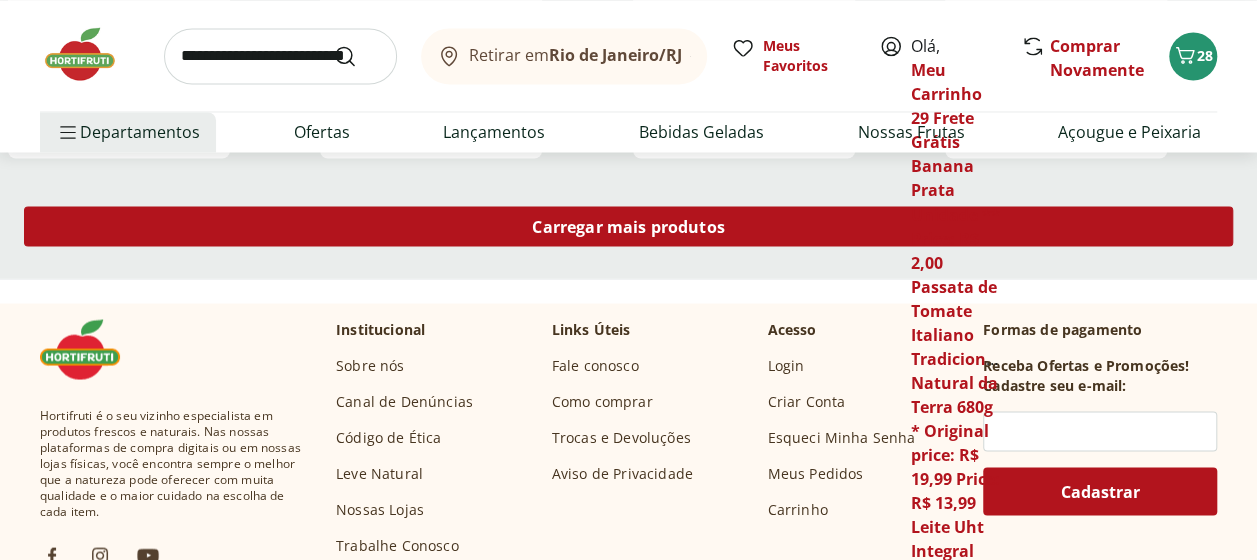 click on "Carregar mais produtos" at bounding box center (628, 226) 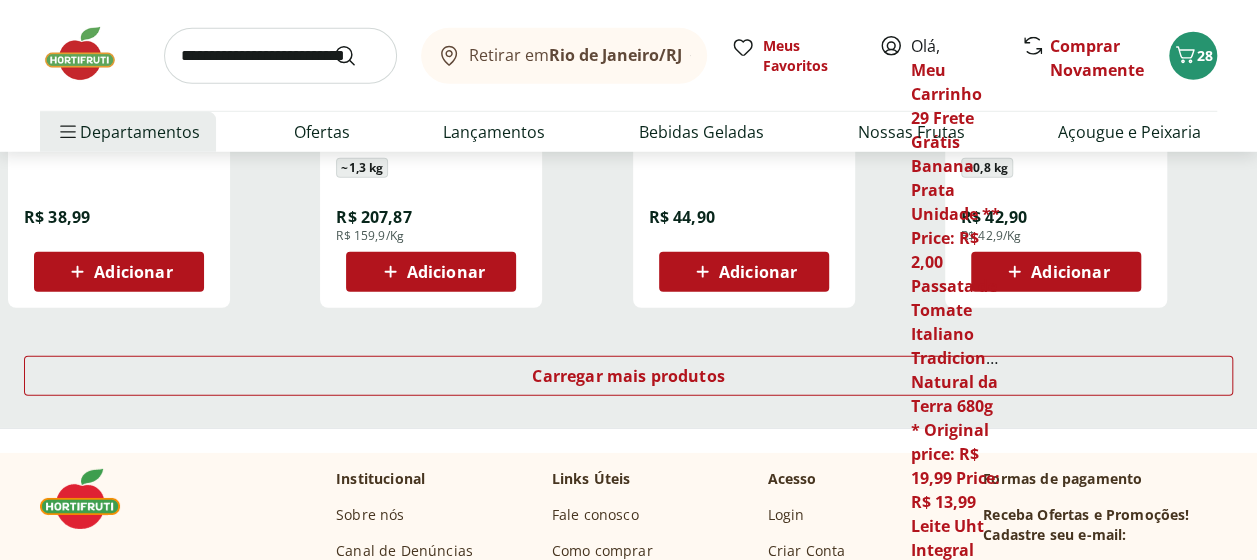 scroll, scrollTop: 6608, scrollLeft: 0, axis: vertical 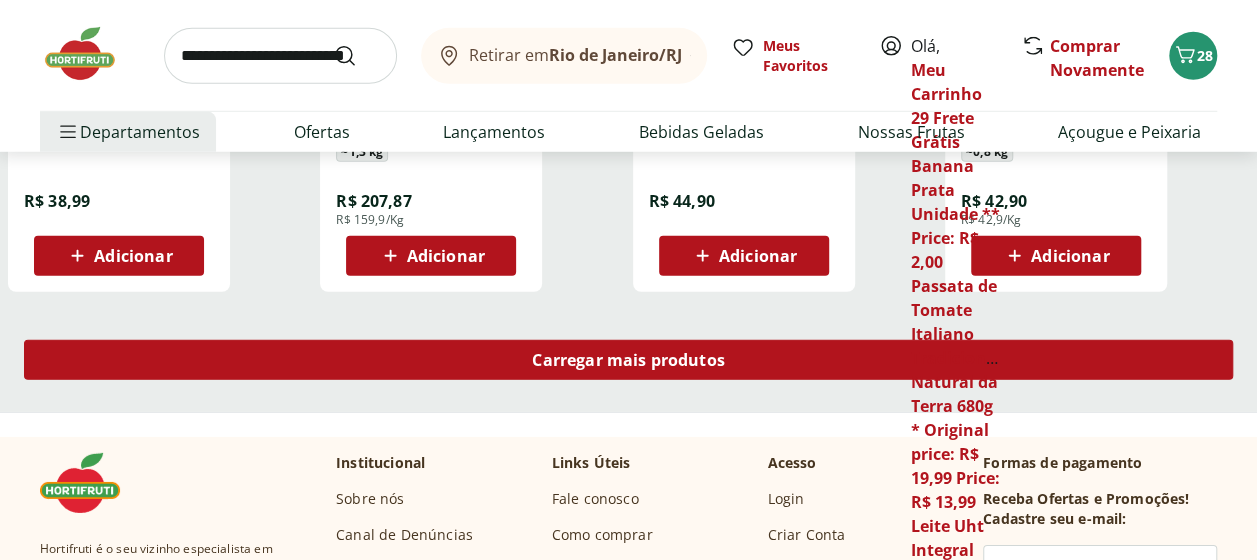 click on "Carregar mais produtos" at bounding box center [628, 360] 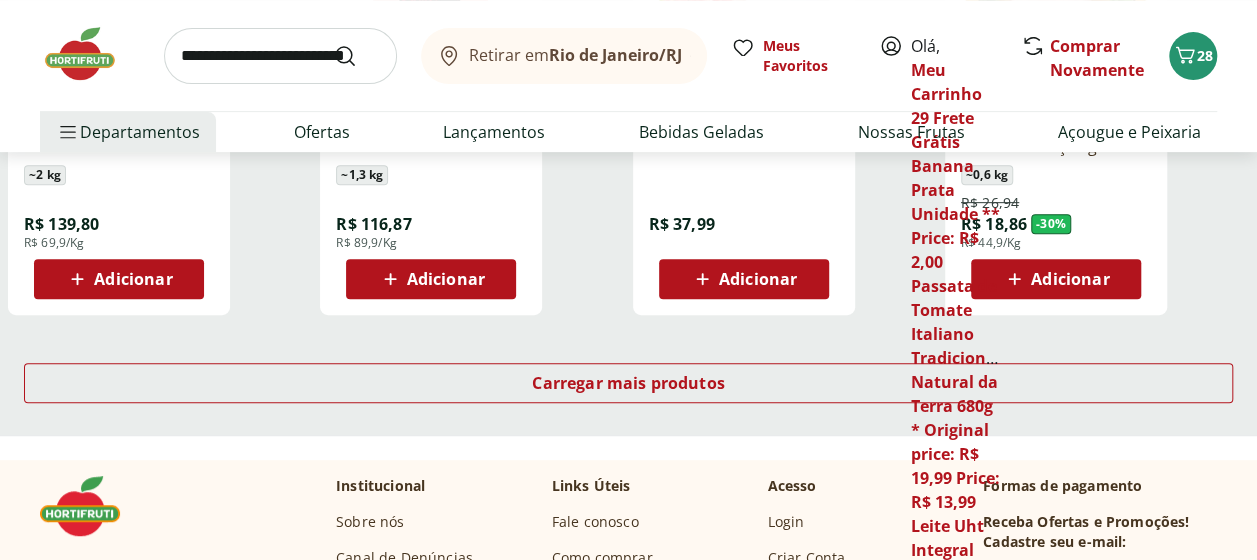 scroll, scrollTop: 7893, scrollLeft: 0, axis: vertical 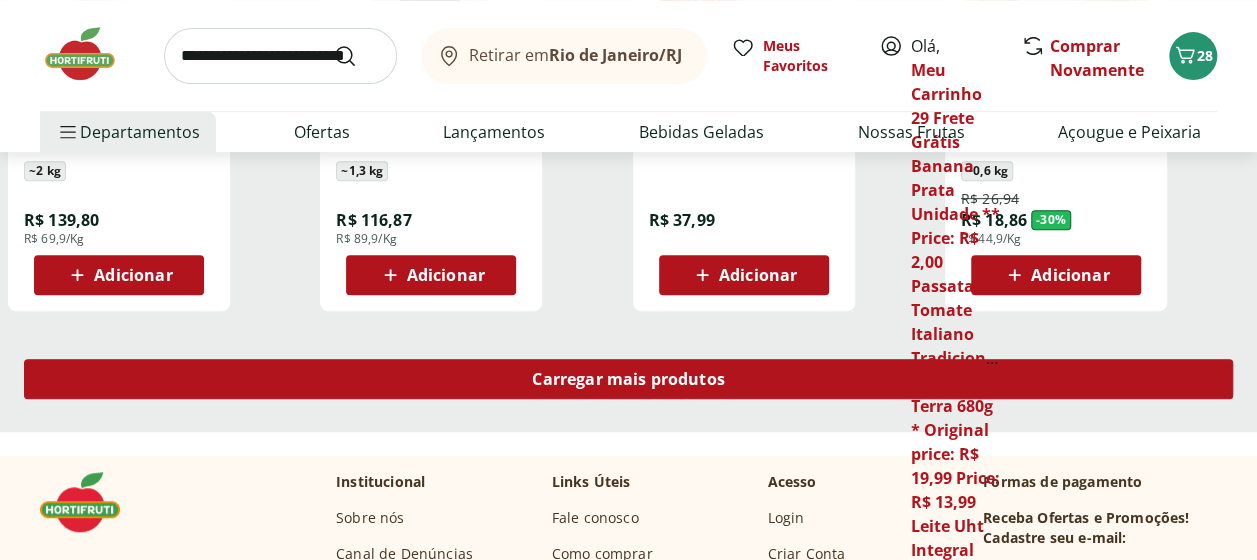 click on "Carregar mais produtos" at bounding box center (628, 379) 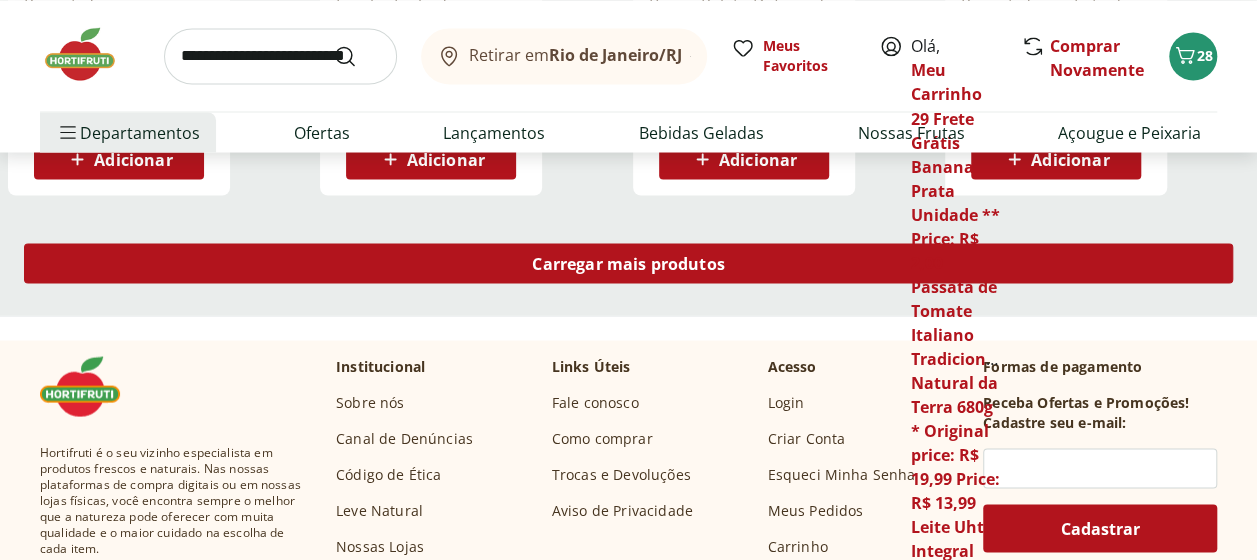 scroll, scrollTop: 9314, scrollLeft: 0, axis: vertical 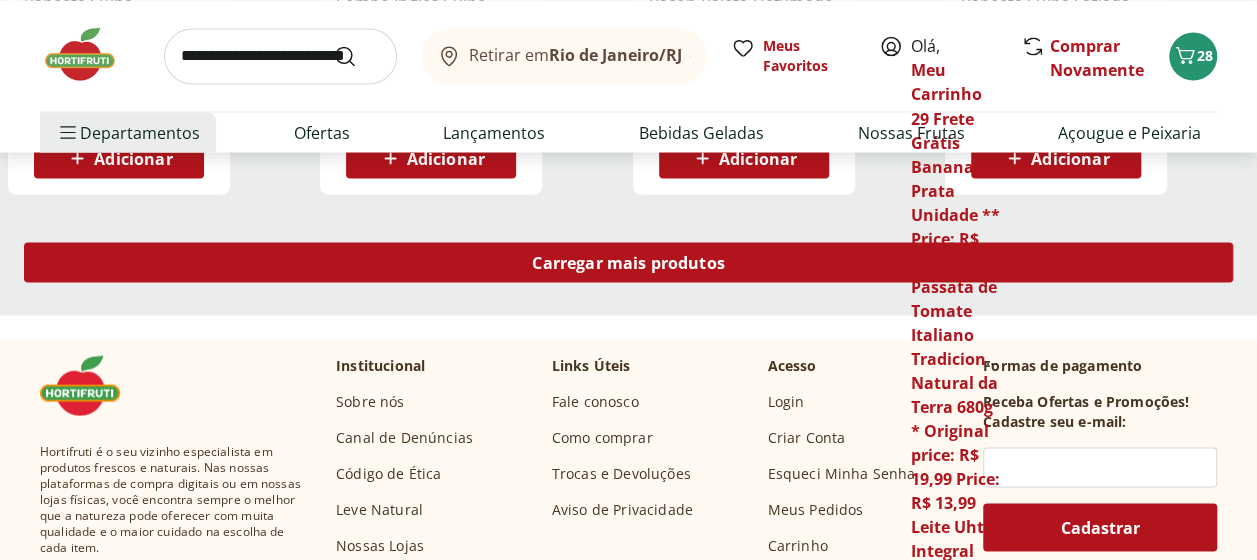 click on "Carregar mais produtos" at bounding box center (628, 262) 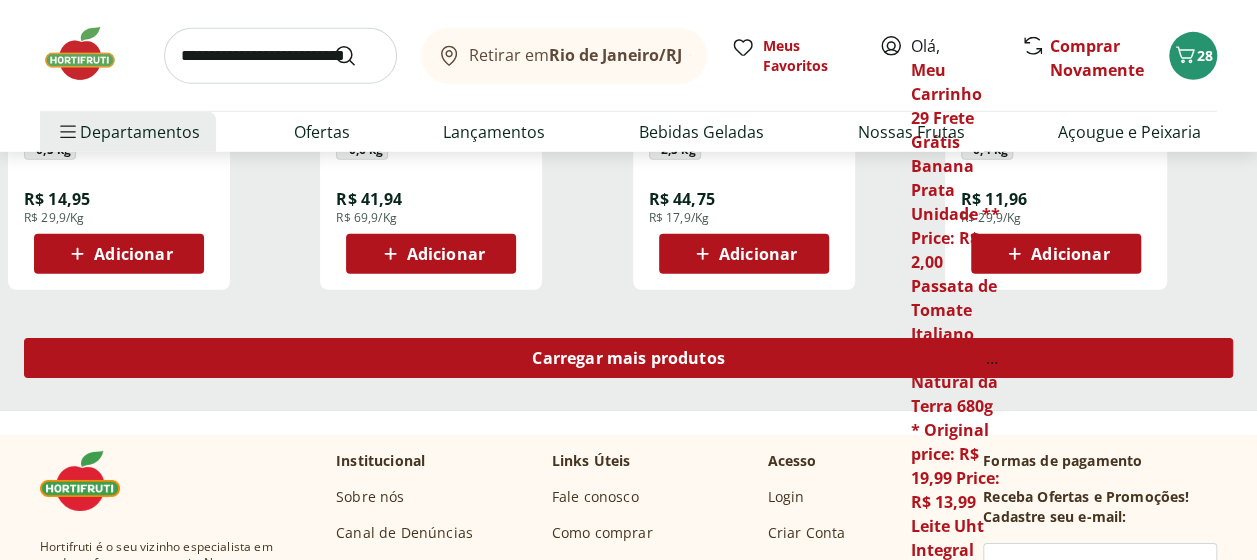 scroll, scrollTop: 10537, scrollLeft: 0, axis: vertical 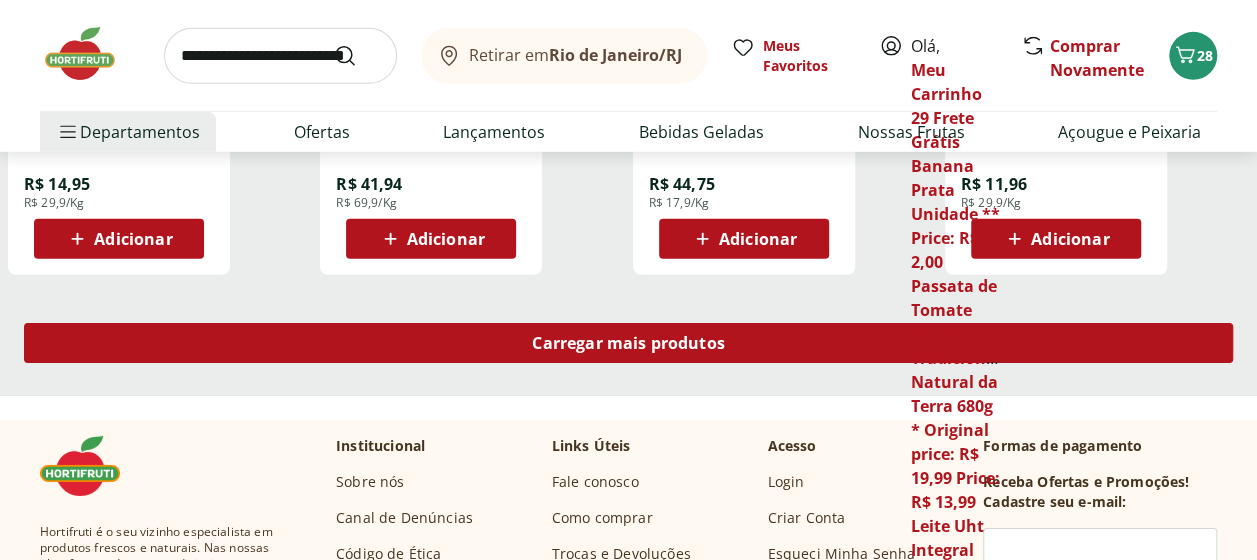 click on "Carregar mais produtos" at bounding box center (628, 343) 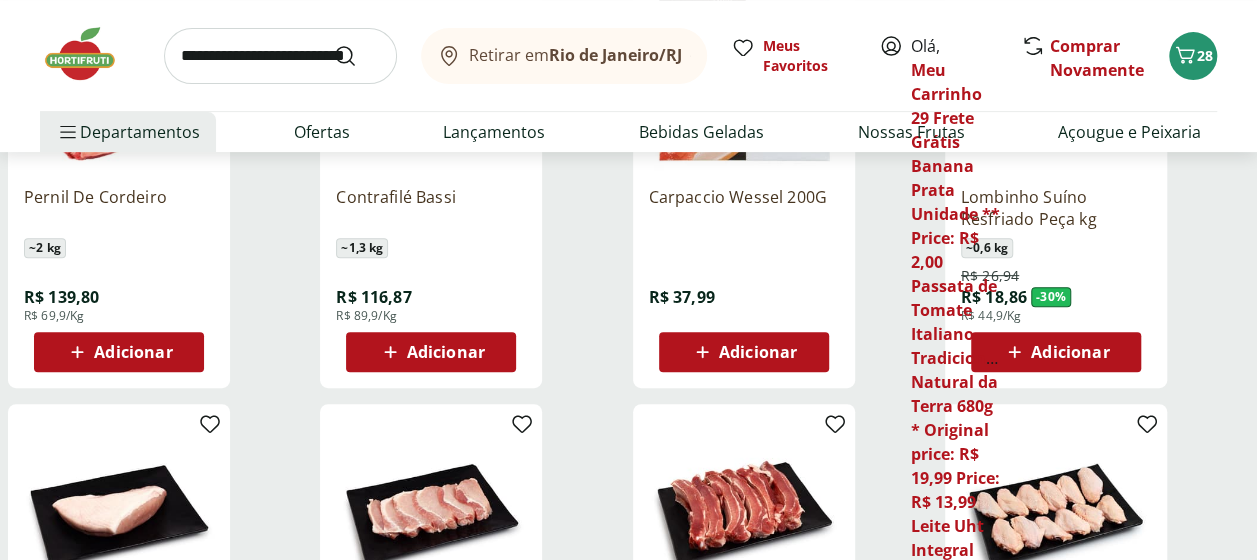 scroll, scrollTop: 7817, scrollLeft: 0, axis: vertical 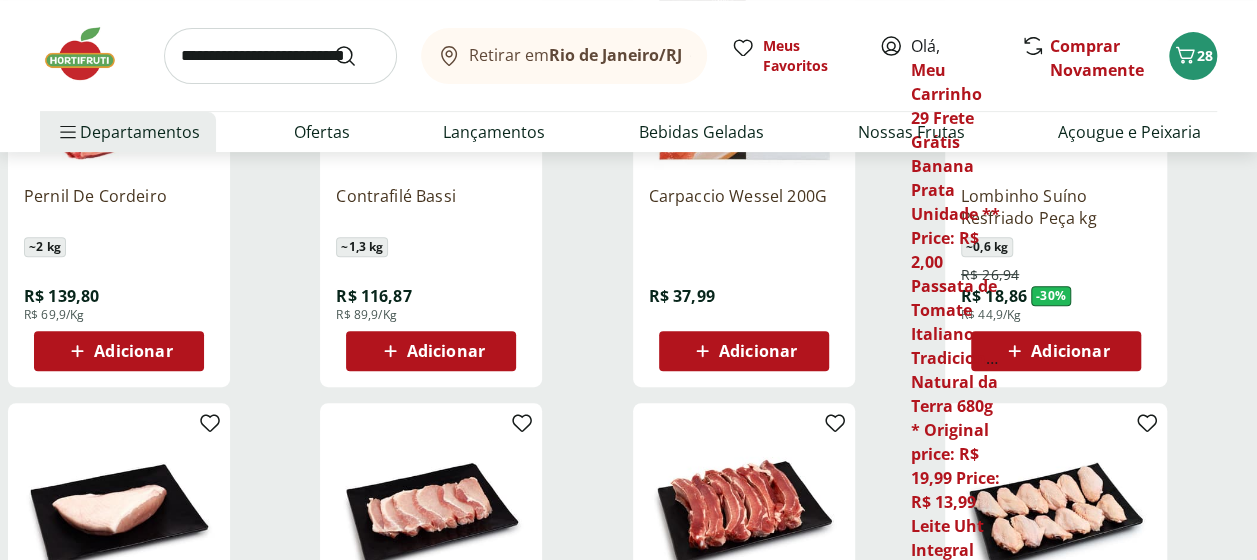 click on "Adicionar" at bounding box center (446, 351) 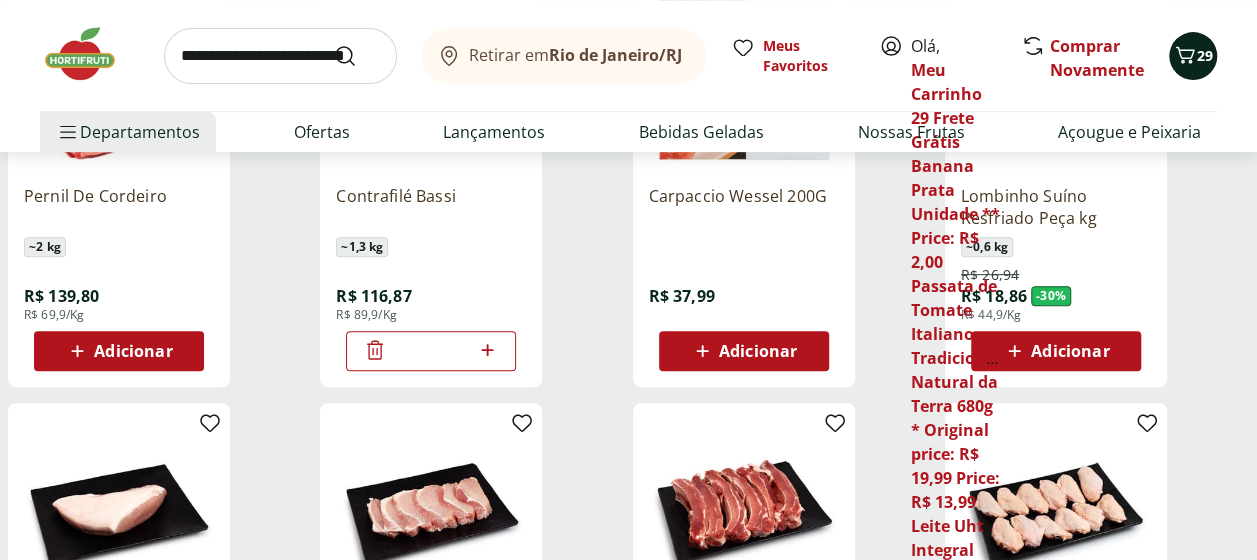 click 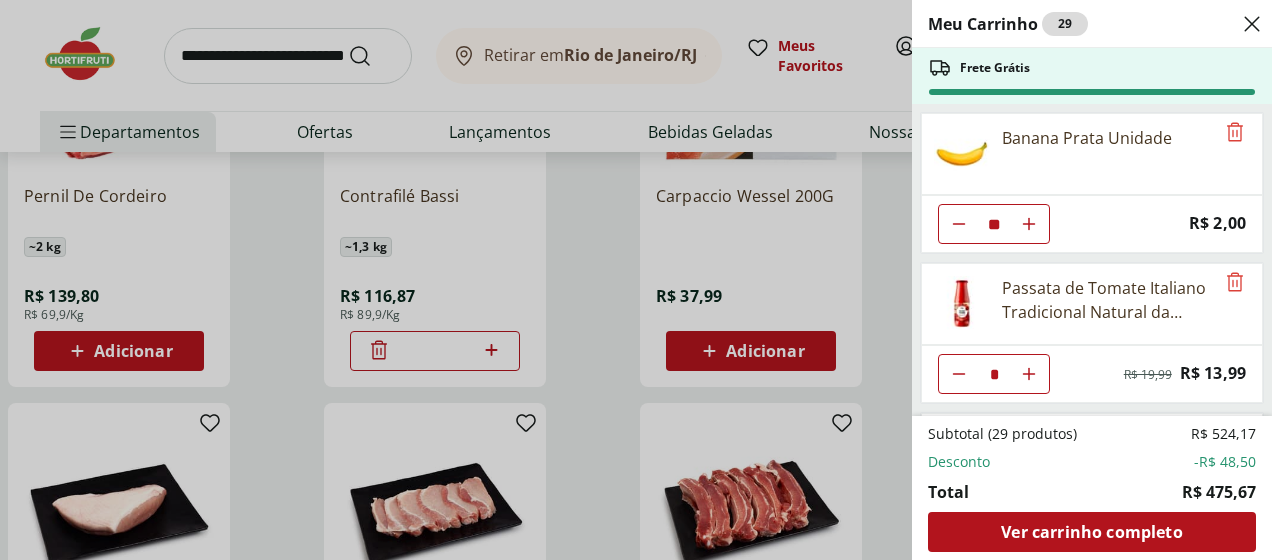 click on "Meu Carrinho 29 Frete Grátis Banana Prata Unidade ** Price: R$ 2,00 Passata de Tomate Italiano Tradicional Natural da Terra 680g * Original price: R$ 19,99 Price: R$ 13,99 Leite Uht Integral Leitíssimo 1 Litro * Price: R$ 11,99 Achocolatado em pó Nescau 350g * Price: R$ 12,99 Detergente Líquido Ypê Neutro 500Ml * Price: R$ 3,49 Queijo Parmesão Cilindro Rar 200g * Price: R$ 45,99 Queijo Minas Padrão Cruzília Unidade * Original price: R$ 55,45 Price: R$ 44,95 Azeite Italiano Il Delicato Costa D’Oro 500ml * Price: R$ 54,99 Sorvete Napolitano Tradicional Nestle 1,5L * Price: R$ 32,99 Filé de peito de frango Sadia 1kg * Original price: R$ 29,99 Price: R$ 27,99 Contrafilé Bassi * Price: R$ 116,87 Subtotal (29 produtos) R$ 524,17 Desconto -R$ 48,50 Total R$ 475,67 Ver carrinho completo" at bounding box center [636, 280] 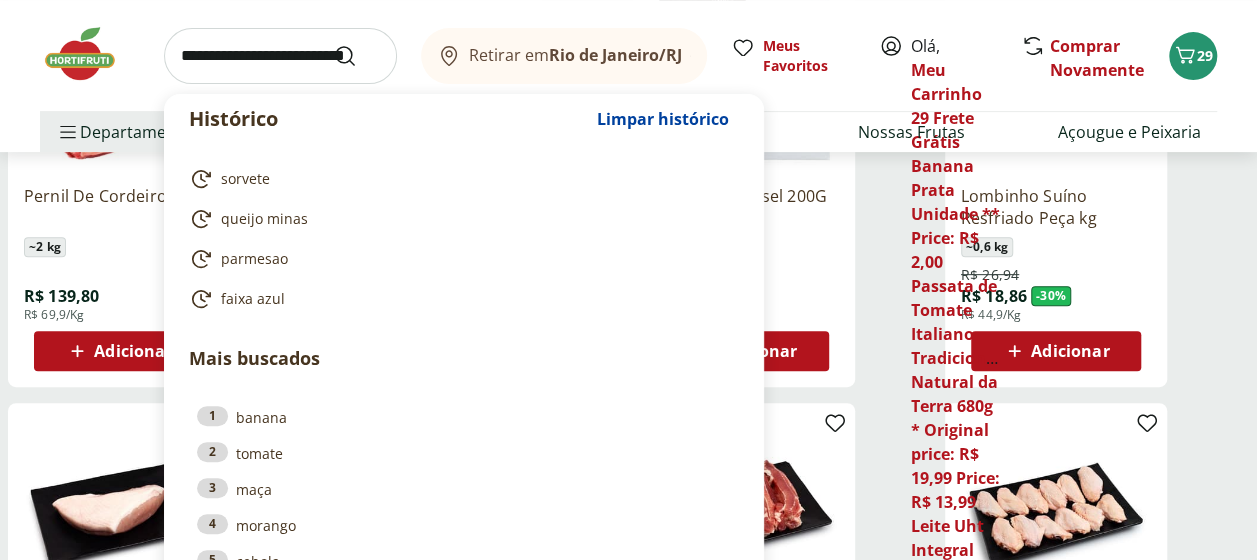 click at bounding box center (280, 56) 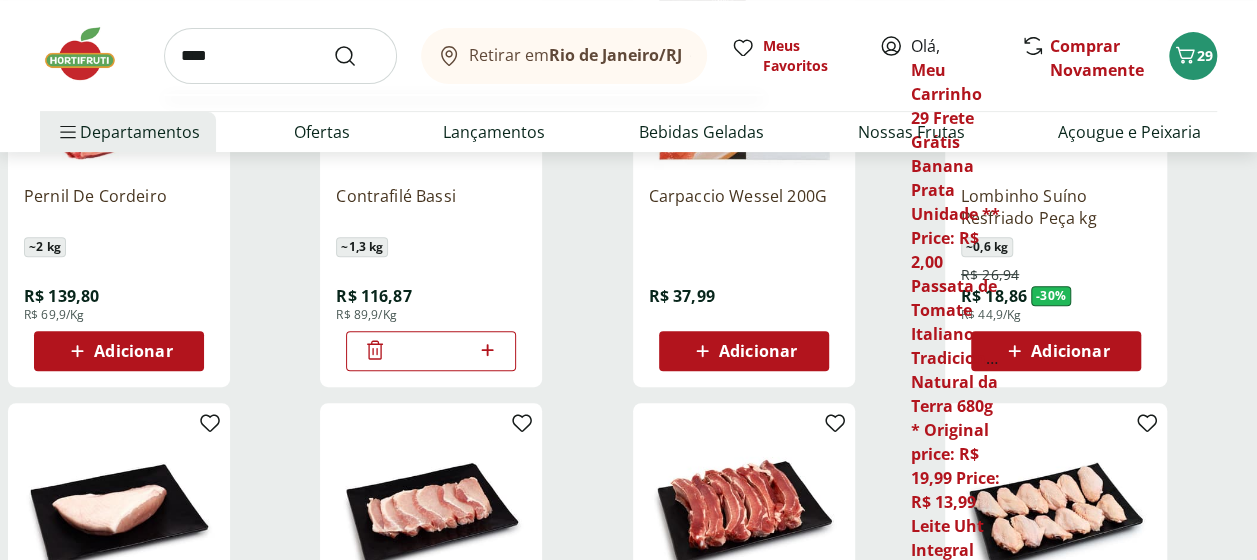 type on "****" 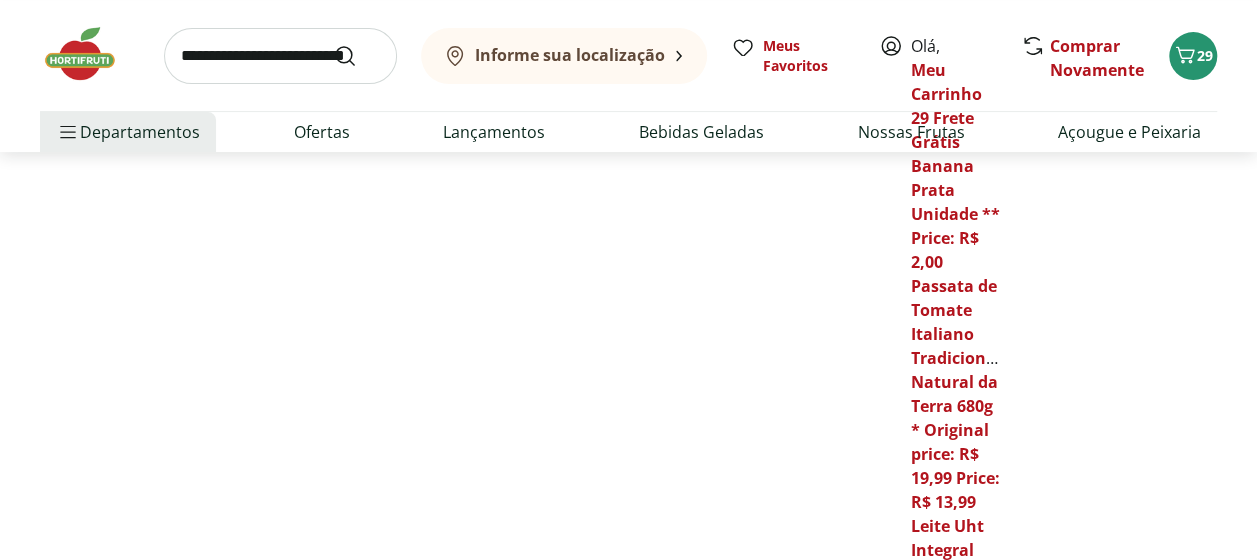 scroll, scrollTop: 0, scrollLeft: 0, axis: both 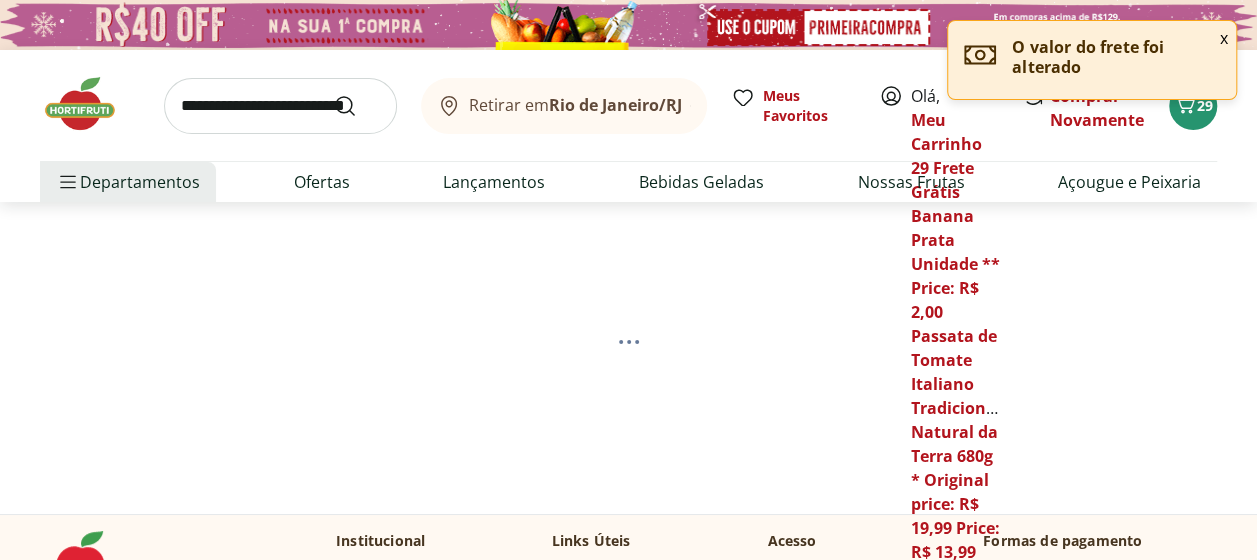select on "**********" 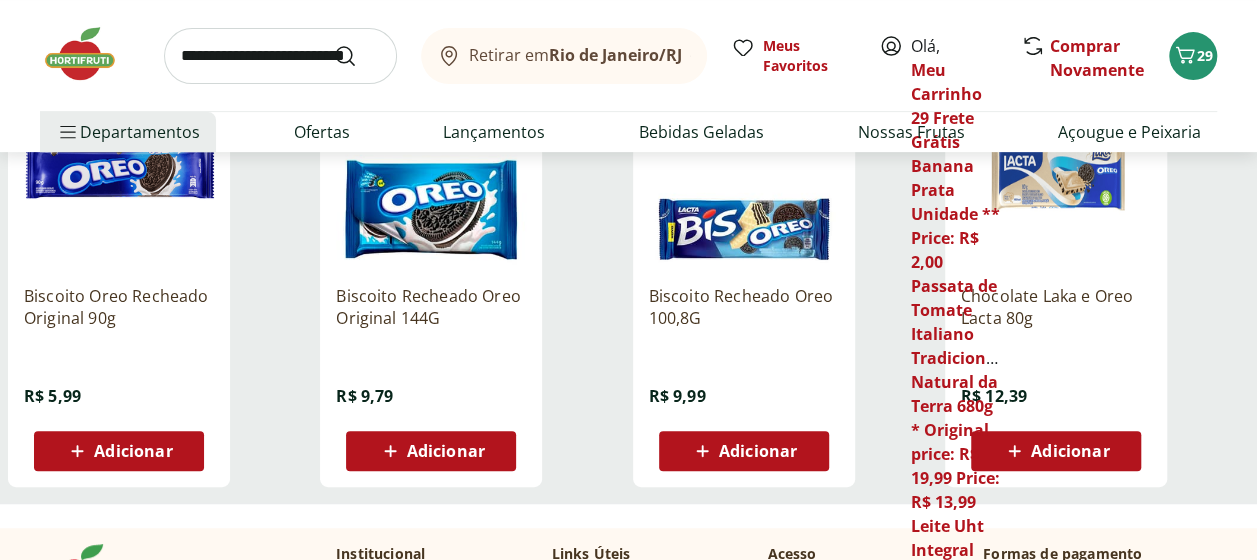 scroll, scrollTop: 334, scrollLeft: 0, axis: vertical 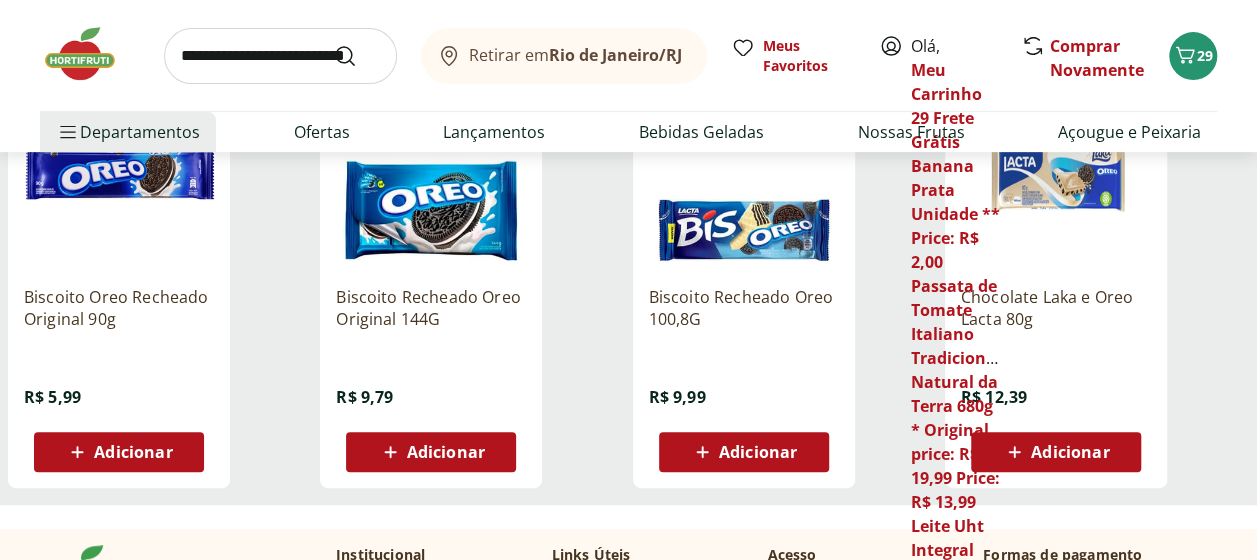 click on "Adicionar" at bounding box center [119, 452] 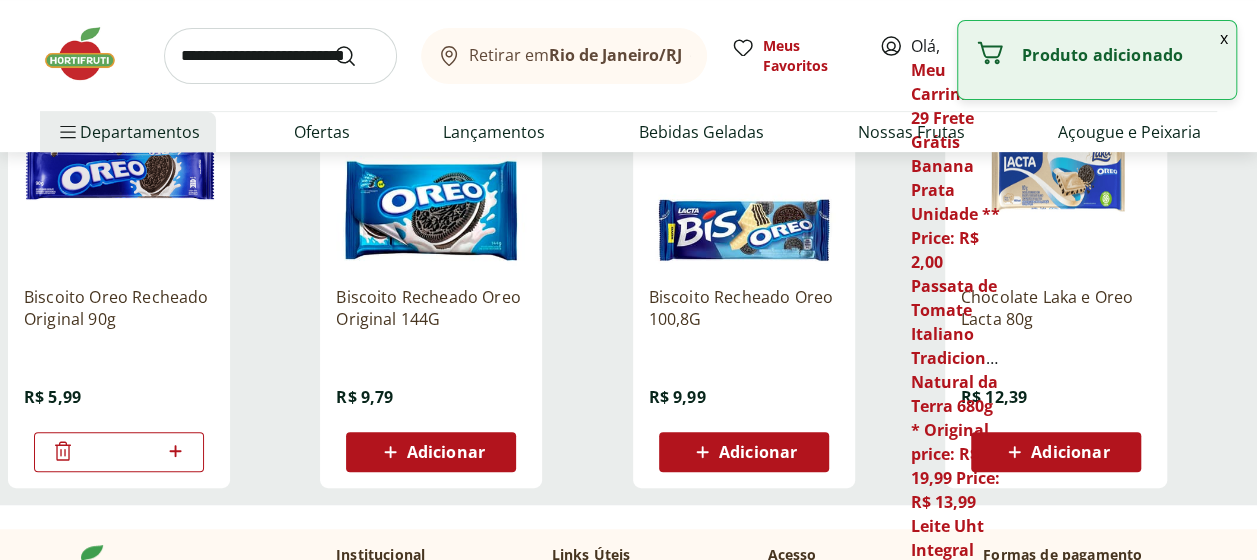 click 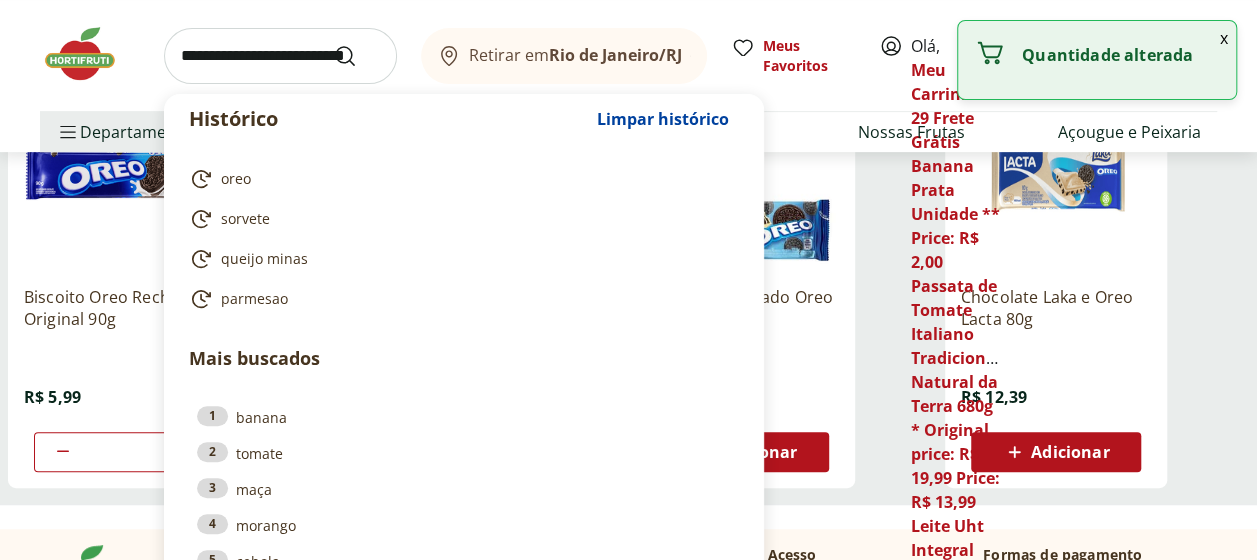 click at bounding box center [280, 56] 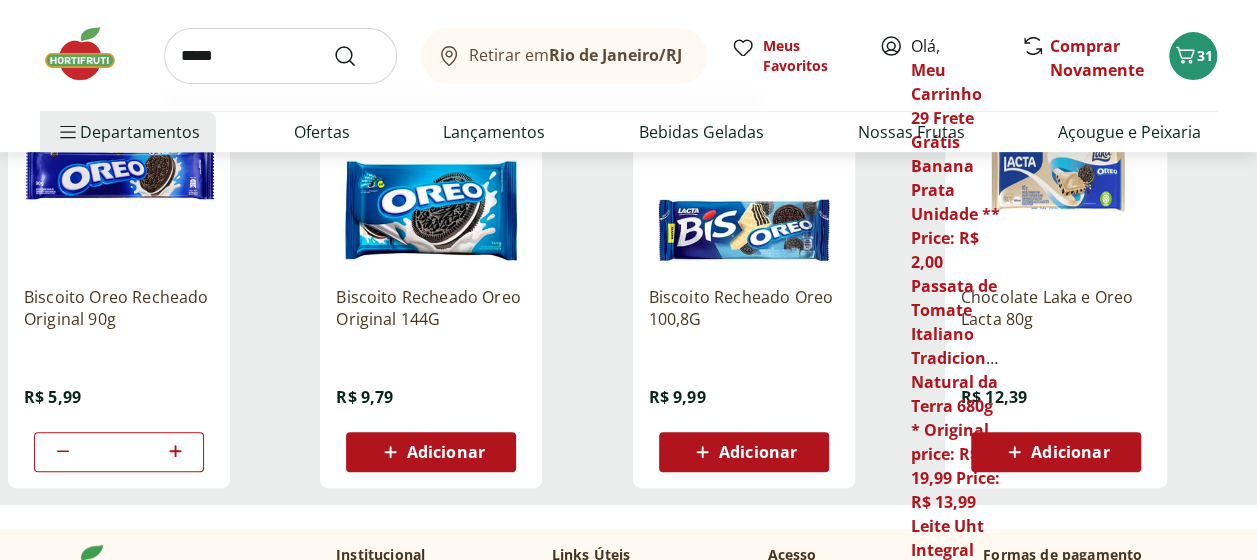 type on "*****" 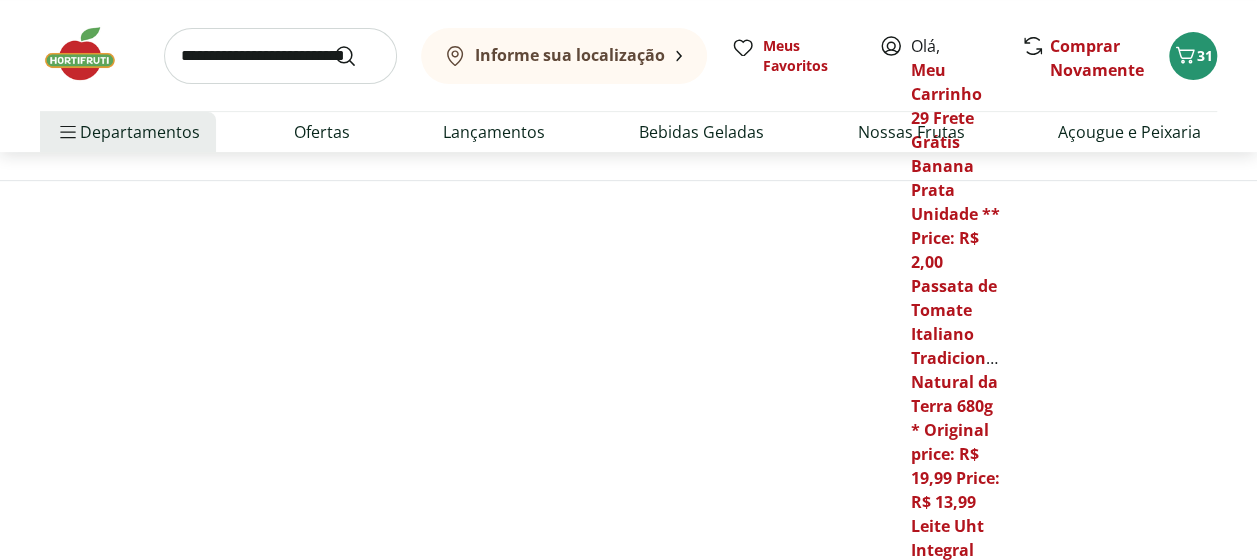 scroll, scrollTop: 0, scrollLeft: 0, axis: both 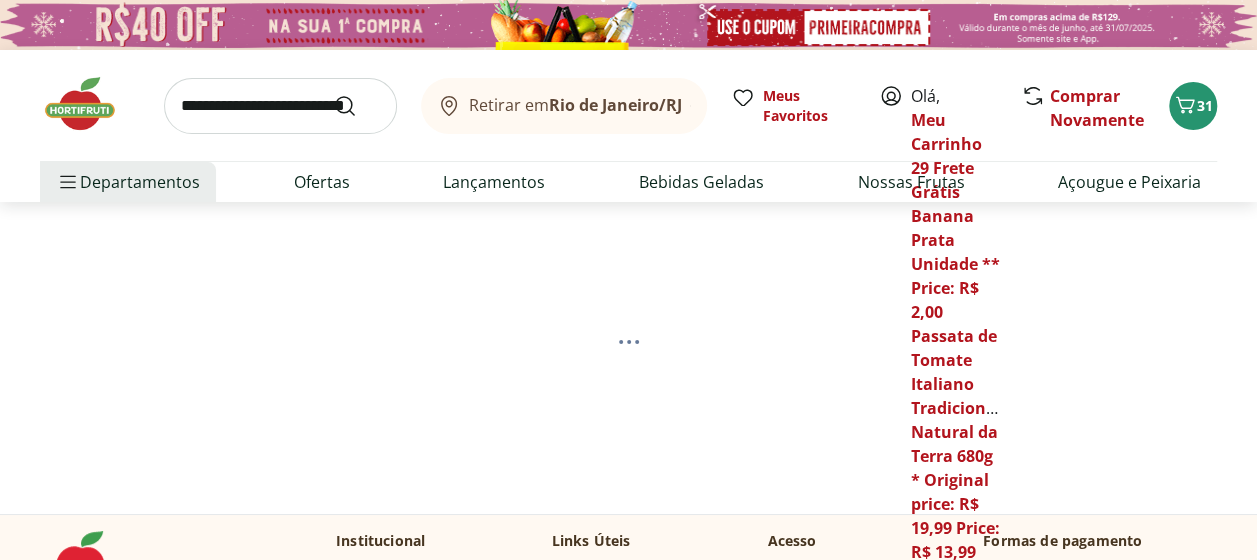 select on "**********" 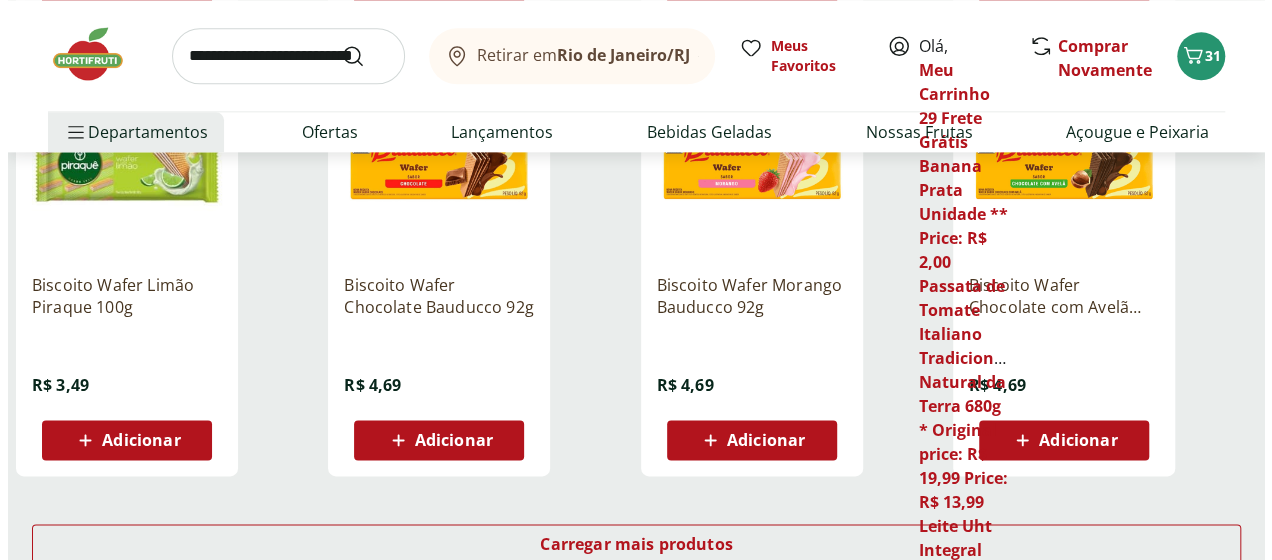 scroll, scrollTop: 1211, scrollLeft: 0, axis: vertical 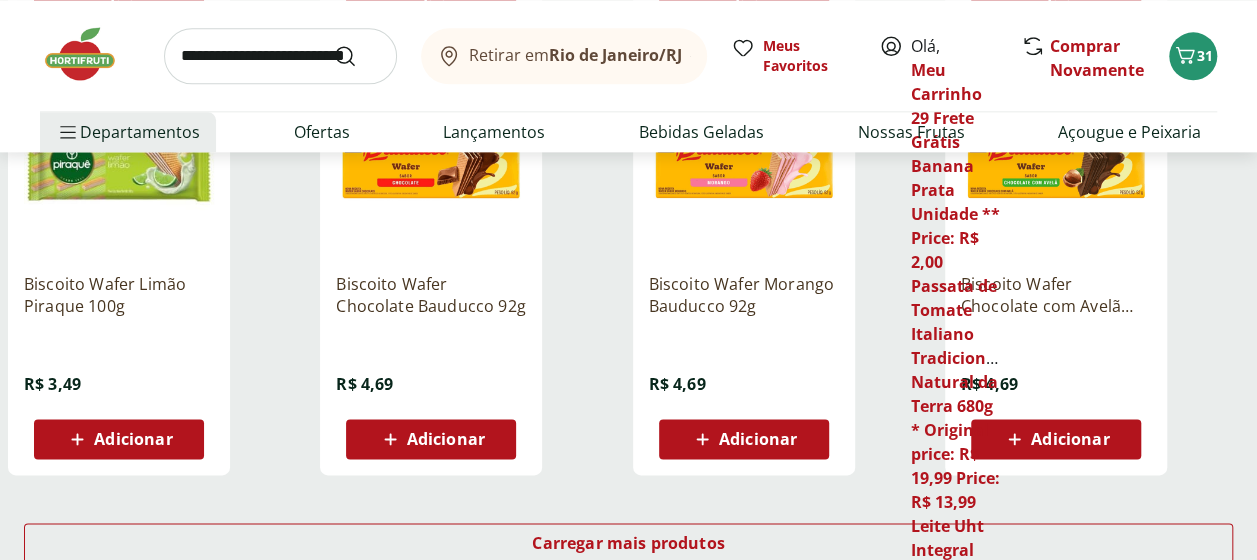 click on "Adicionar" at bounding box center (446, 439) 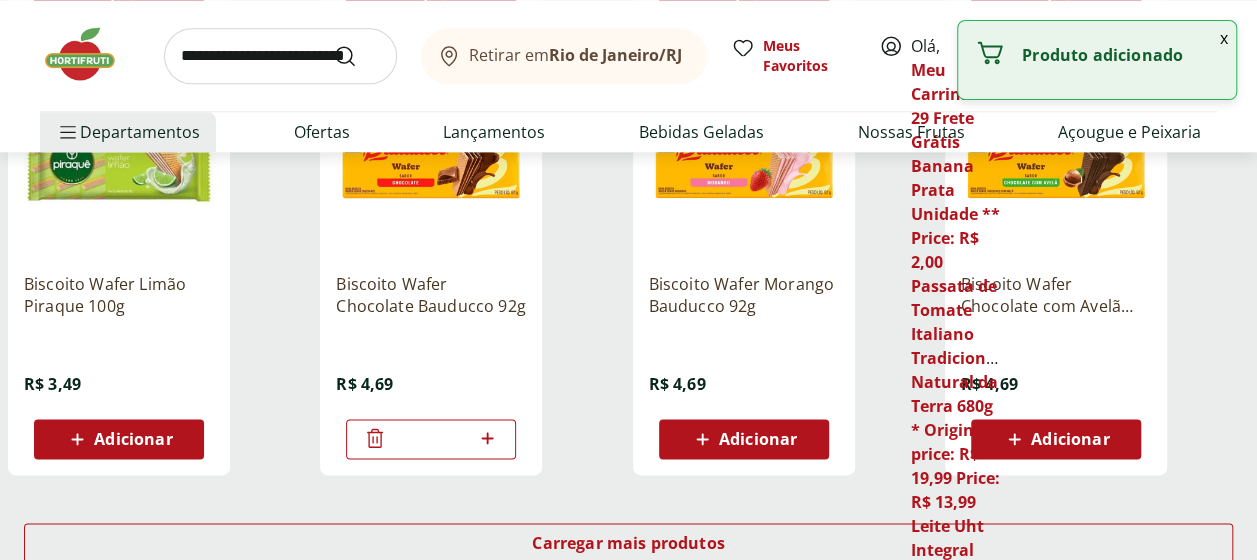 click 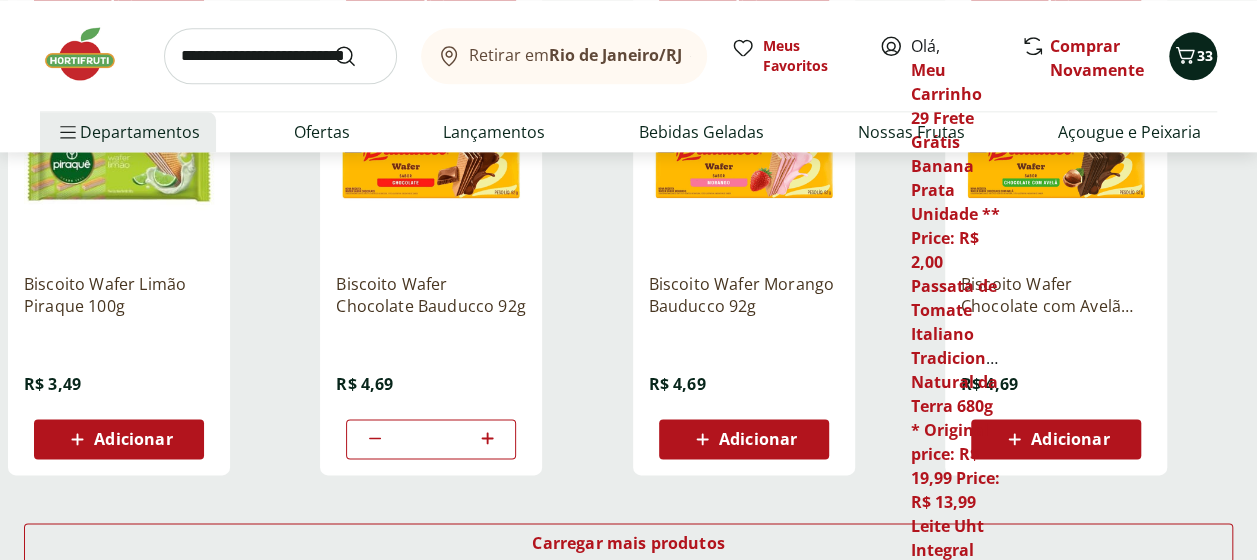 click on "33" at bounding box center [1205, 55] 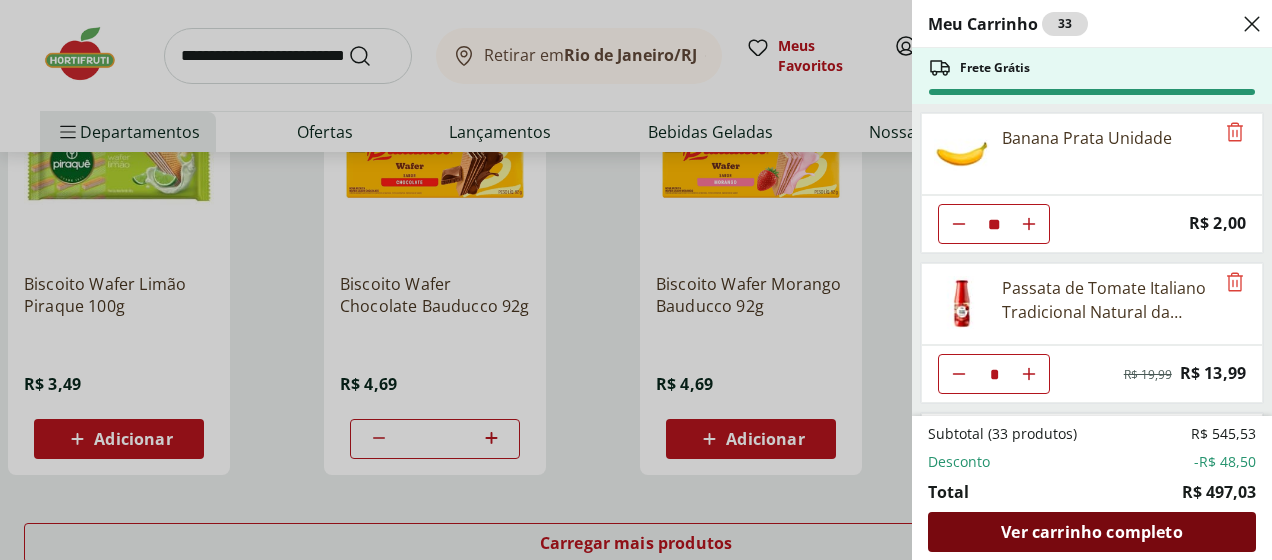 click on "Ver carrinho completo" at bounding box center (1092, 532) 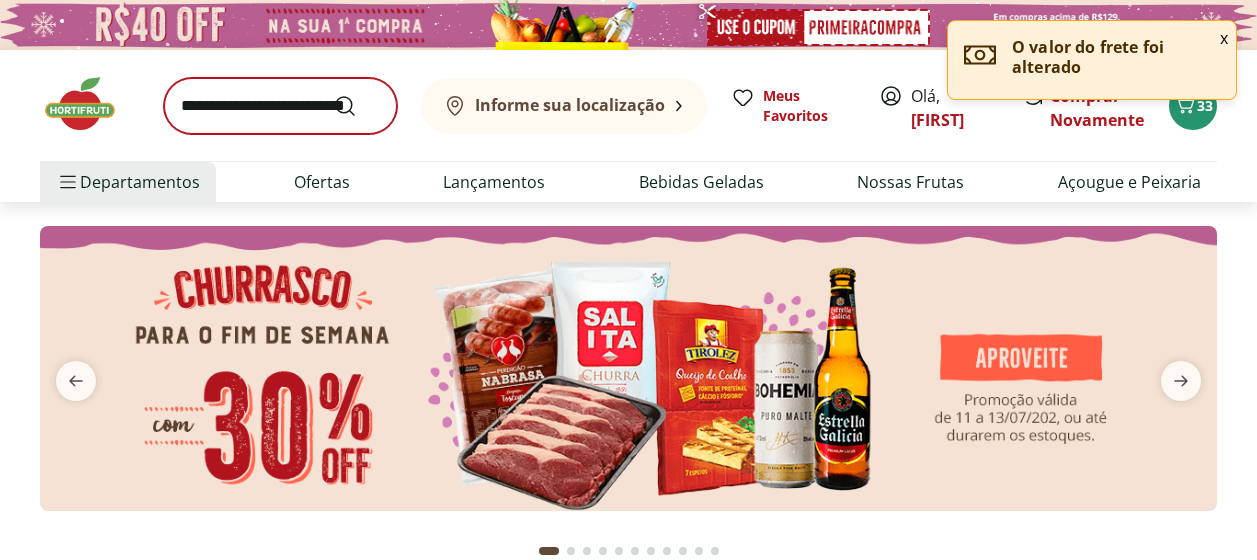 scroll, scrollTop: 0, scrollLeft: 0, axis: both 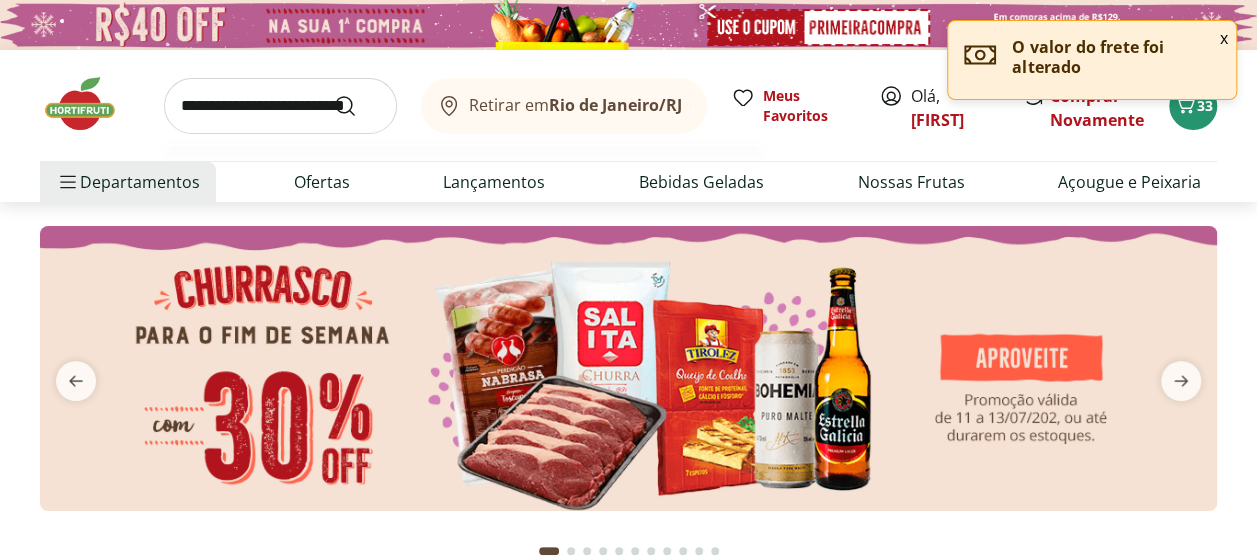 click at bounding box center [280, 106] 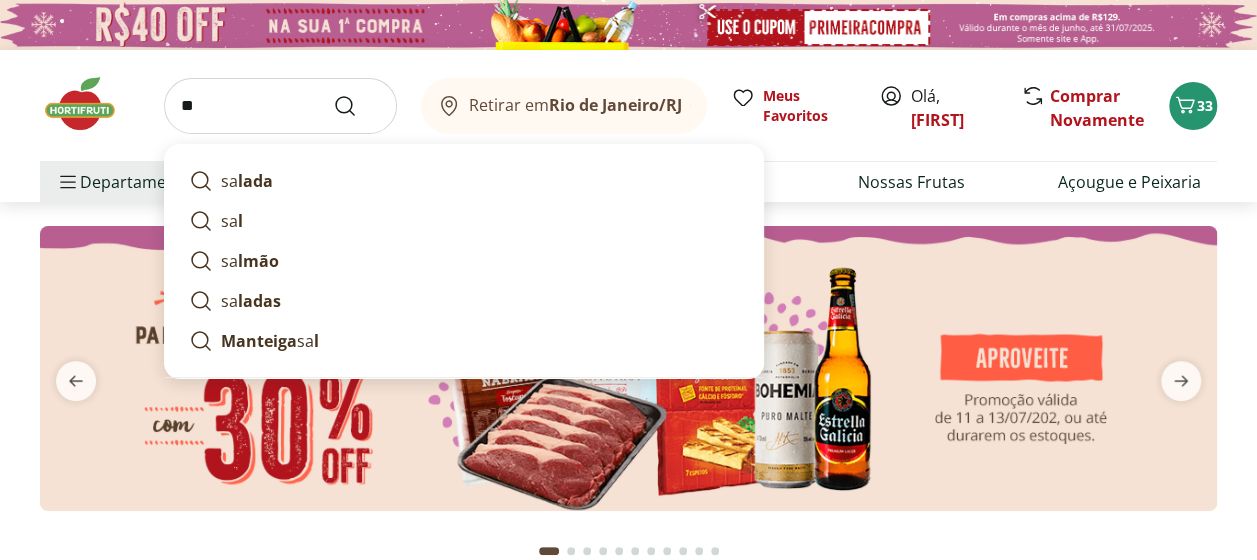 type on "*" 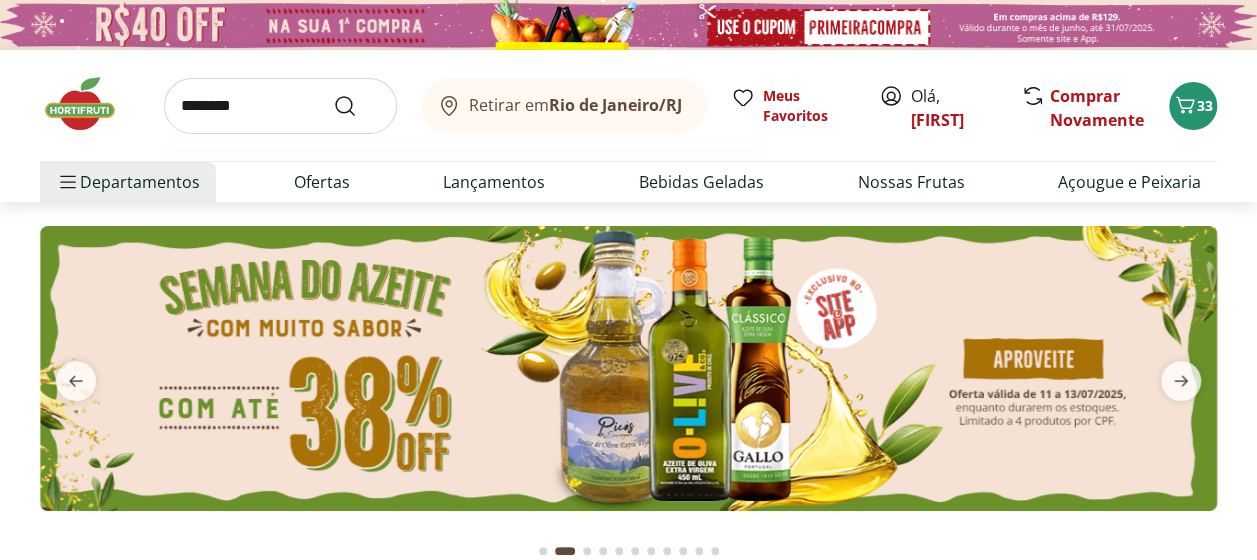 type on "********" 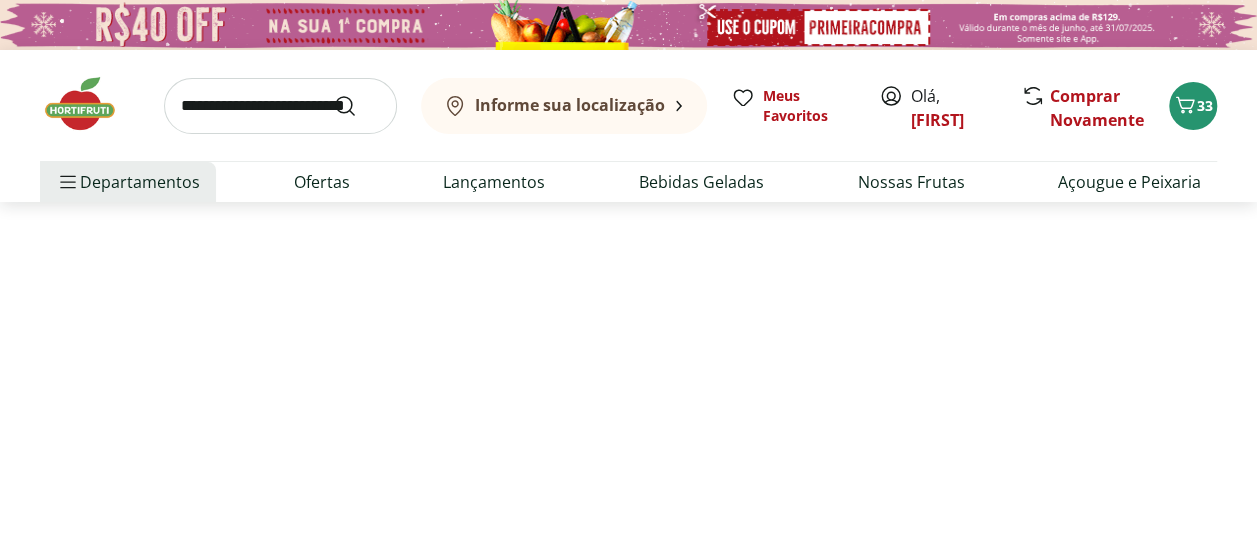 select on "**********" 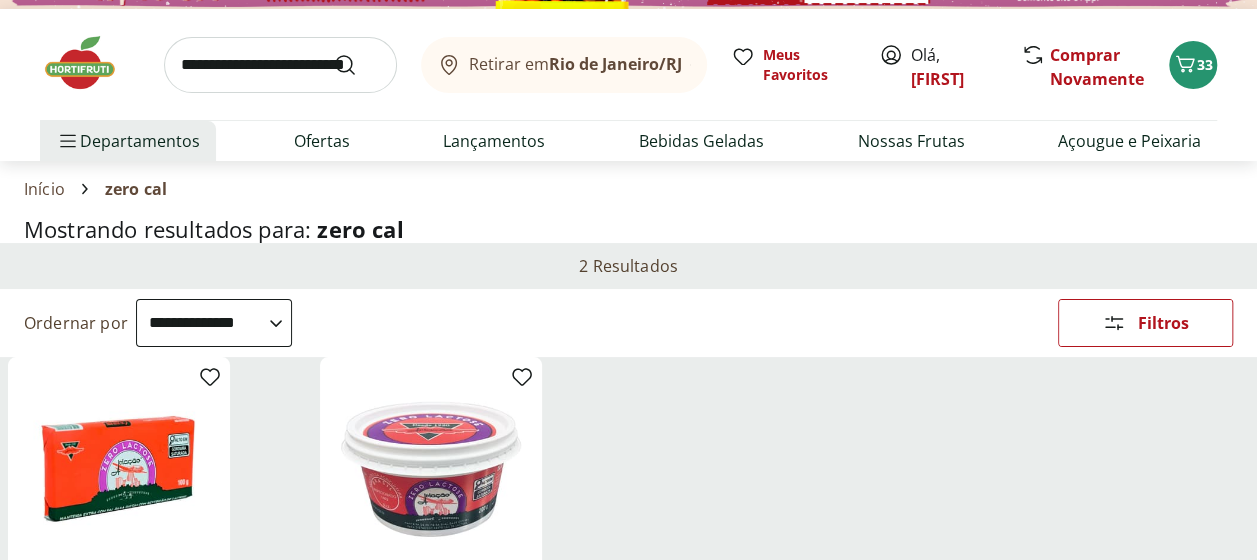 scroll, scrollTop: 40, scrollLeft: 0, axis: vertical 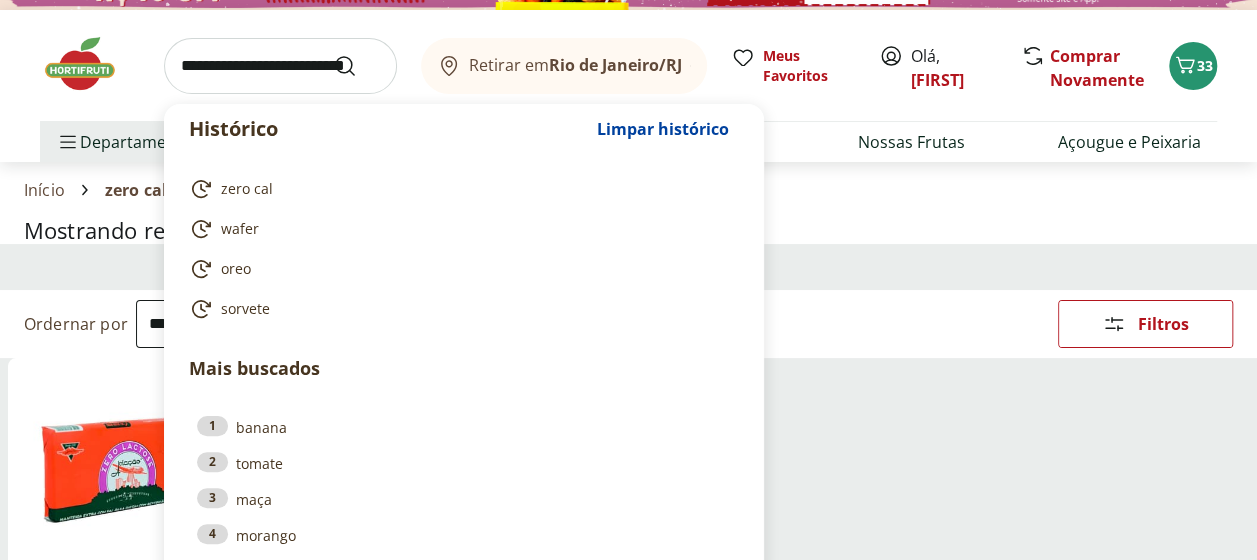click at bounding box center (280, 66) 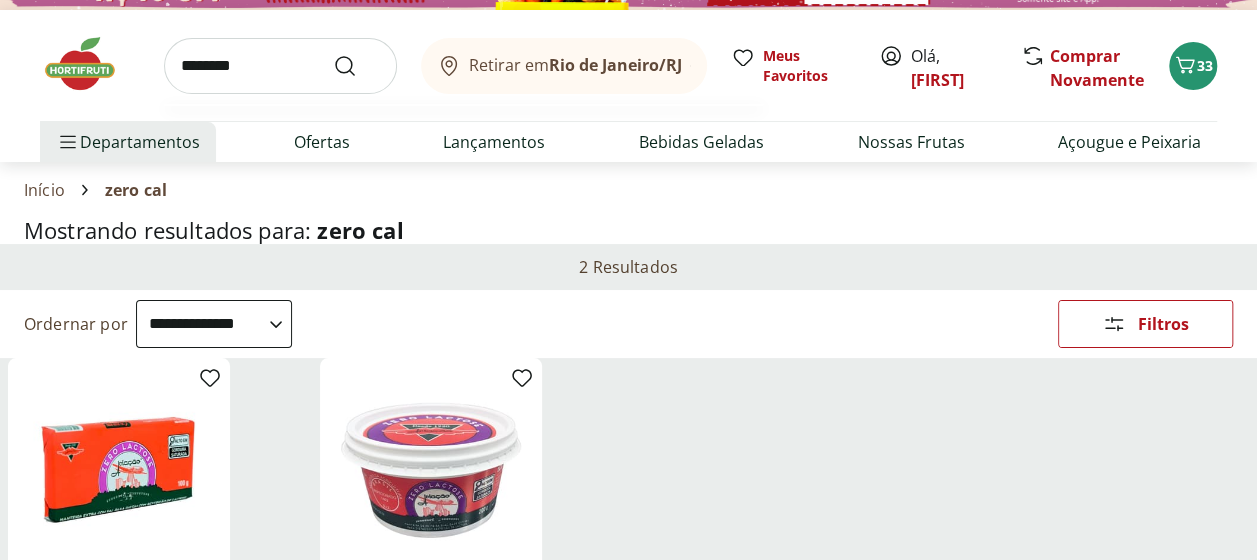 type on "********" 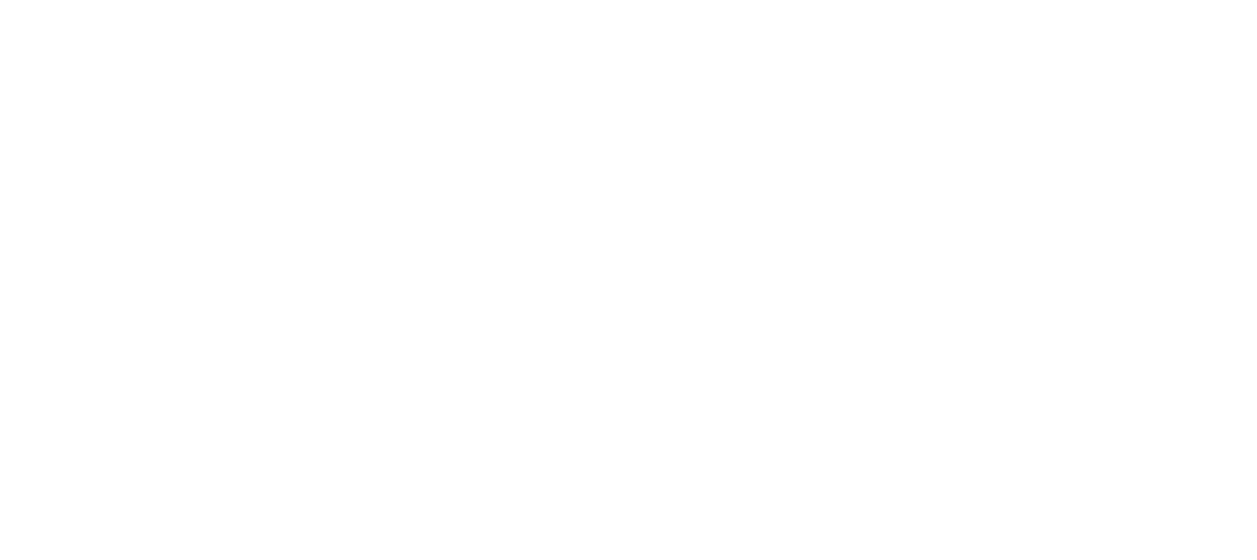 scroll, scrollTop: 0, scrollLeft: 0, axis: both 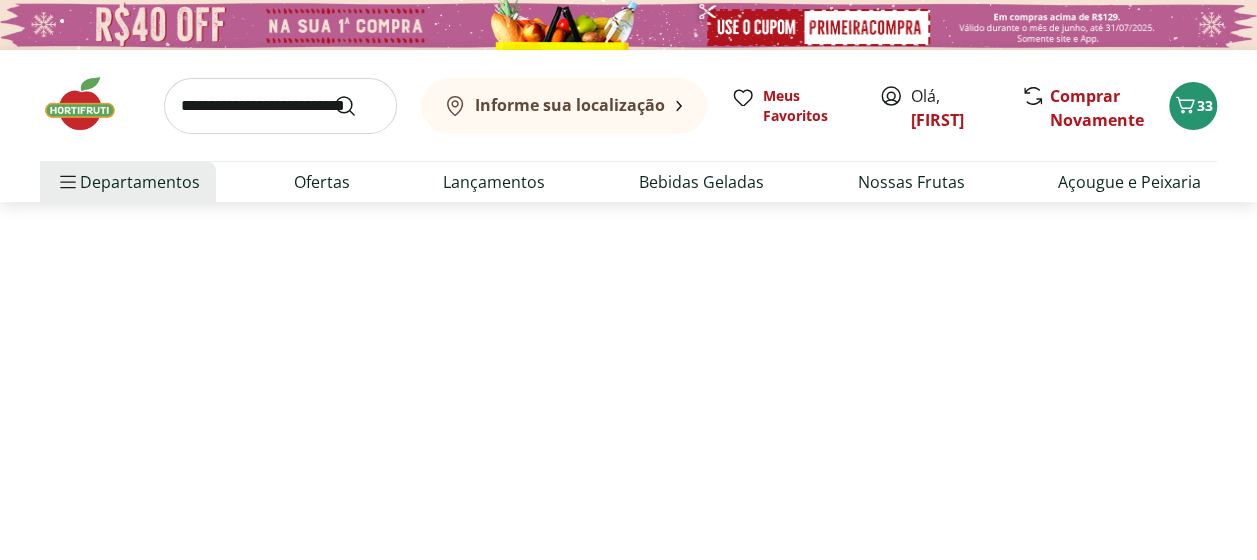 select on "**********" 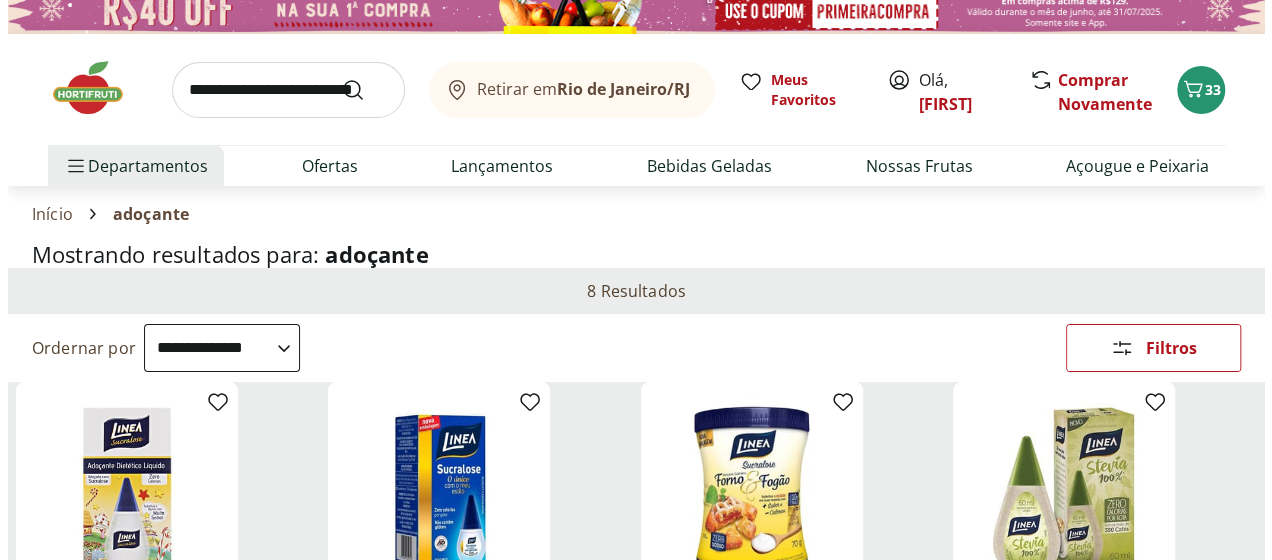 scroll, scrollTop: 15, scrollLeft: 0, axis: vertical 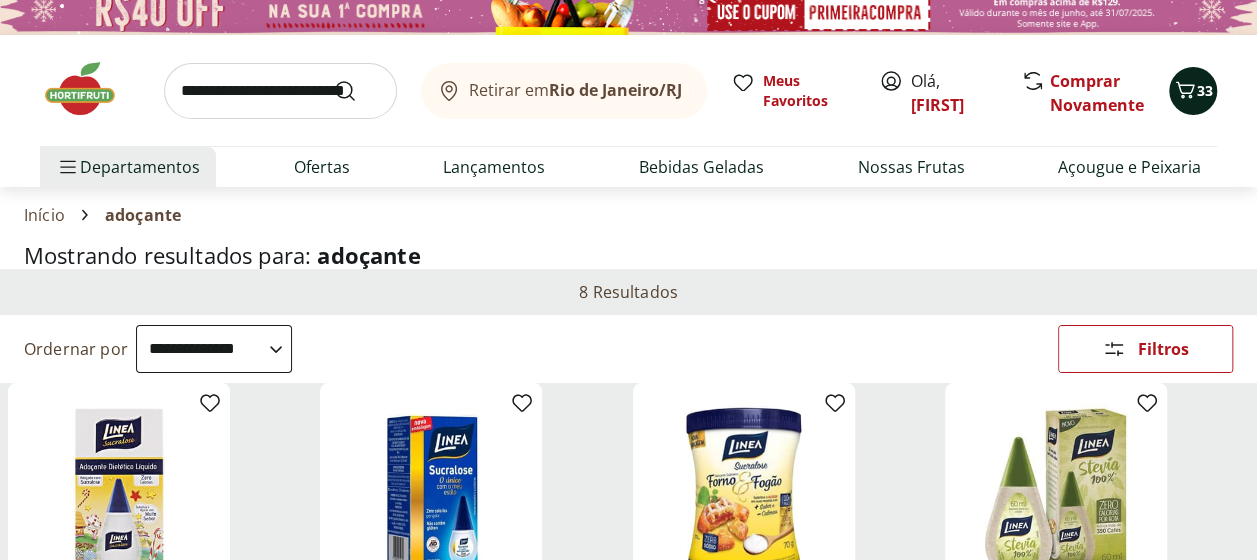click on "33" at bounding box center [1193, 91] 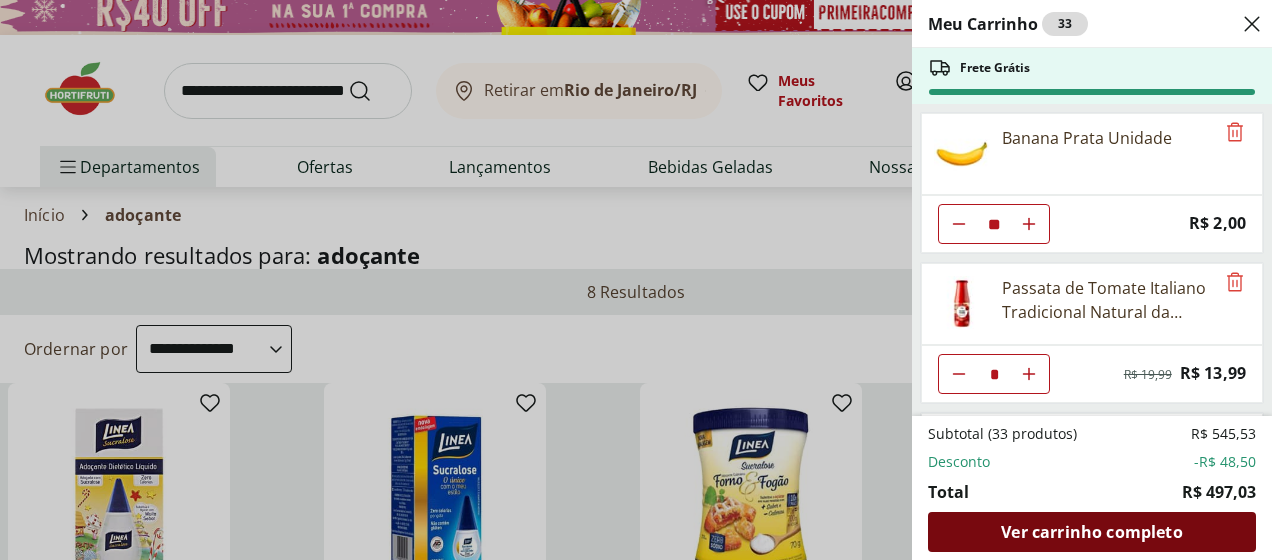click on "Ver carrinho completo" at bounding box center (1091, 532) 